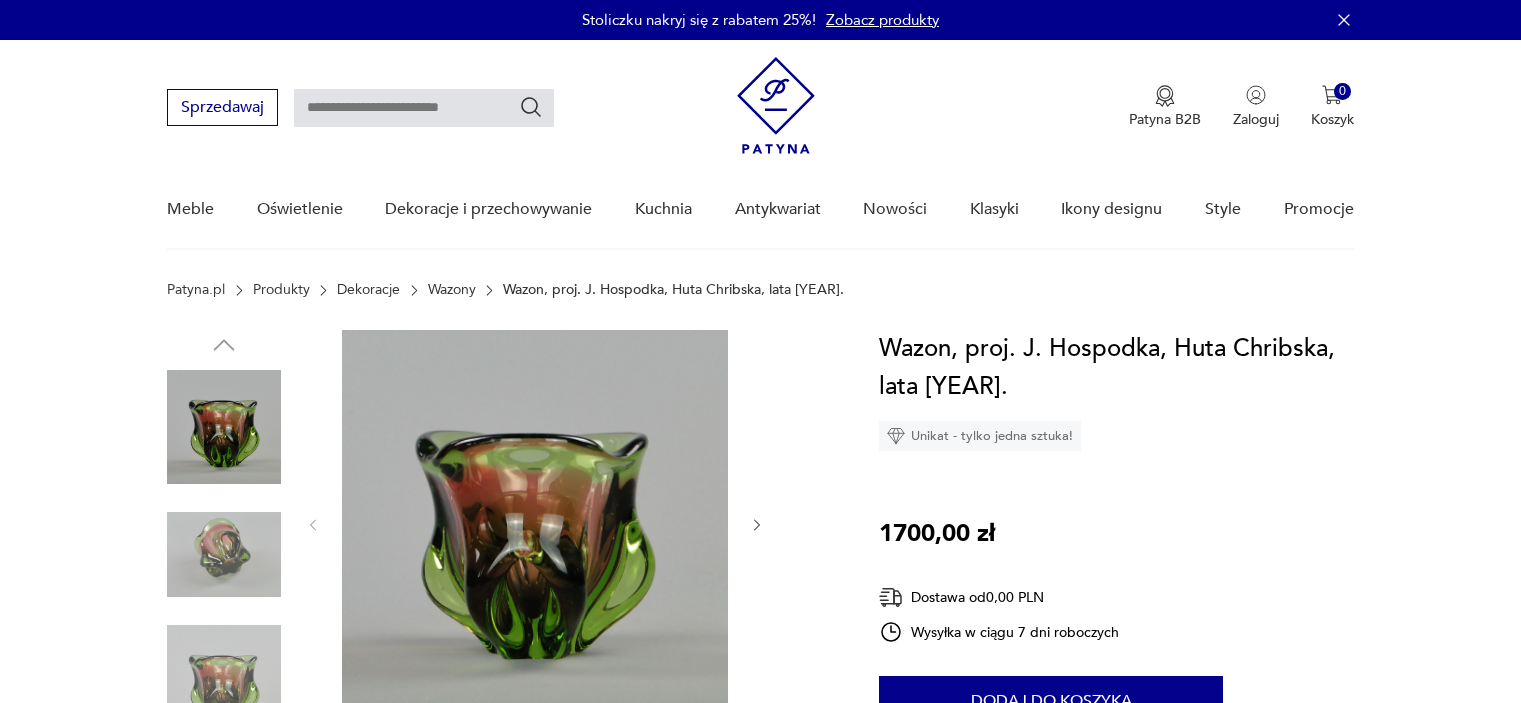 scroll, scrollTop: 0, scrollLeft: 0, axis: both 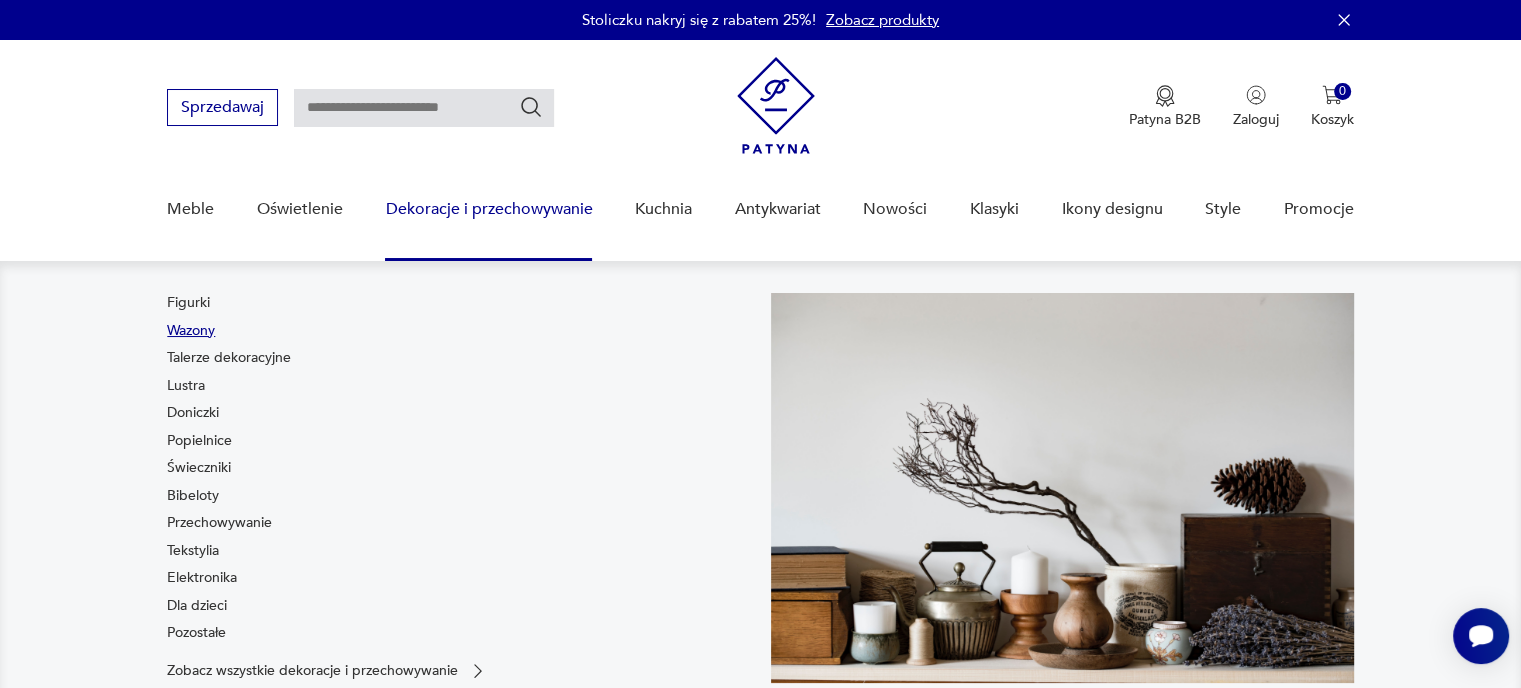 click on "Wazony" at bounding box center [191, 331] 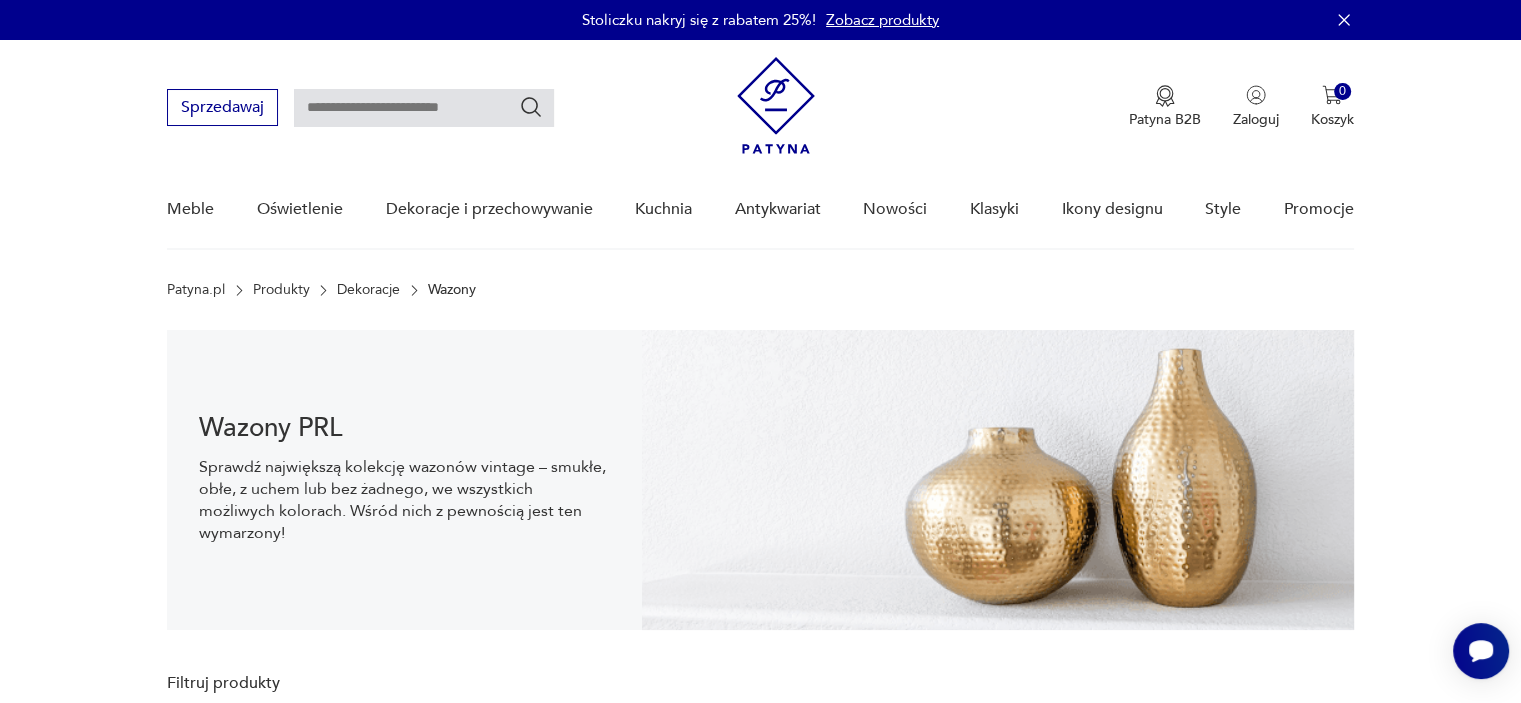 scroll, scrollTop: 29, scrollLeft: 0, axis: vertical 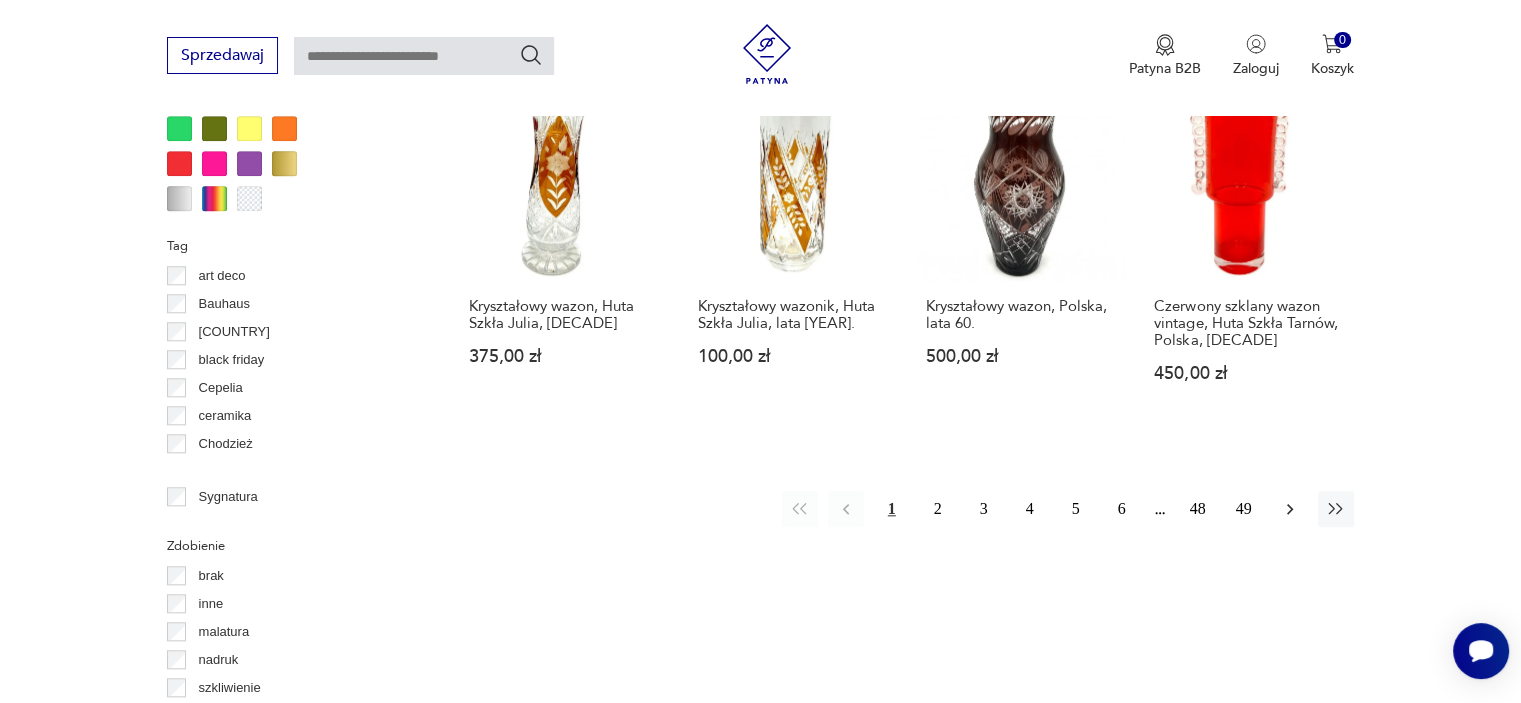click at bounding box center (1290, 509) 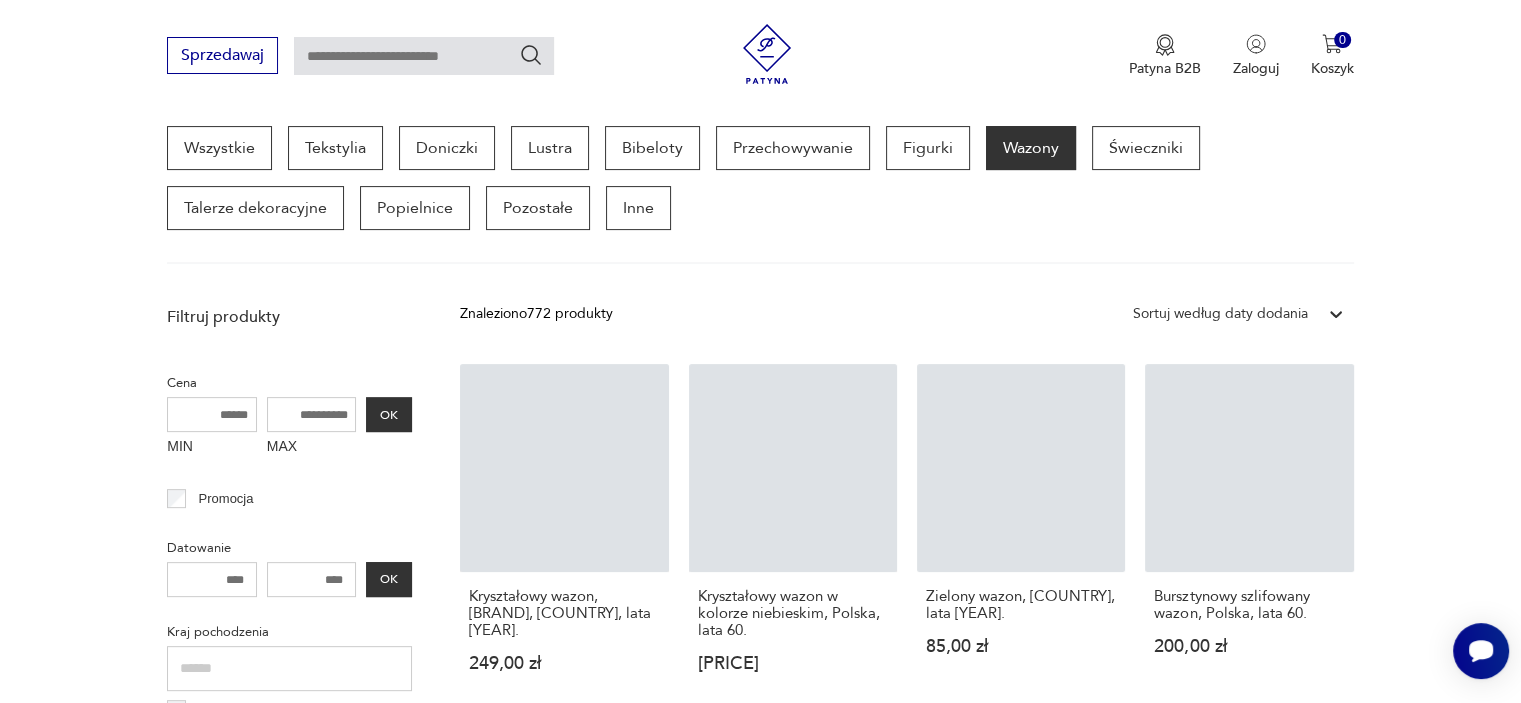 scroll, scrollTop: 530, scrollLeft: 0, axis: vertical 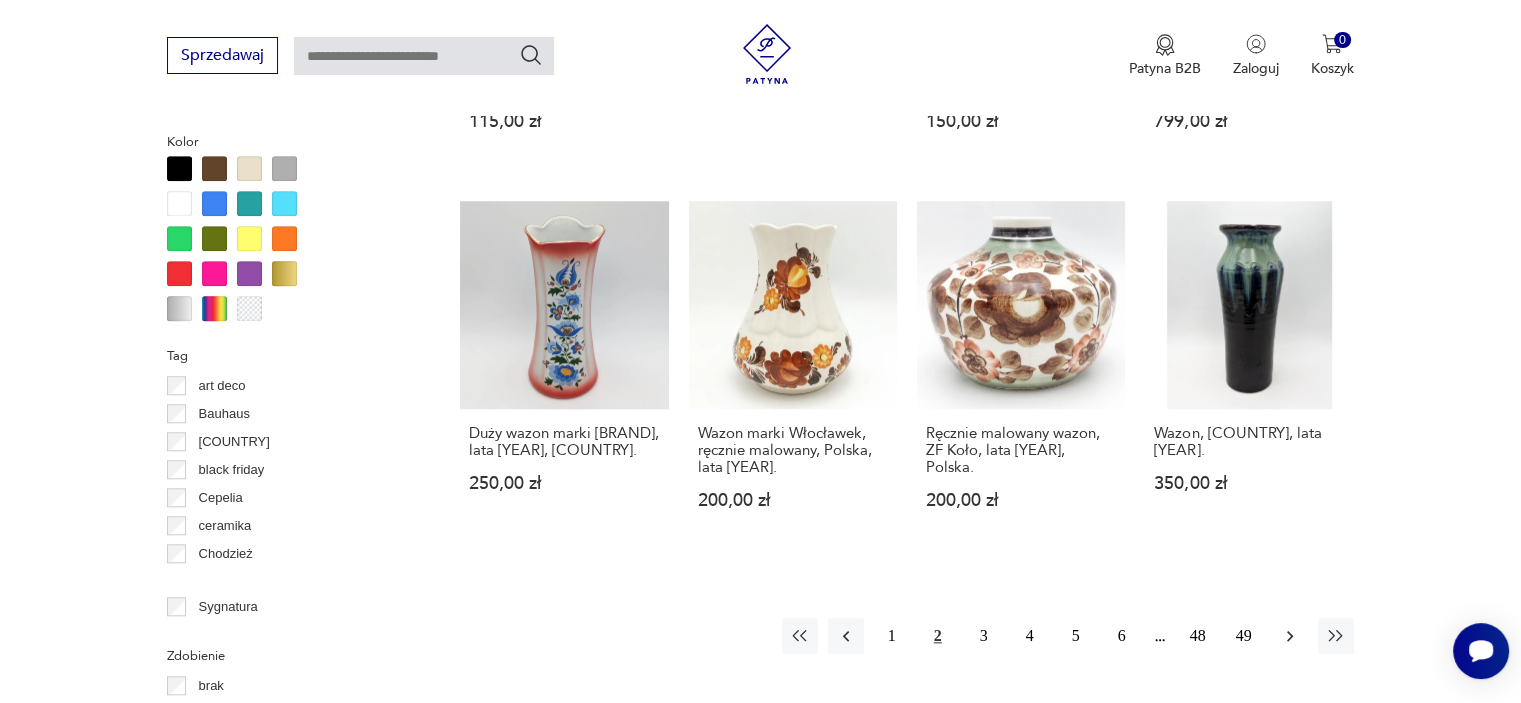 click at bounding box center [1290, 636] 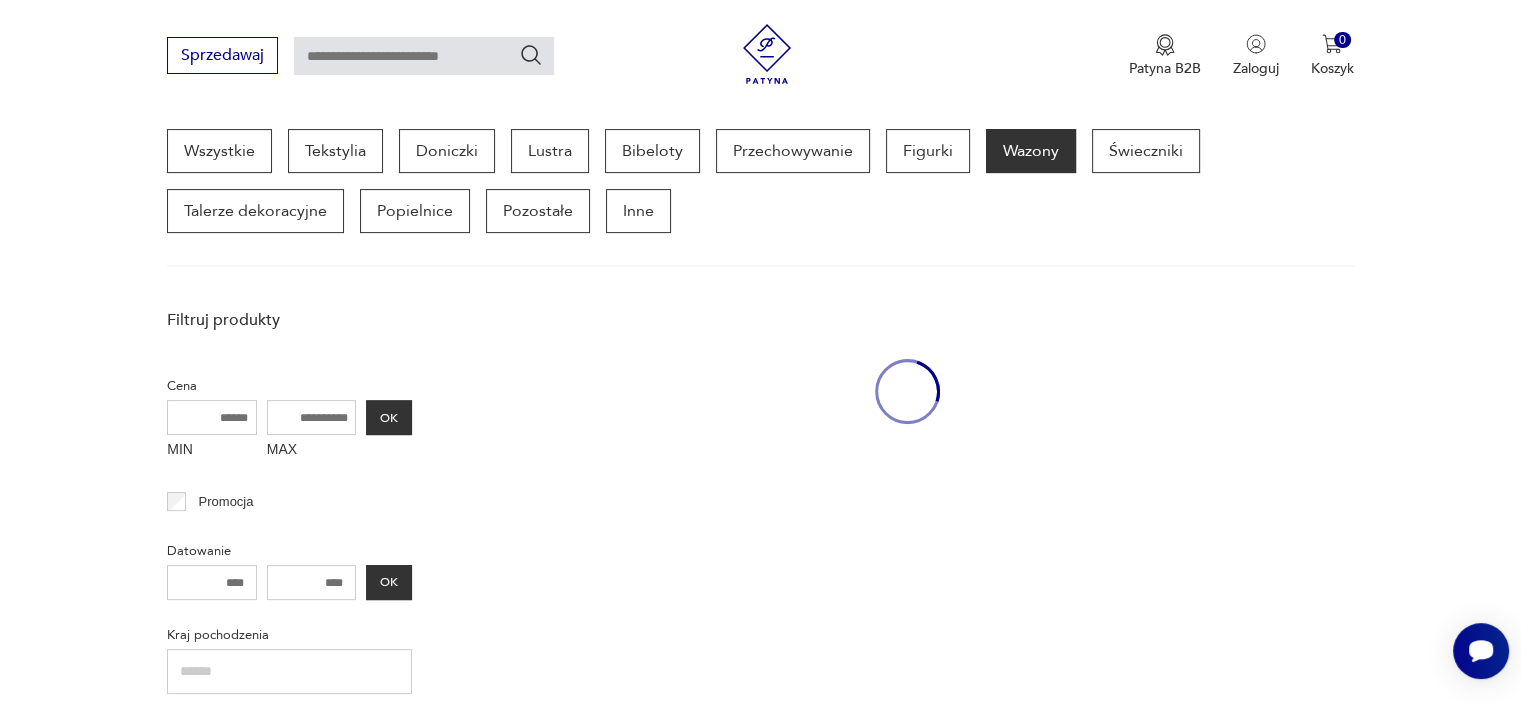 scroll, scrollTop: 530, scrollLeft: 0, axis: vertical 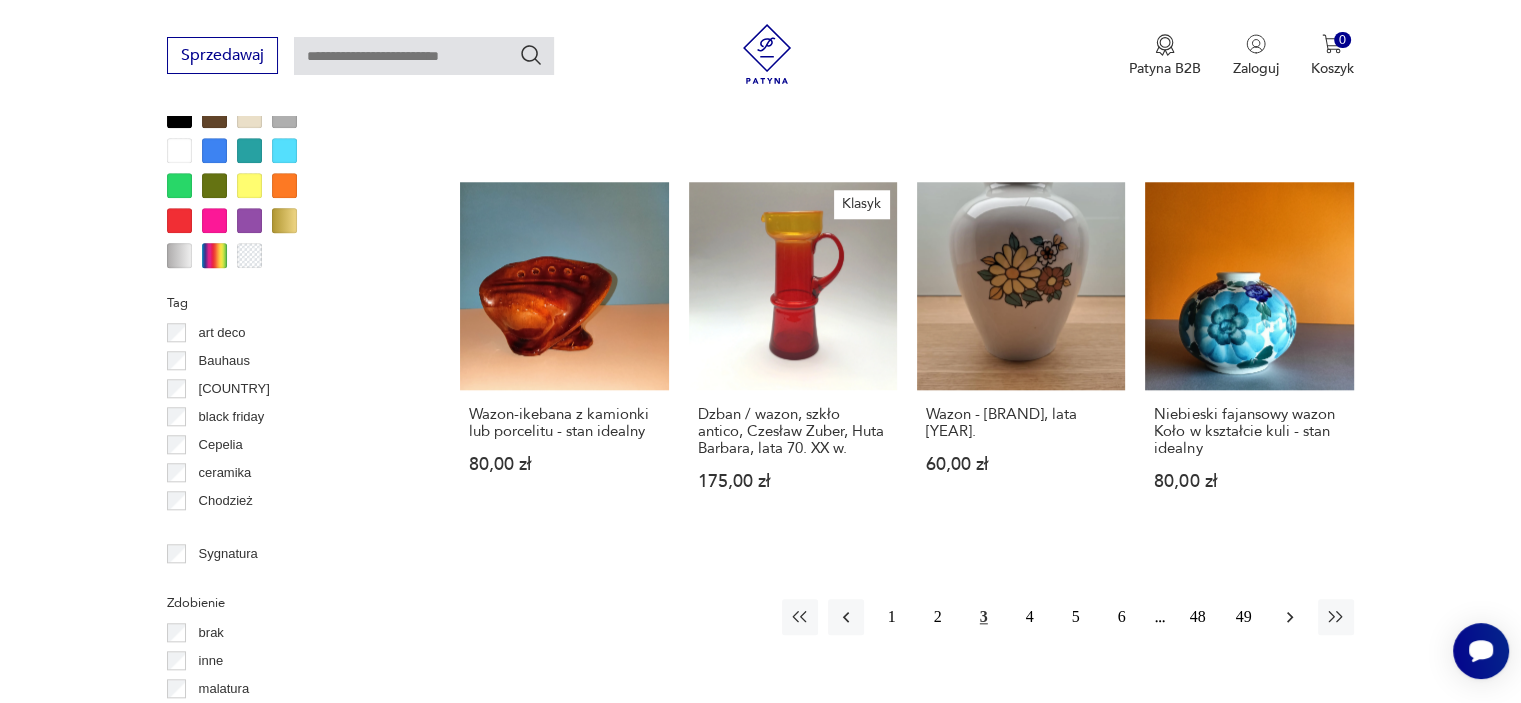 click at bounding box center (1290, 617) 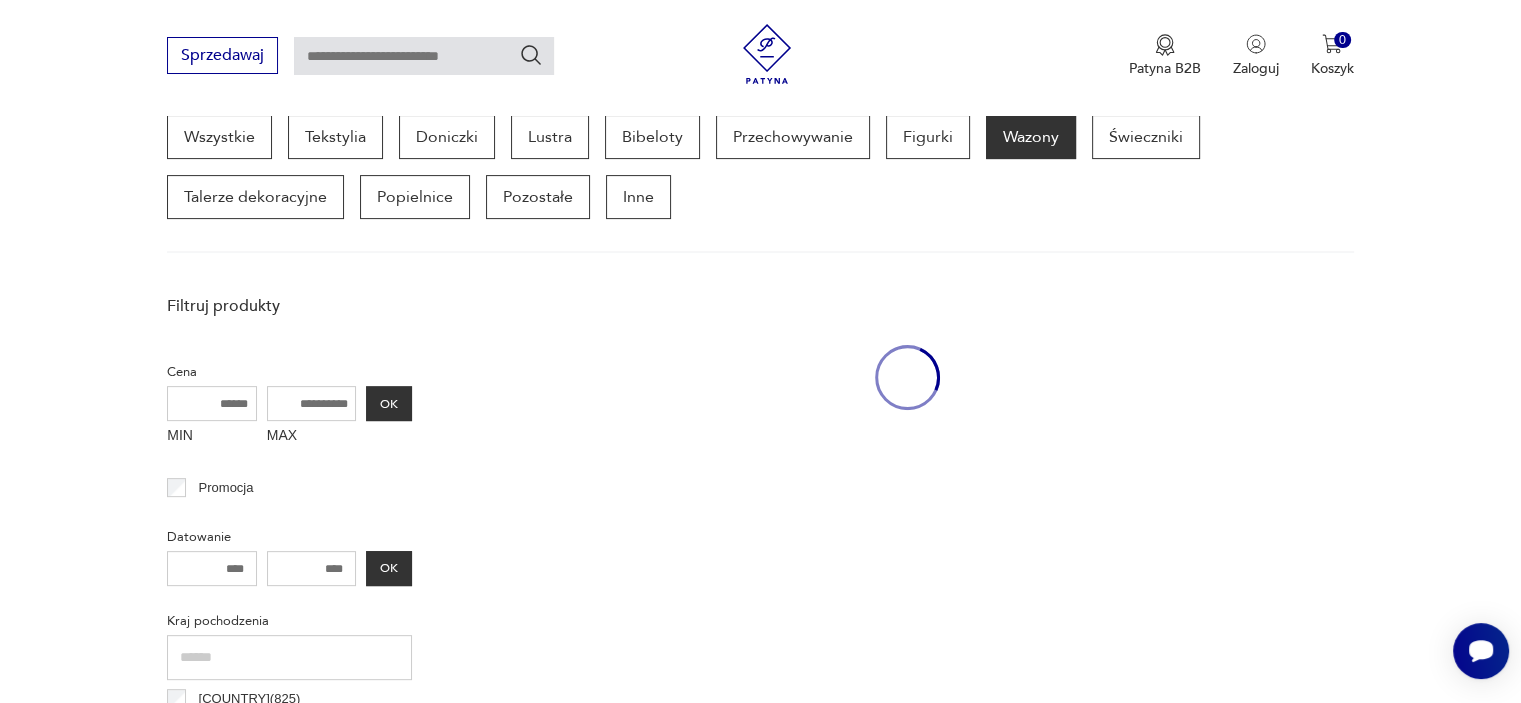 scroll, scrollTop: 530, scrollLeft: 0, axis: vertical 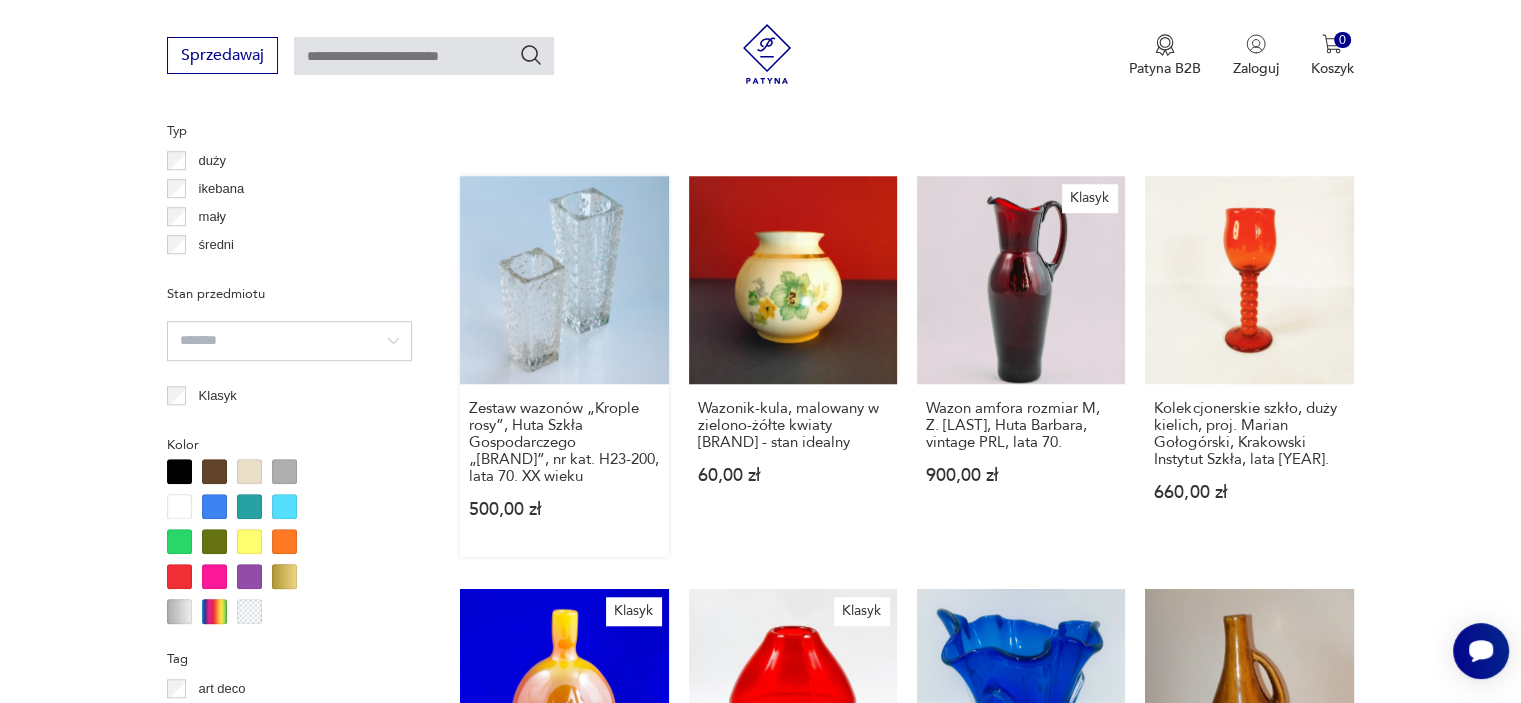 drag, startPoint x: 608, startPoint y: 444, endPoint x: 536, endPoint y: 293, distance: 167.28719 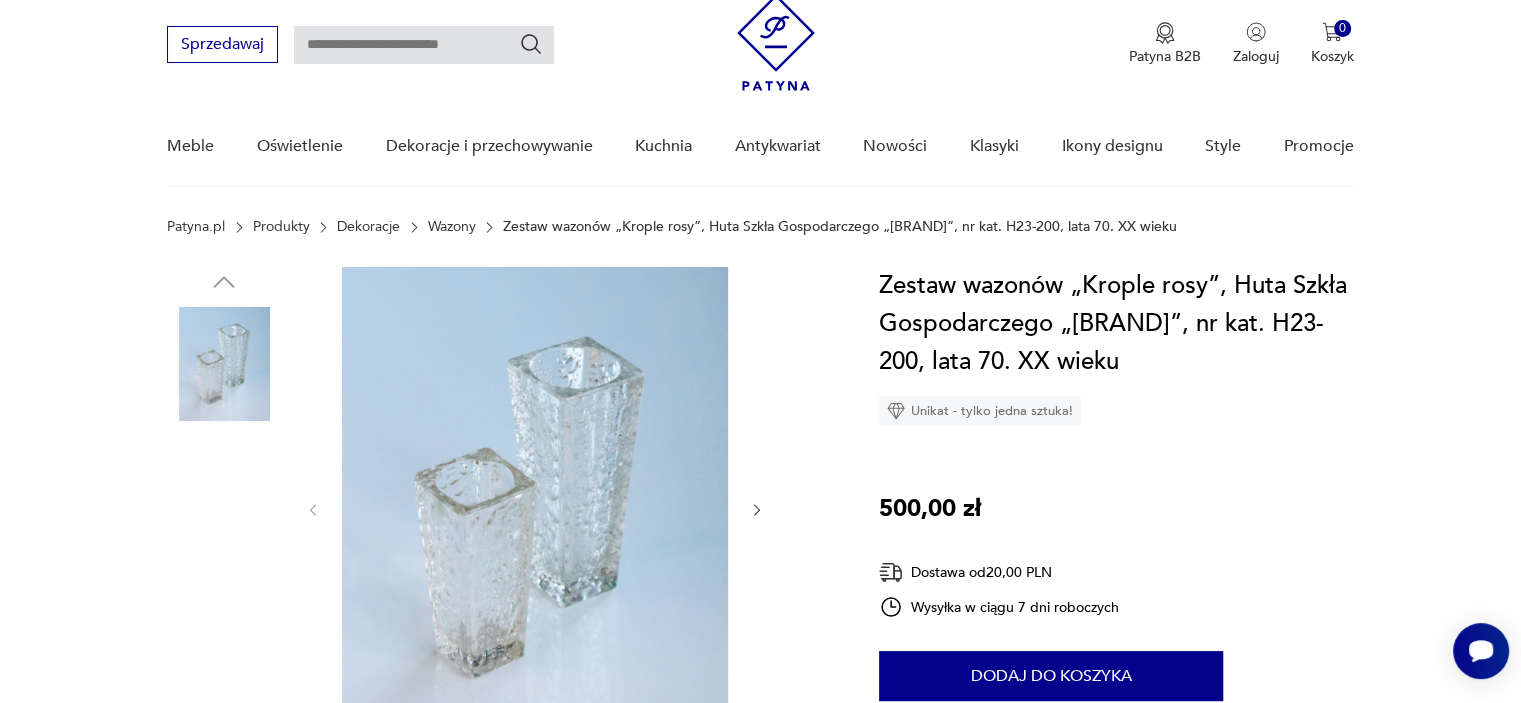 scroll, scrollTop: 0, scrollLeft: 0, axis: both 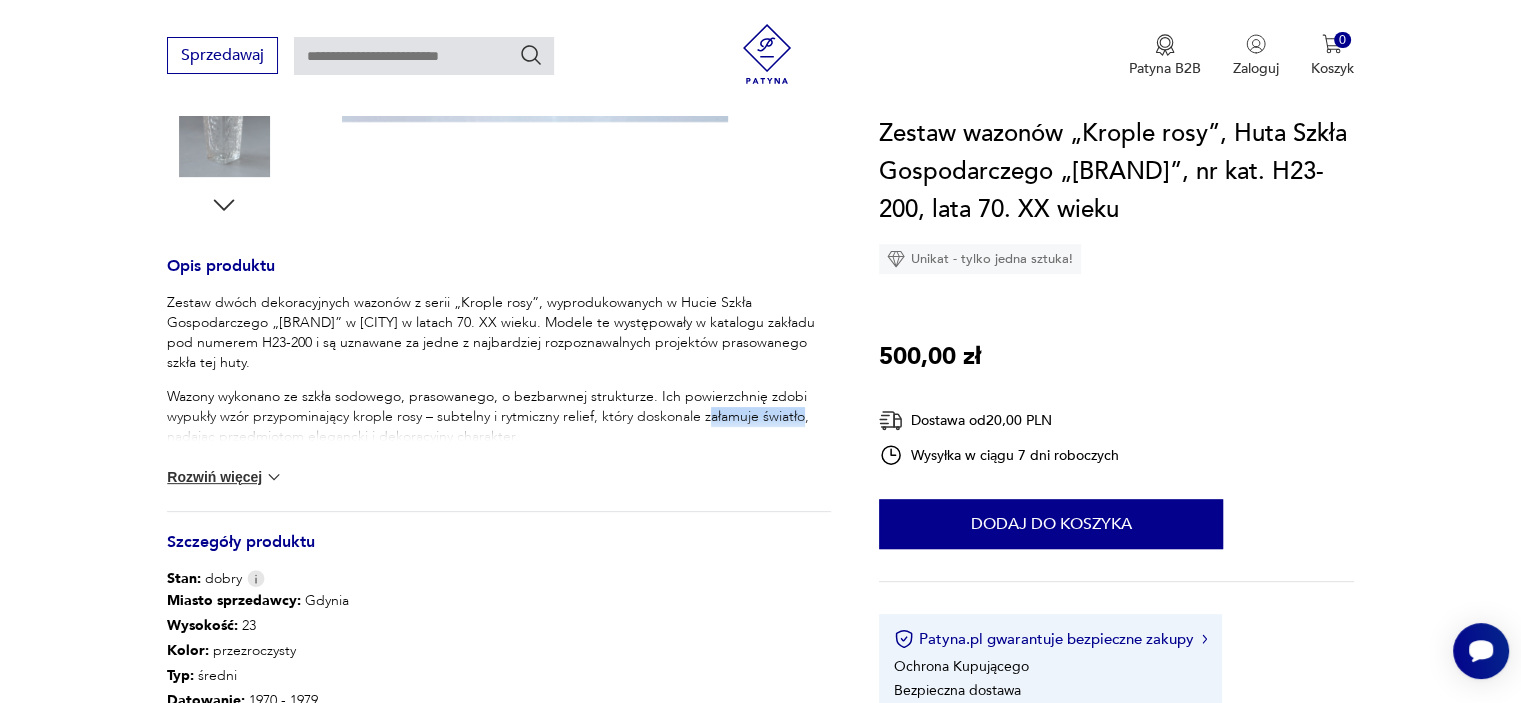 drag, startPoint x: 803, startPoint y: 415, endPoint x: 704, endPoint y: 409, distance: 99.18165 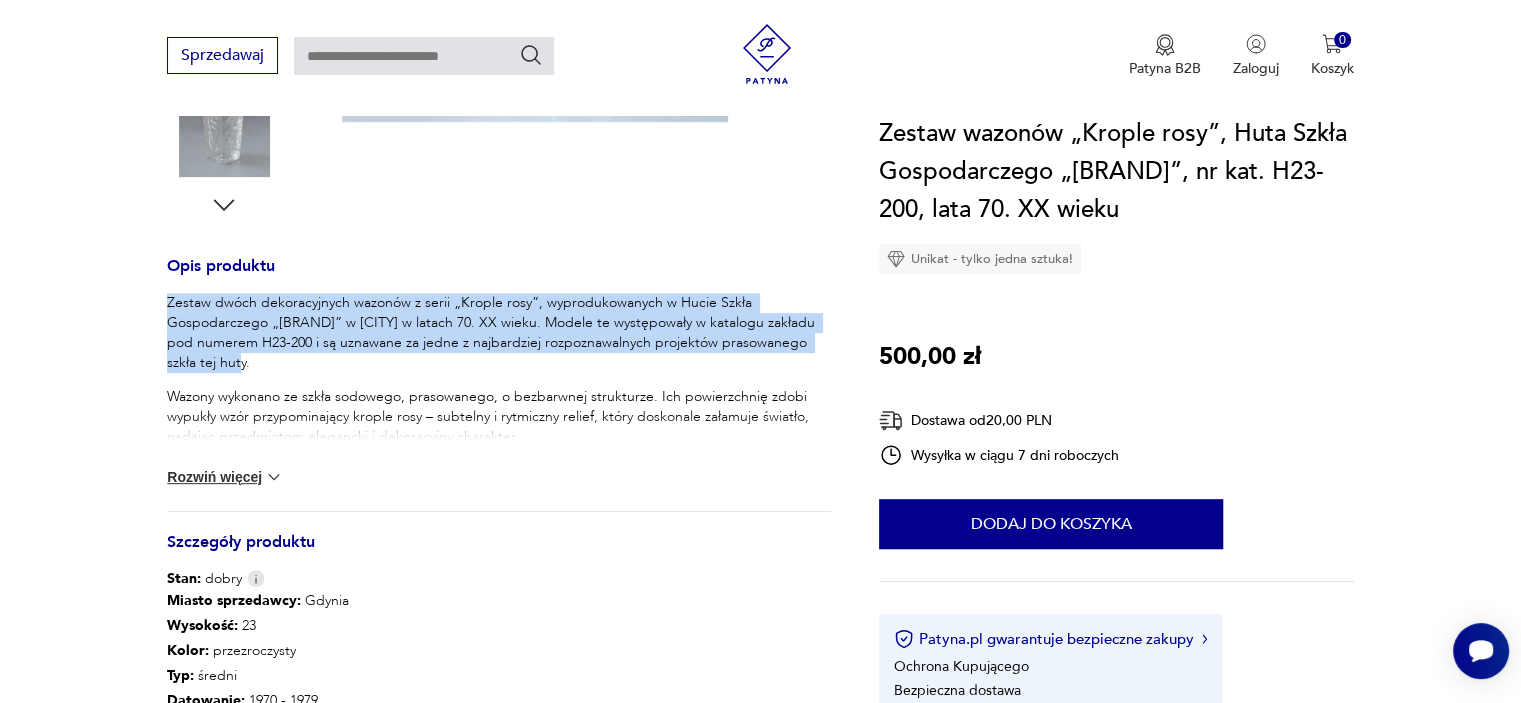 drag, startPoint x: 167, startPoint y: 295, endPoint x: 208, endPoint y: 367, distance: 82.85529 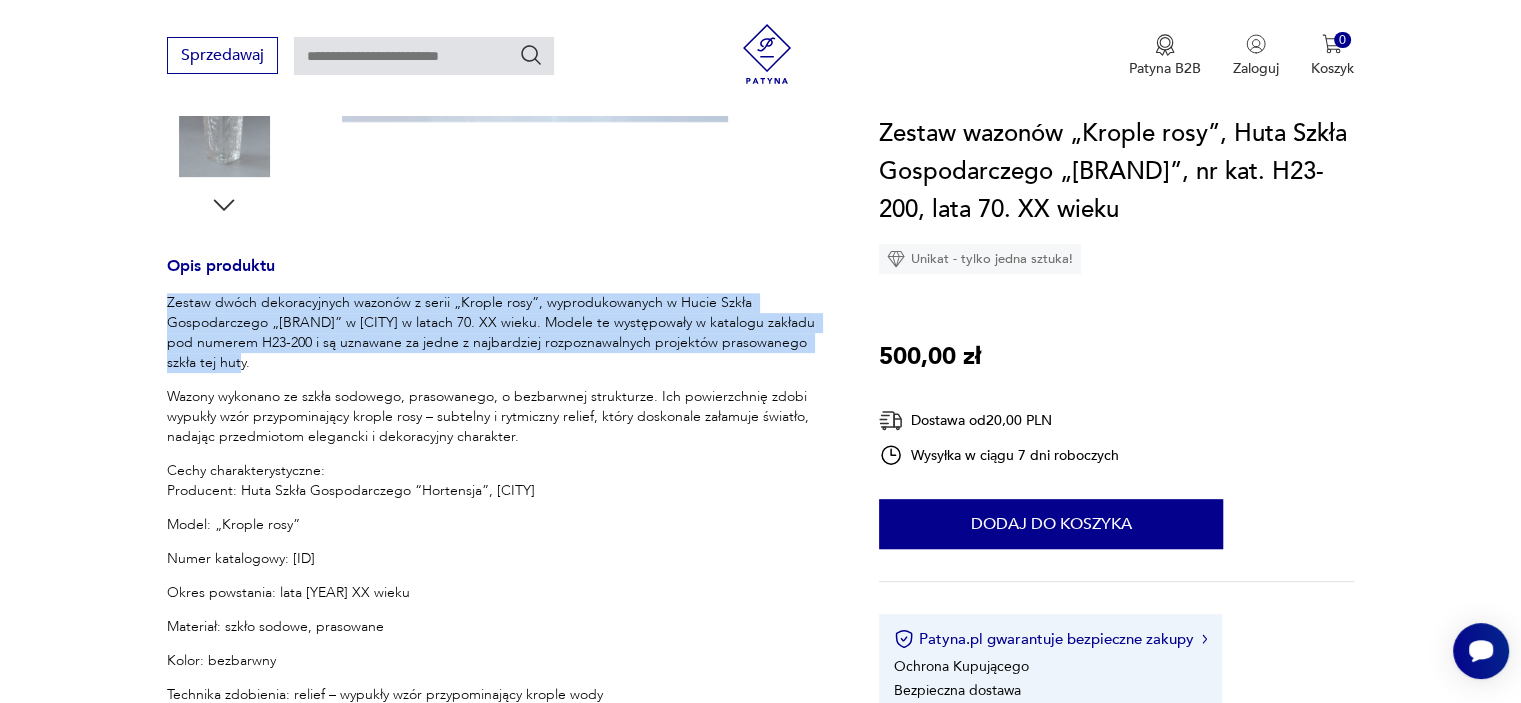 click on "Zestaw dwóch dekoracyjnych wazonów z serii „Krople rosy”, wyprodukowanych w Hucie Szkła Gospodarczego „[BRAND]” w [CITY] w latach 70. XX wieku. Modele te występowały w katalogu zakładu pod numerem H23-200 i są uznawane za jedne z najbardziej rozpoznawalnych projektów prasowanego szkła tej huty." at bounding box center (499, 333) 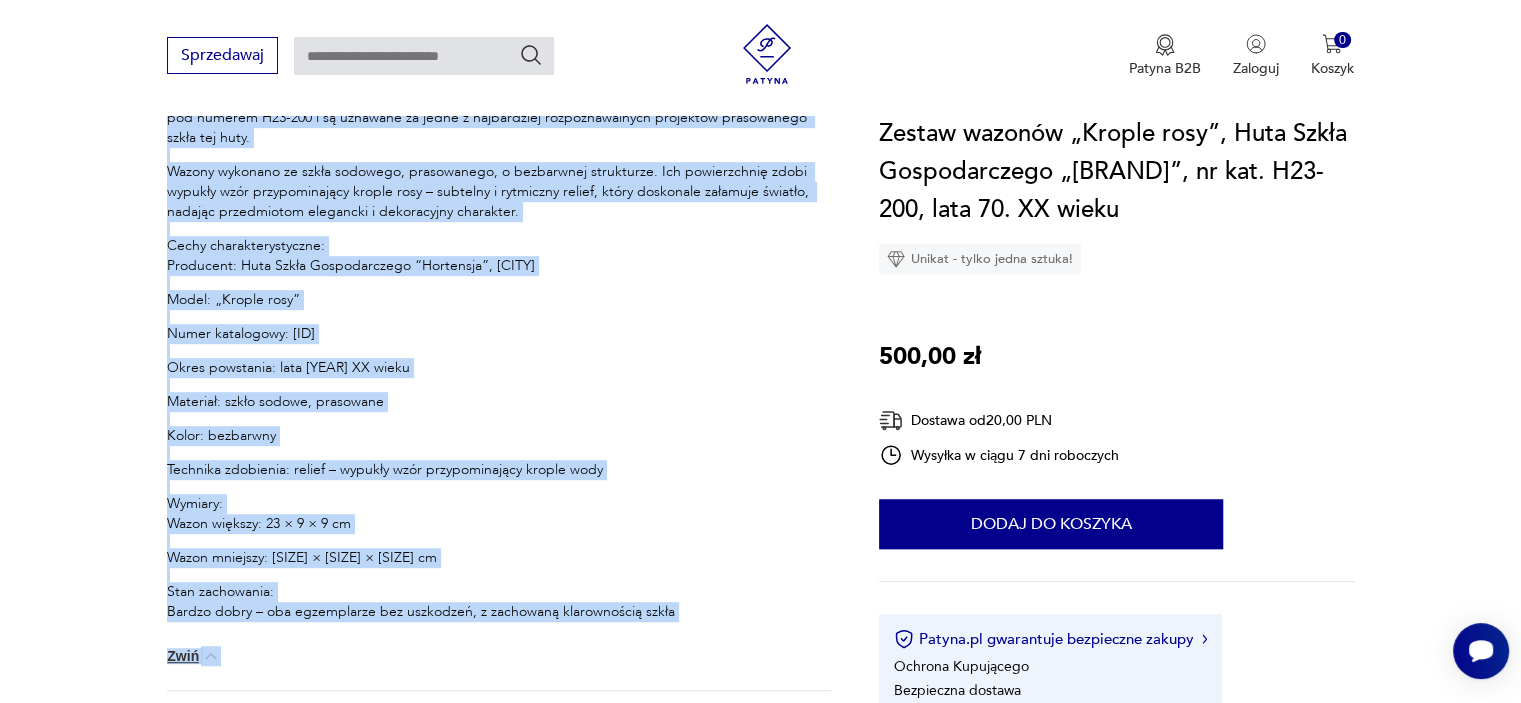 scroll, scrollTop: 991, scrollLeft: 0, axis: vertical 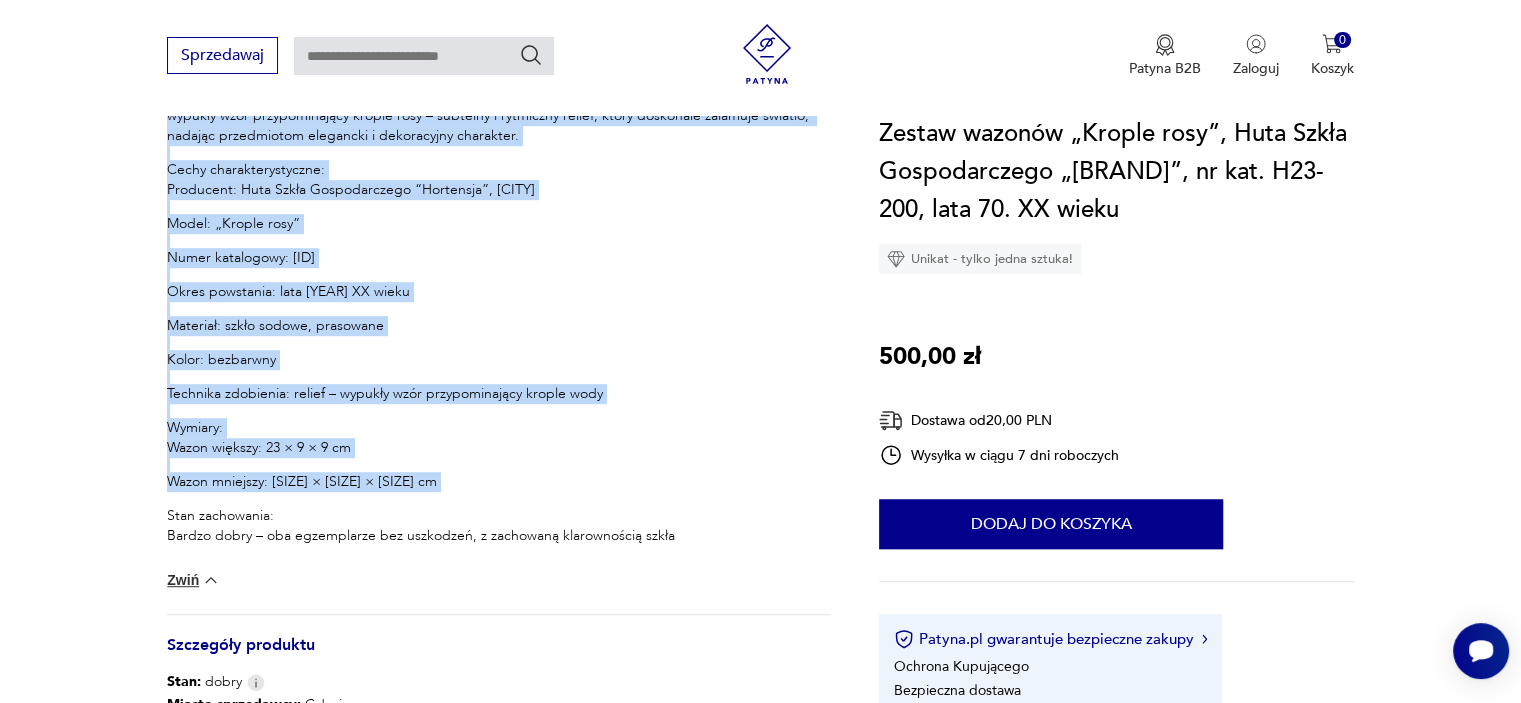 drag, startPoint x: 168, startPoint y: 299, endPoint x: 393, endPoint y: 499, distance: 301.03986 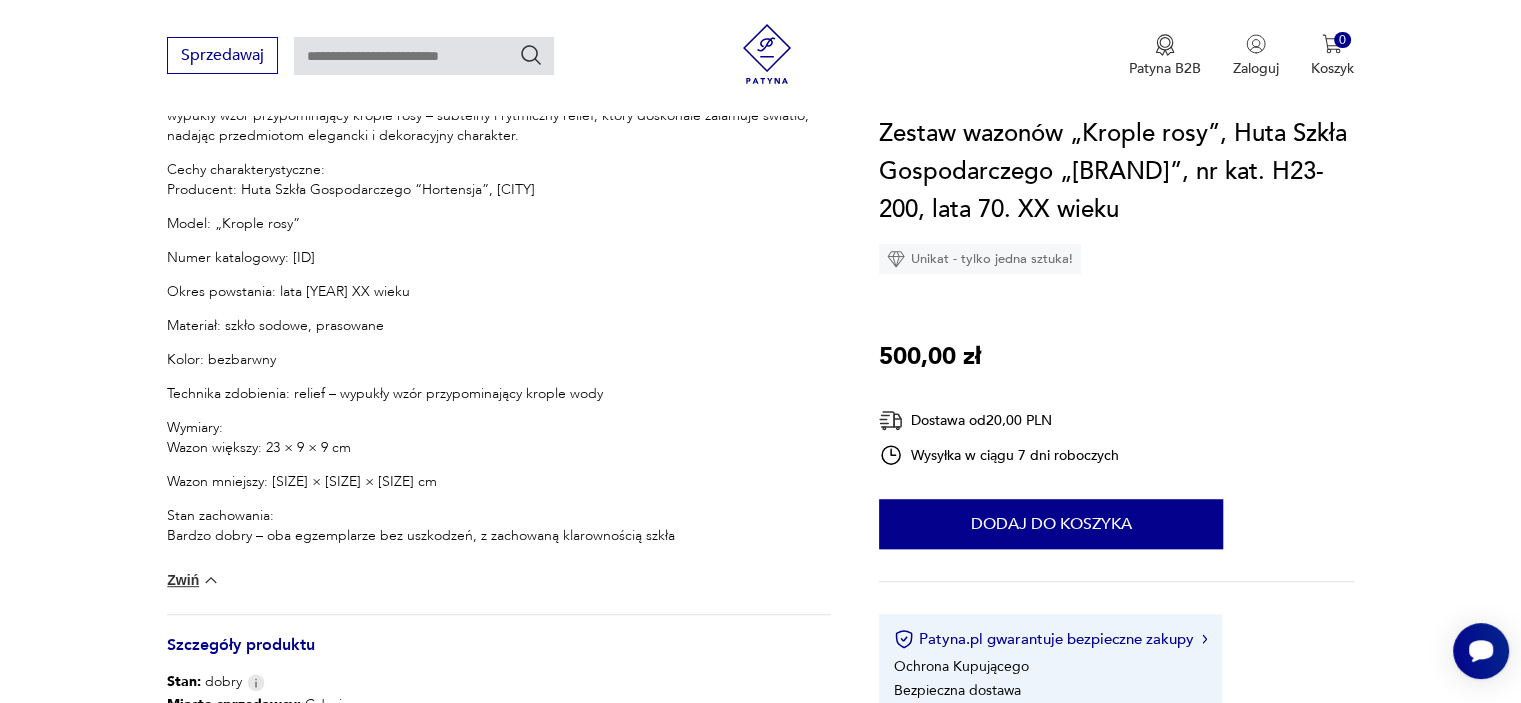click on "Sprzedawaj Patyna B2B Zaloguj 0 Koszyk Twój koszyk ( 0 ) Brak produktów w koszyku IDŹ DO KOSZYKA" at bounding box center [760, 57] 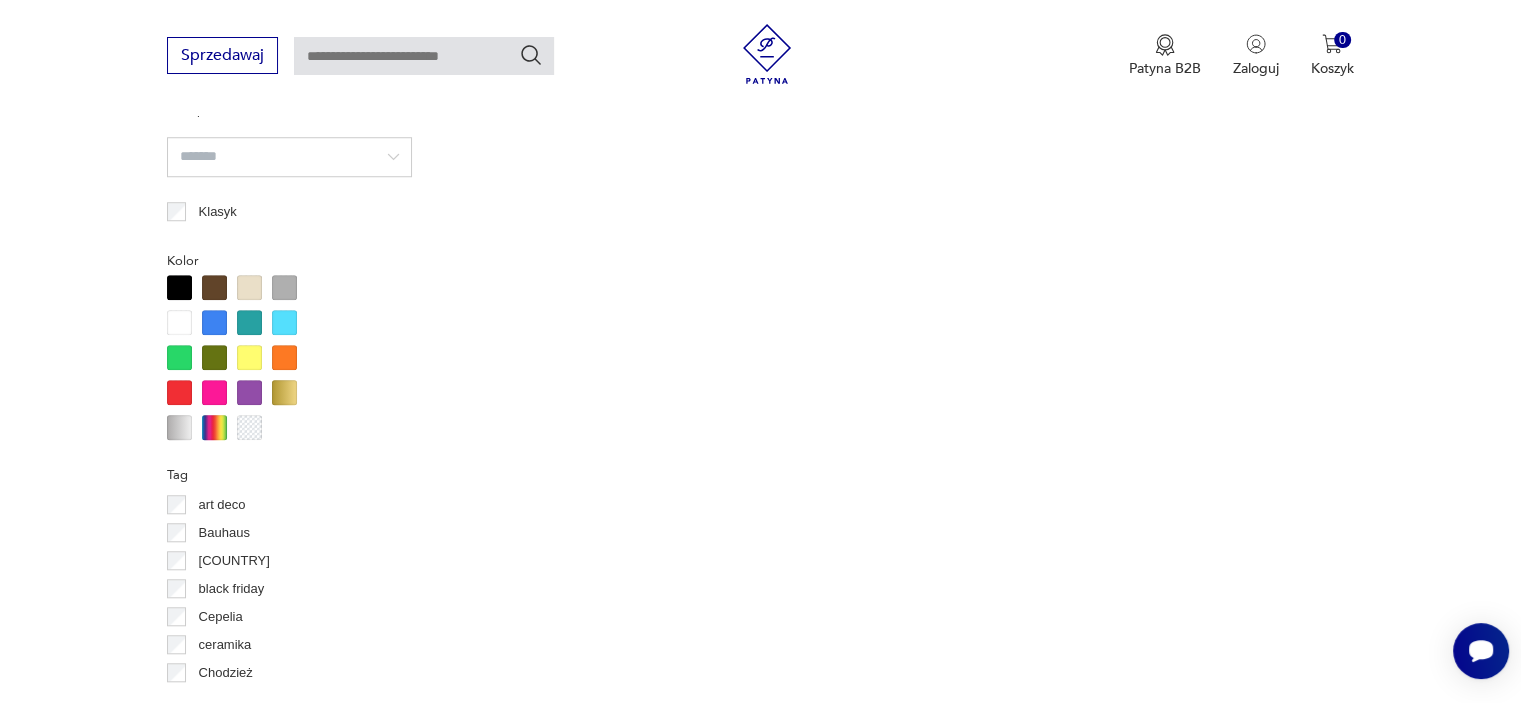 scroll, scrollTop: 1716, scrollLeft: 0, axis: vertical 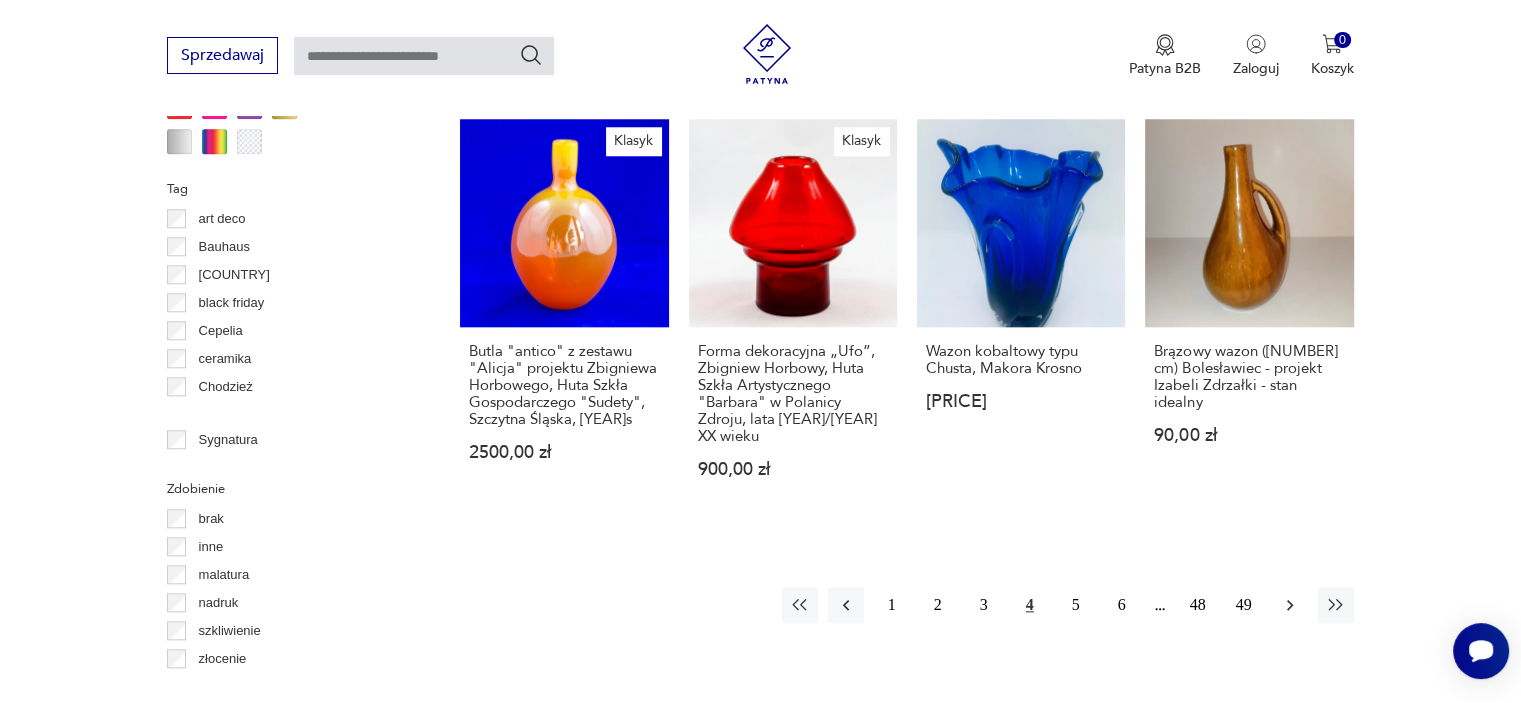 click at bounding box center (1290, 605) 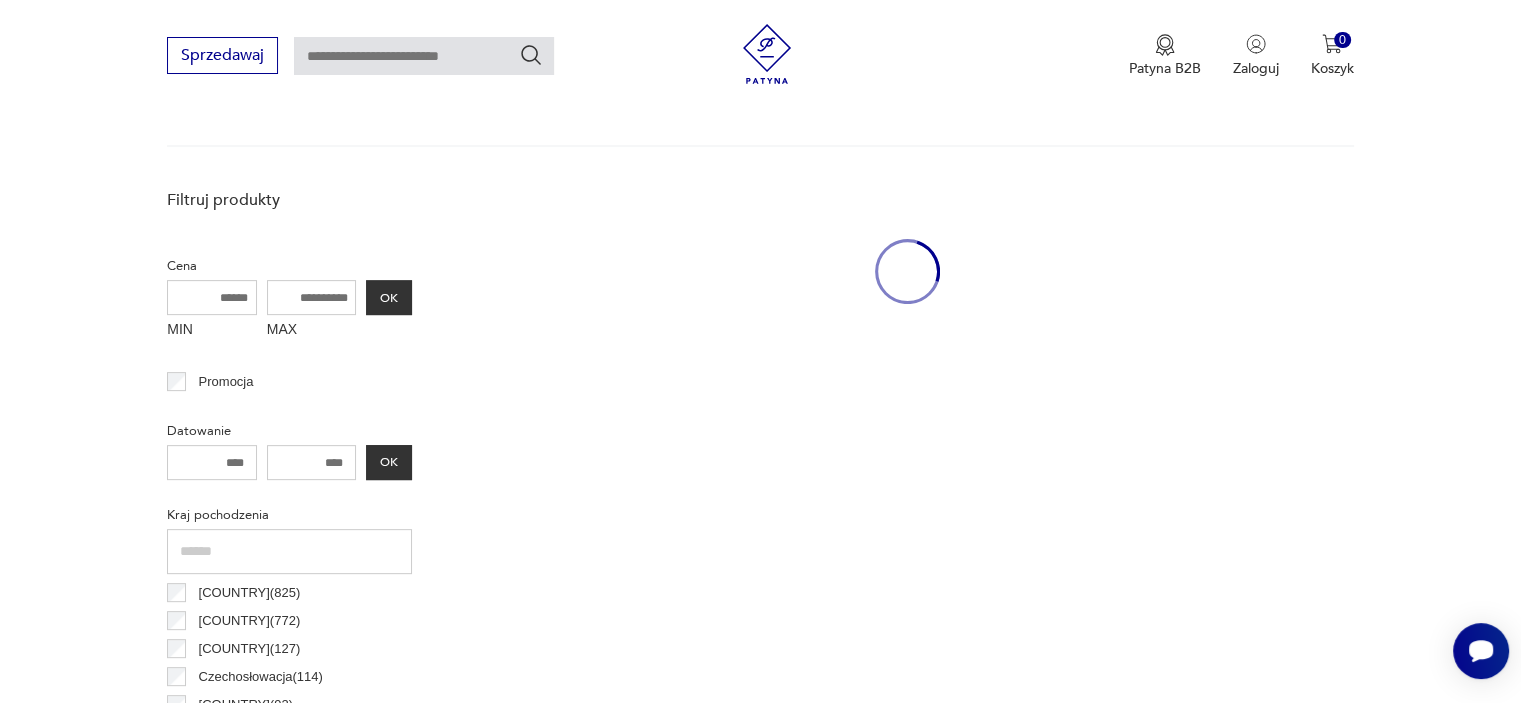 scroll, scrollTop: 530, scrollLeft: 0, axis: vertical 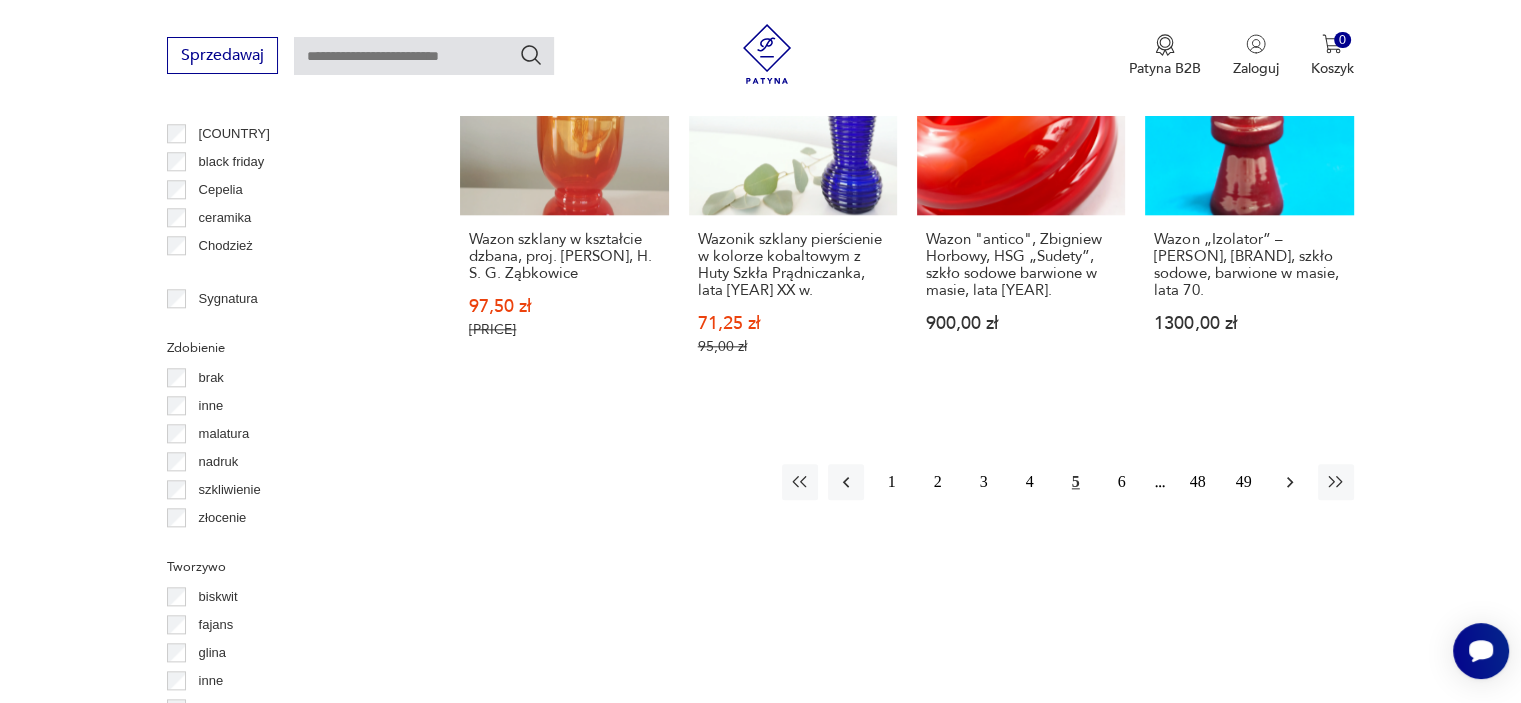 click at bounding box center (1290, 482) 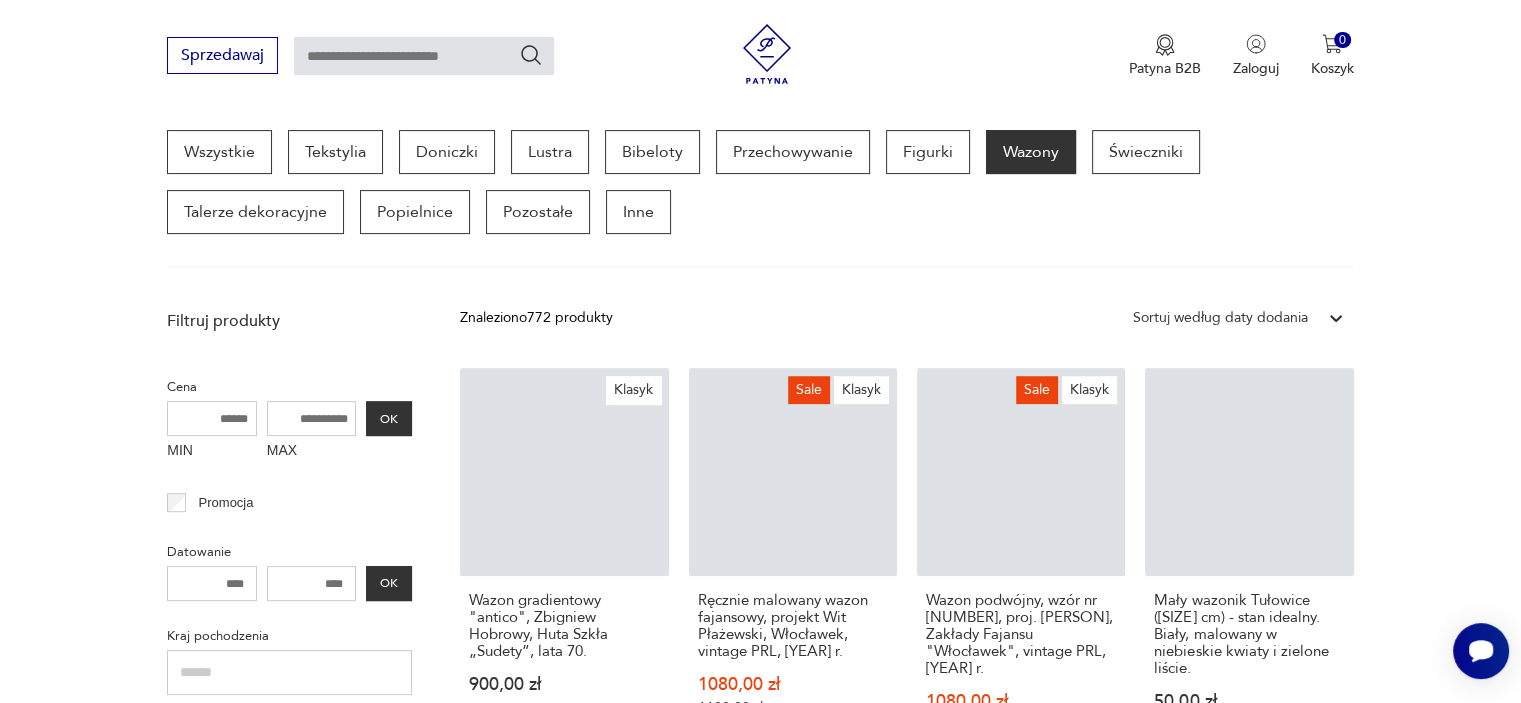 scroll, scrollTop: 530, scrollLeft: 0, axis: vertical 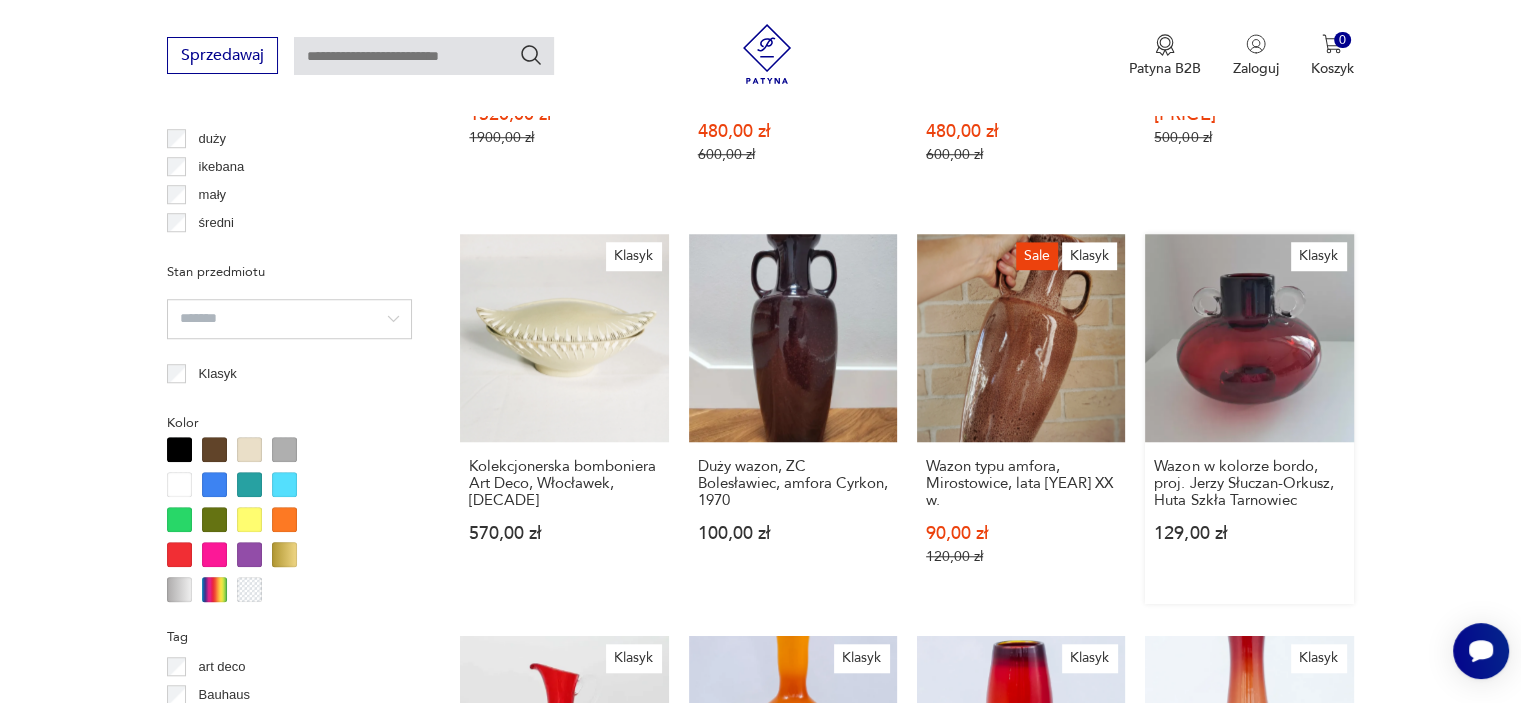 click on "Klasyk Wazon w kolorze bordo, proj. [FIRST] [LAST], Huta Szkła Tarnowiec 129,00 zł" at bounding box center (1249, 419) 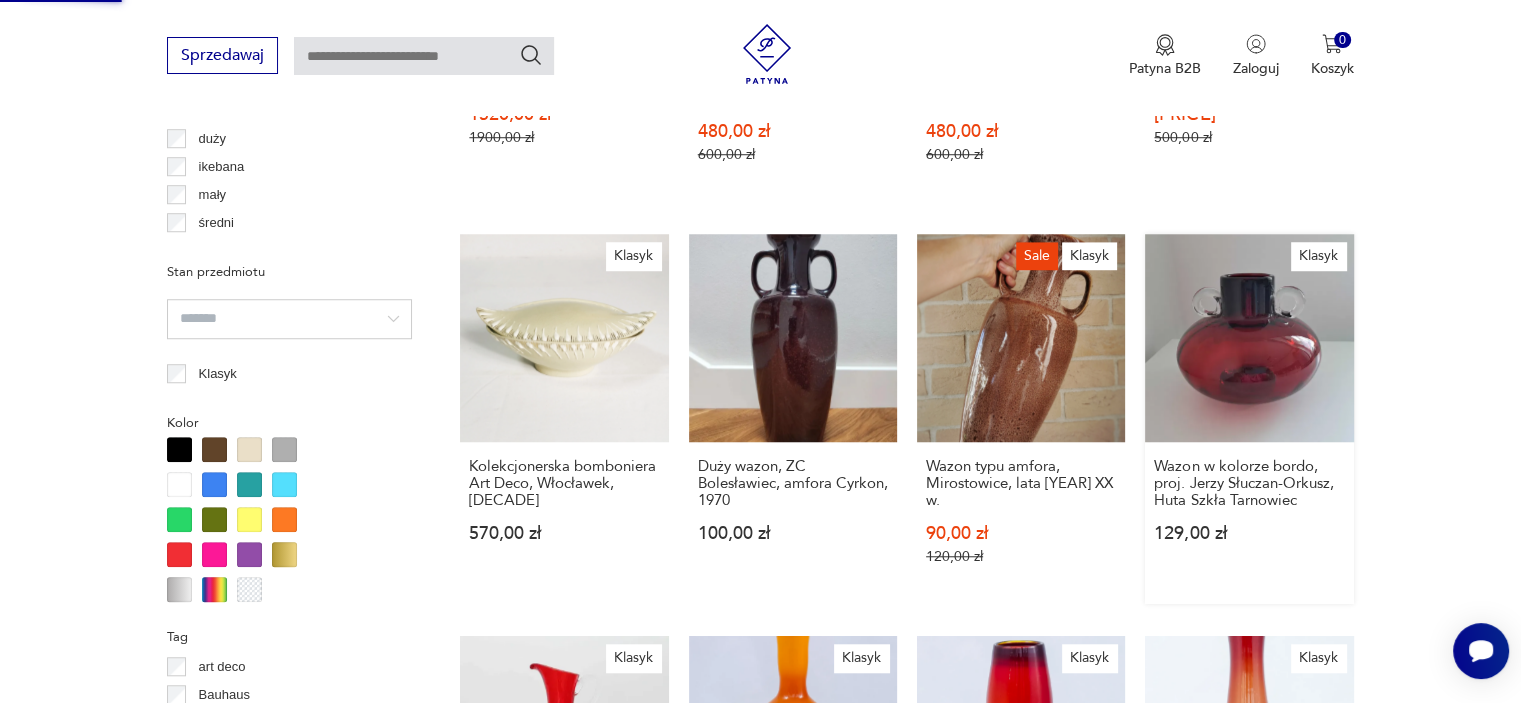 scroll, scrollTop: 347, scrollLeft: 0, axis: vertical 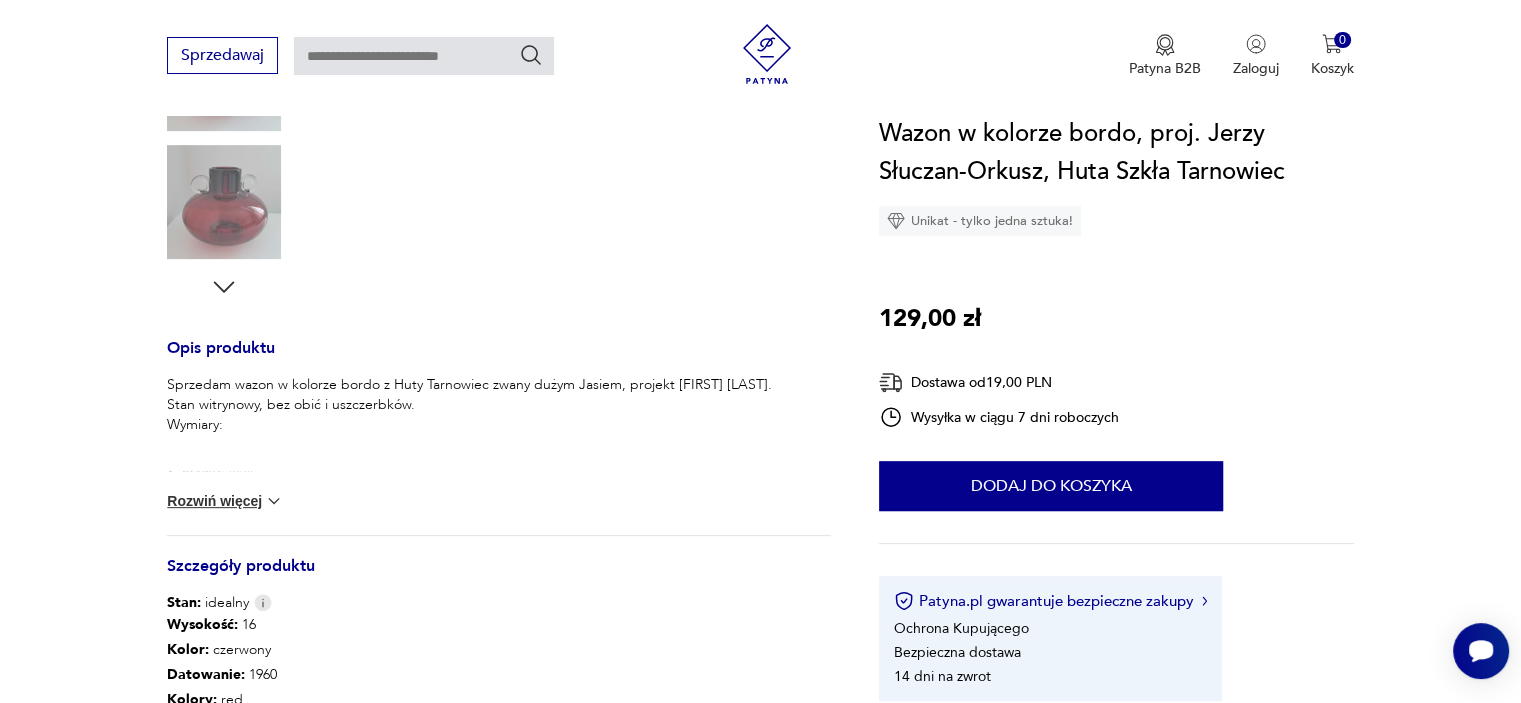 click at bounding box center (274, 501) 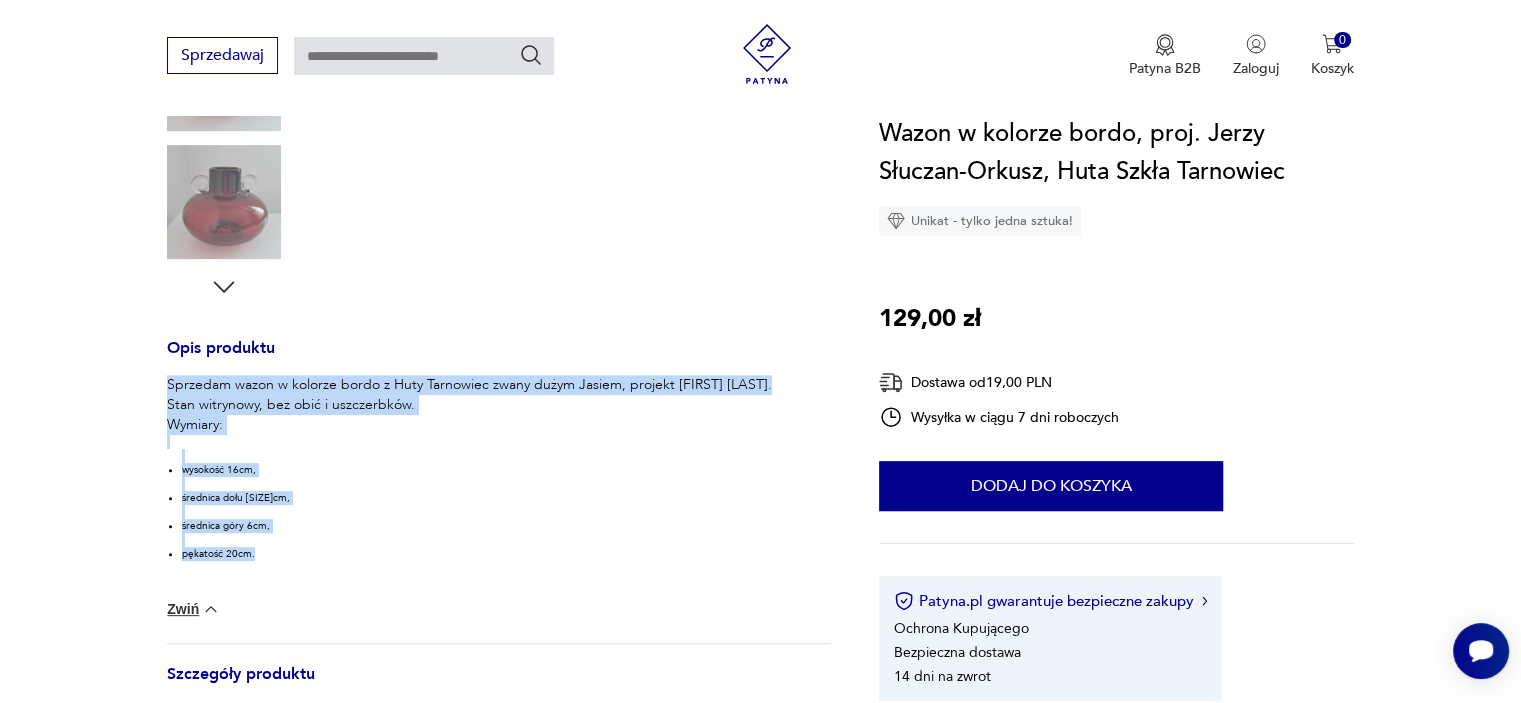 drag, startPoint x: 165, startPoint y: 384, endPoint x: 260, endPoint y: 556, distance: 196.49173 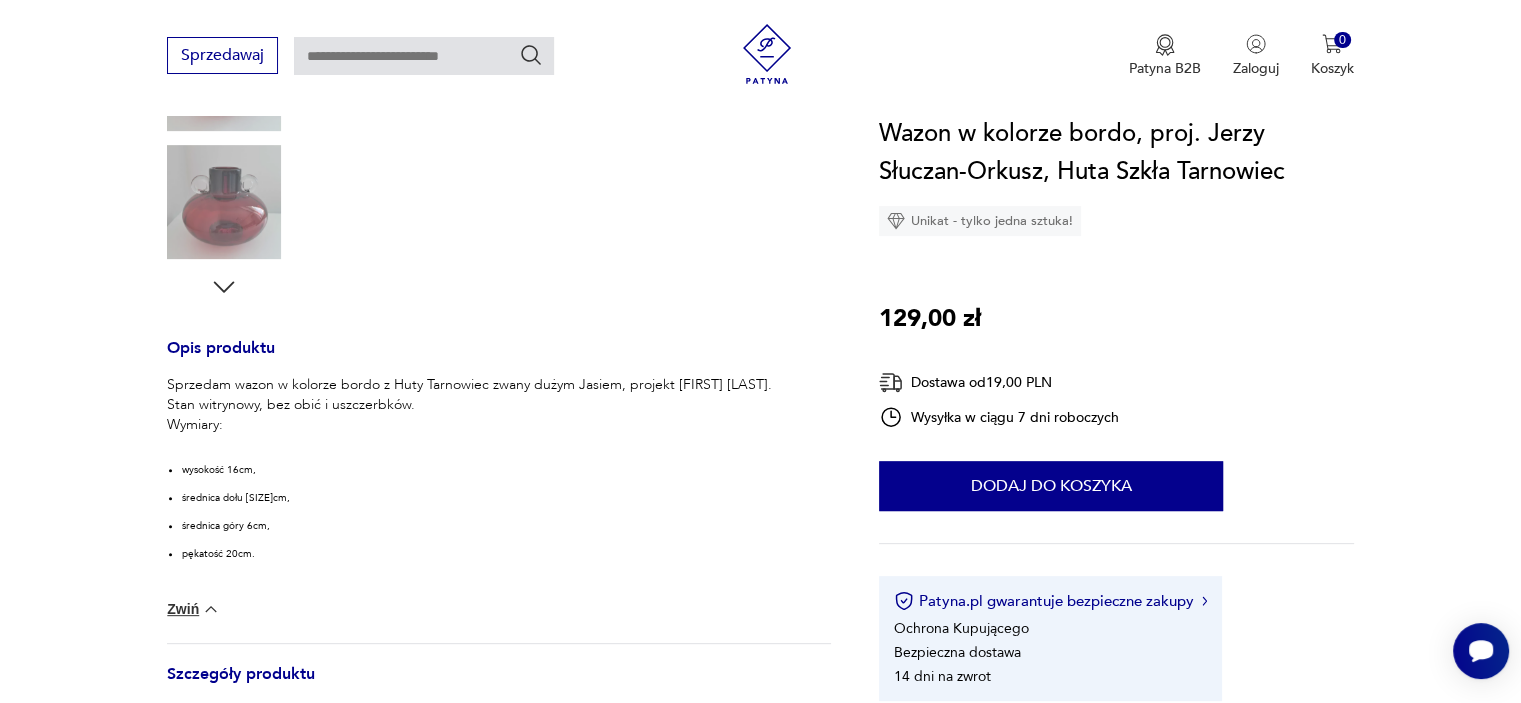 click on "Klasyk Opis produktu Sprzedam wazon w kolorze bordo z Huty Tarnowiec zwany dużym Jasiem, projekt Jerzy Słuczan-Orkusz.
Stan witrynowy, bez obić i uszczerbków.
Wymiary:
wysokość [SIZE]cm,
średnica dołu [SIZE]cm,
średnica góry [SIZE]cm,
pękatość [SIZE]cm.
Zwiń Szczegóły produktu Stan:   idealny Wysokość :   [SIZE] Kolor:   czerwony Datowanie :   [YEAR] Kolory :   red Kraj pochodzenia :   Polska Tworzywo :   szkło Projektant :   Jerzy Słuczan-Orkusz Producent :   Huta Szkła „Tarnowiec” (INCO-Veritas) w Tarnowcu Wysokość :   [SIZE] Średnica wylotu :   [SIZE] Średnica podstawy :   [SIZE] Liczba sztuk:   1 Tagi:   PRL ,  Prezent dla niej ,  Prezent dla kolekcjonera Rozwiń więcej O sprzedawcy Bibelot PRL Zweryfikowany sprzedawca Od [NUMBER] lat z Patyną Dostawa i zwroty Dostępne formy dostawy: Kurier   [PRICE] Paczkomat InPost   [PRICE] Zwroty: Jeśli z jakiegokolwiek powodu chcesz zwrócić zamówiony przedmiot, masz na to   [NUMBER] dni od momentu otrzymania przesyłki. Unikat - tylko jedna sztuka! [PRICE]" at bounding box center [760, 414] 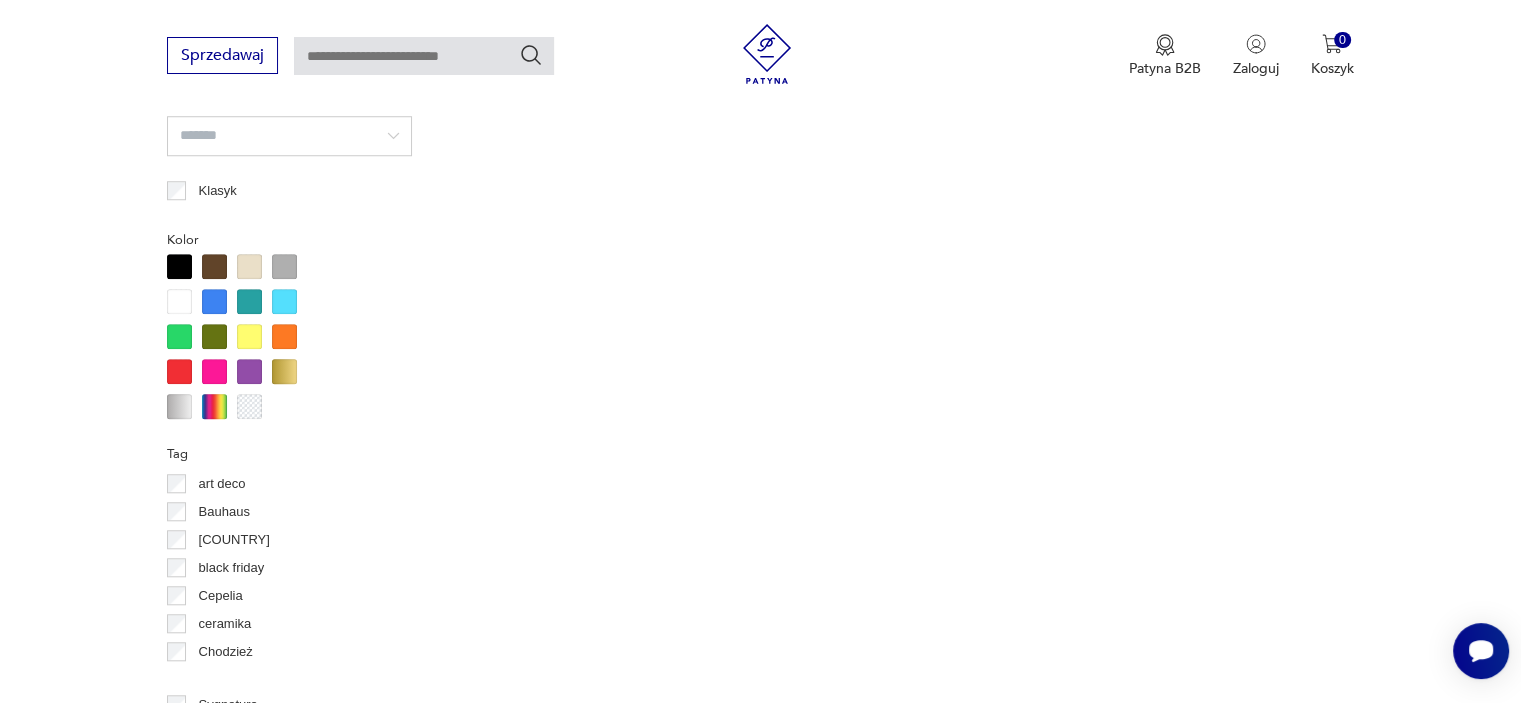 scroll, scrollTop: 1738, scrollLeft: 0, axis: vertical 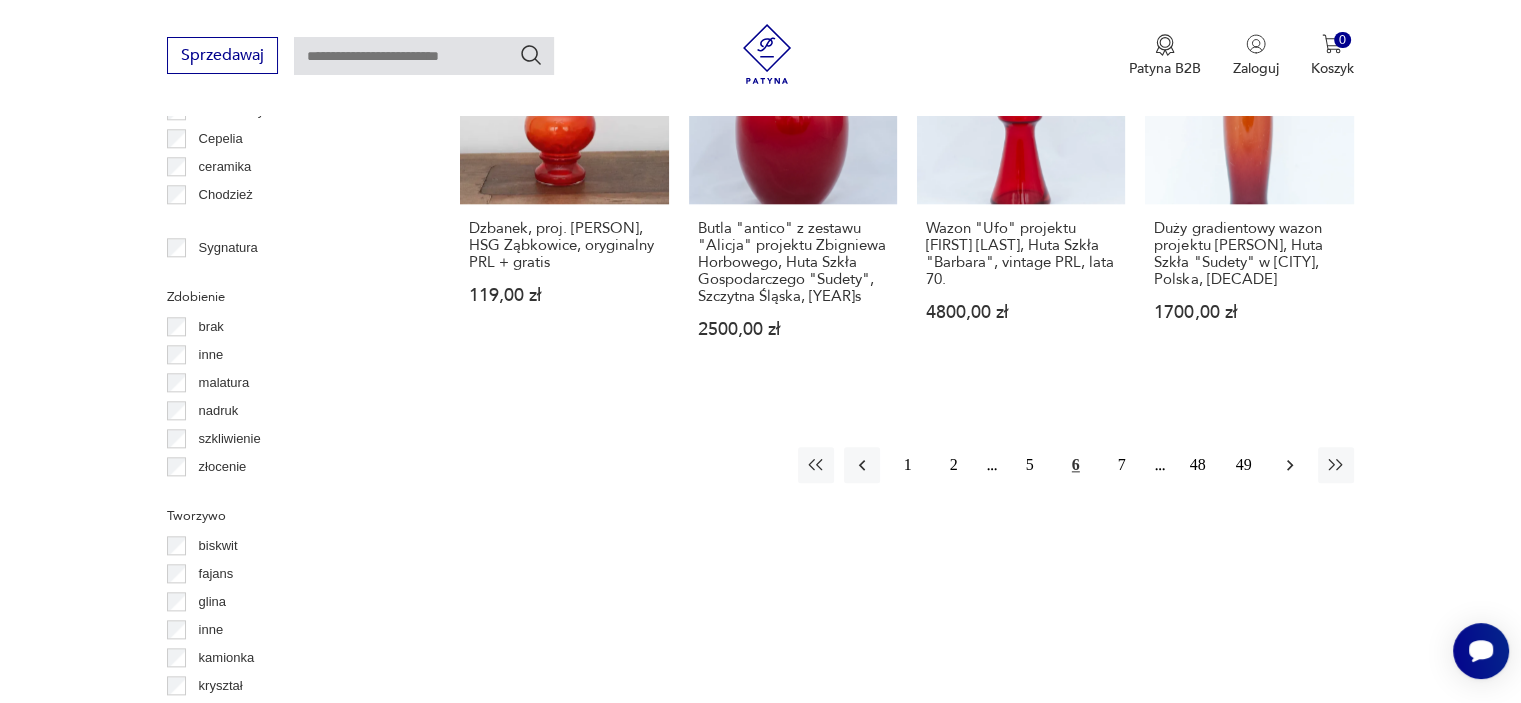 click at bounding box center (1290, 465) 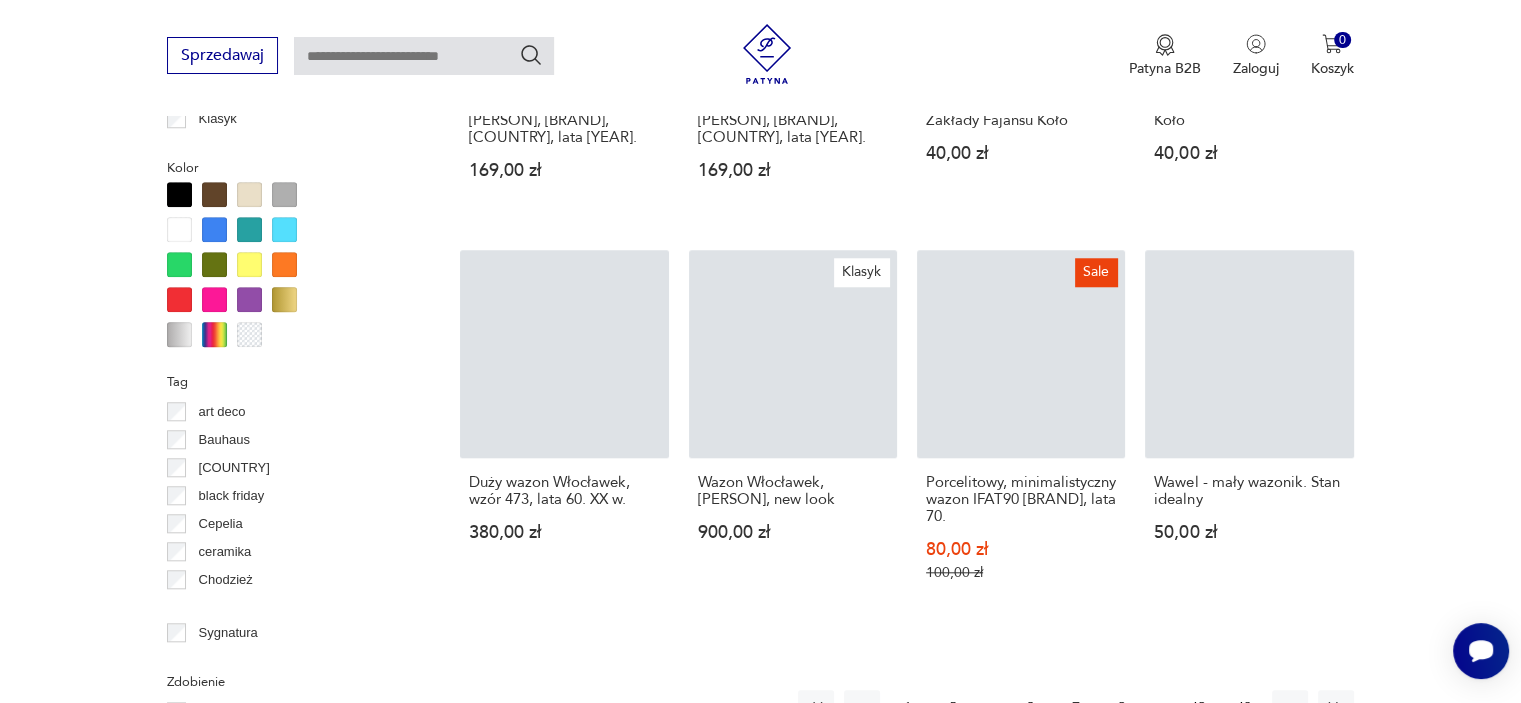 scroll, scrollTop: 530, scrollLeft: 0, axis: vertical 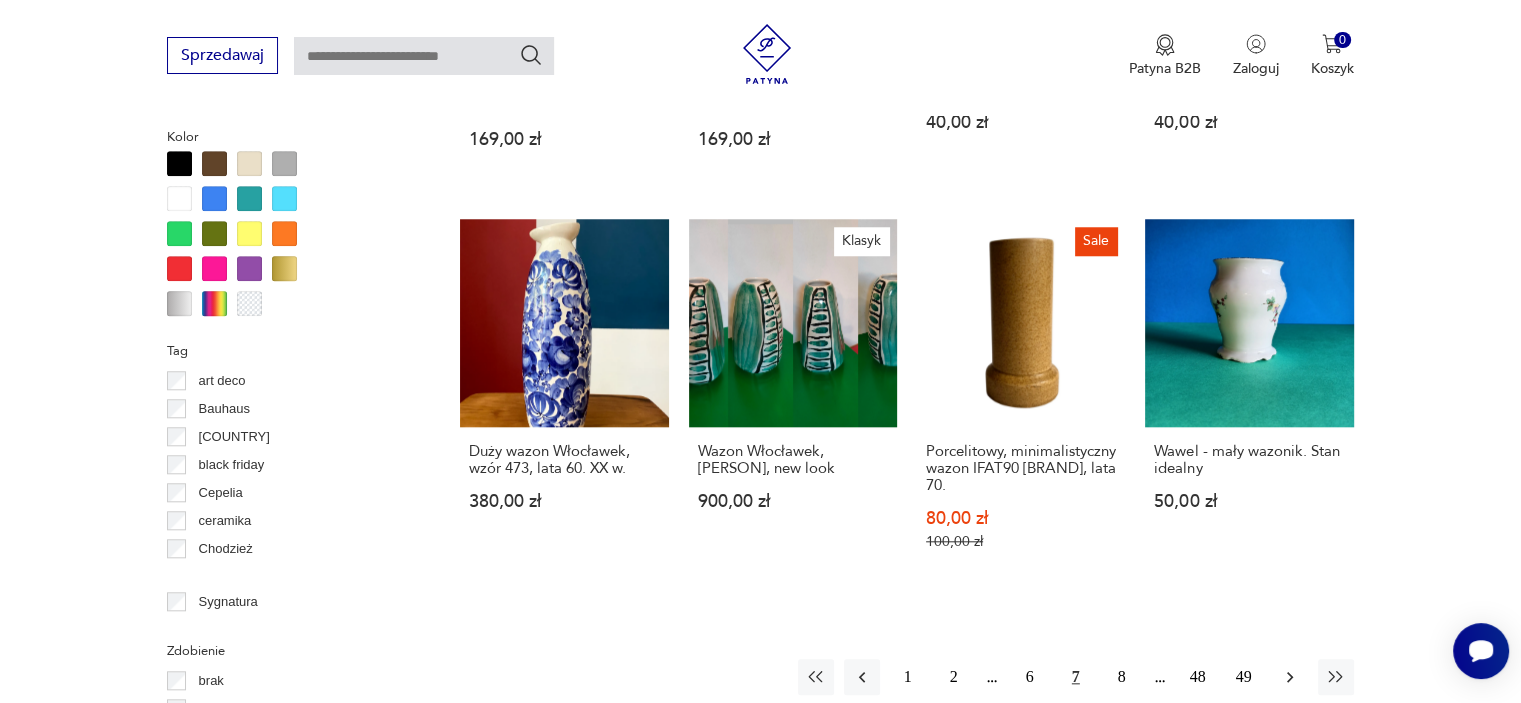 click at bounding box center [1290, 677] 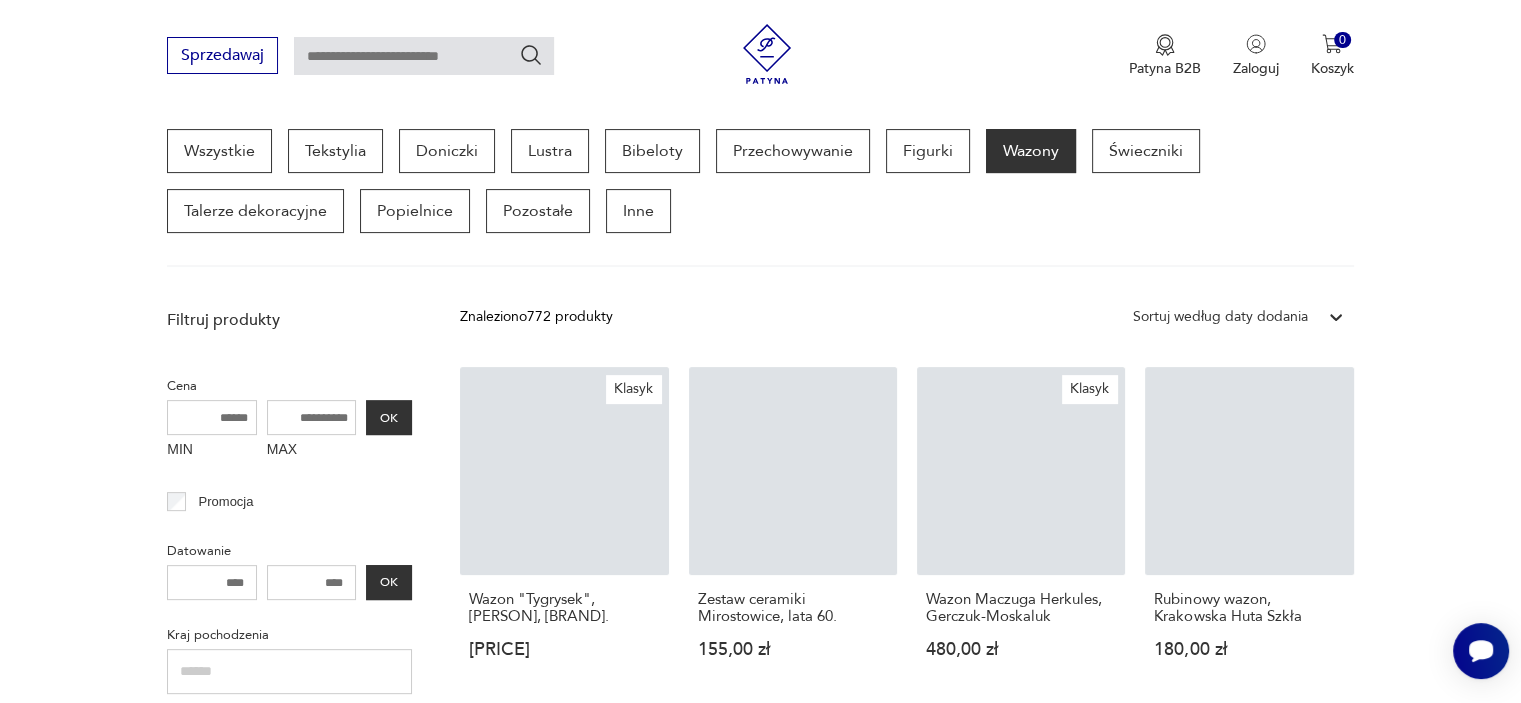 scroll, scrollTop: 530, scrollLeft: 0, axis: vertical 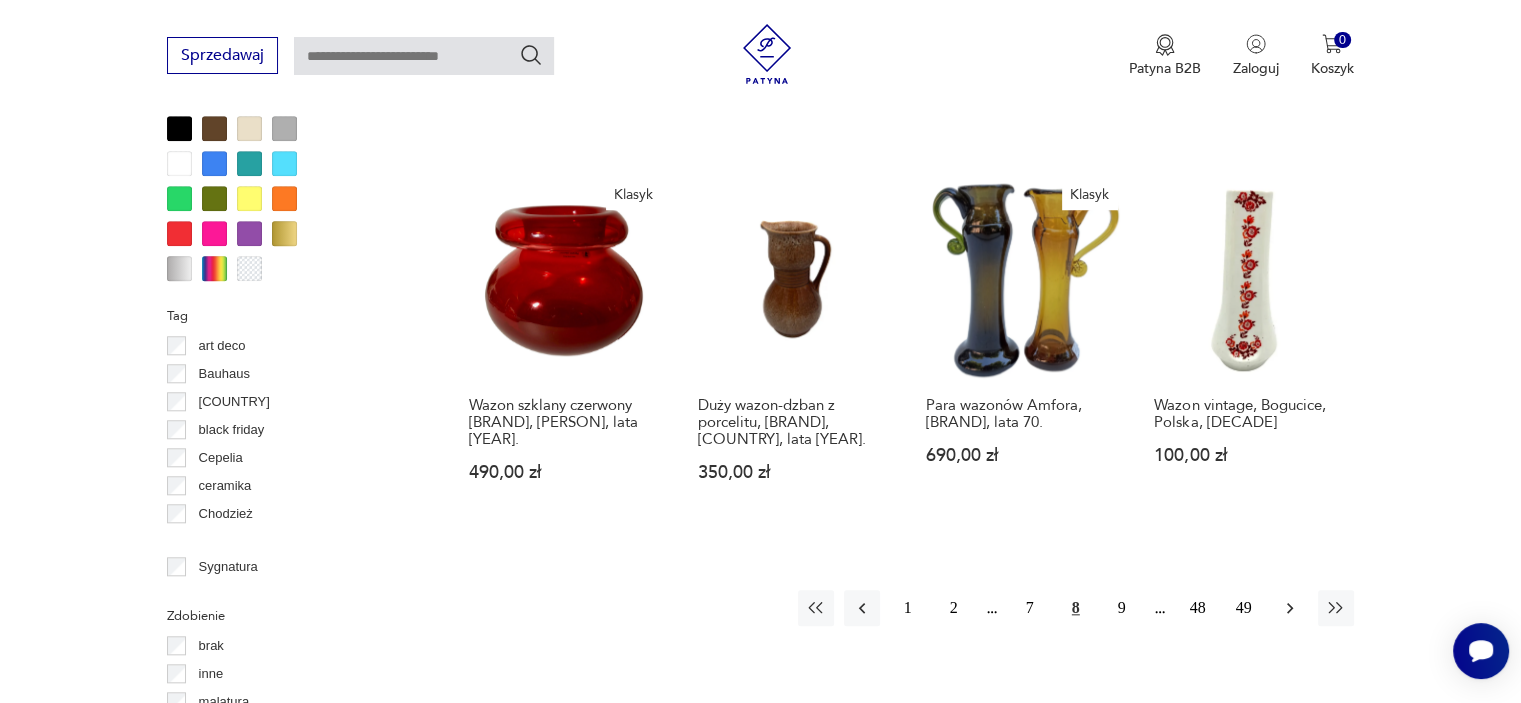 click at bounding box center (1290, 608) 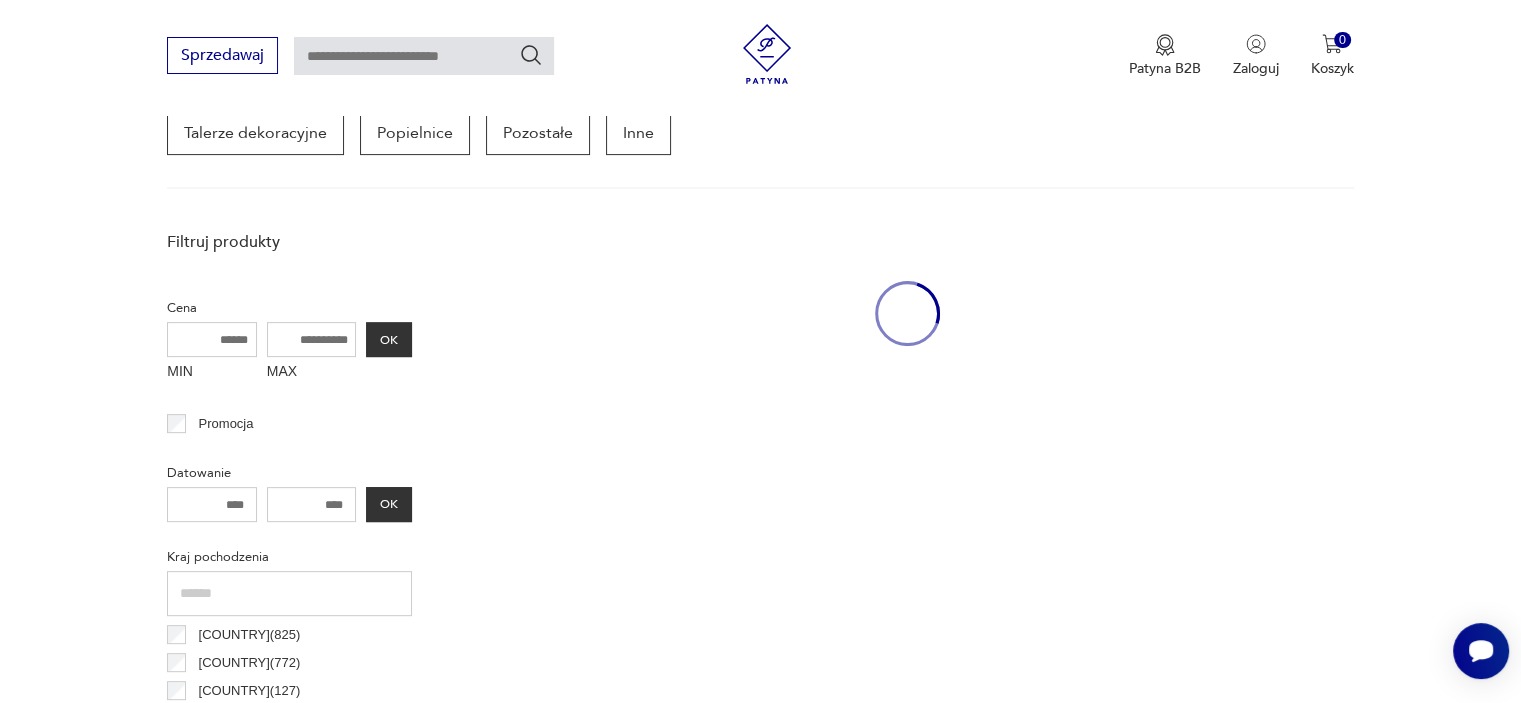 scroll, scrollTop: 530, scrollLeft: 0, axis: vertical 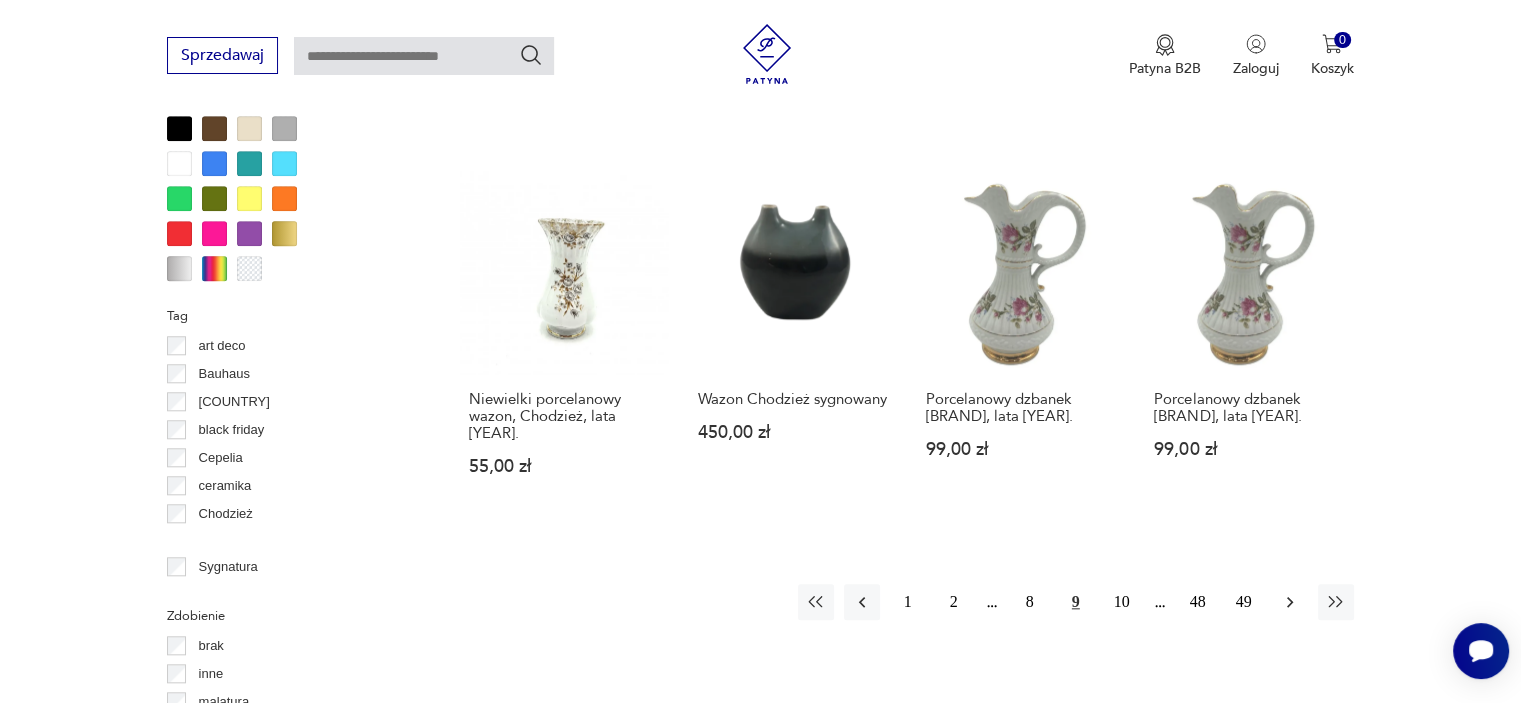 click at bounding box center (1290, 602) 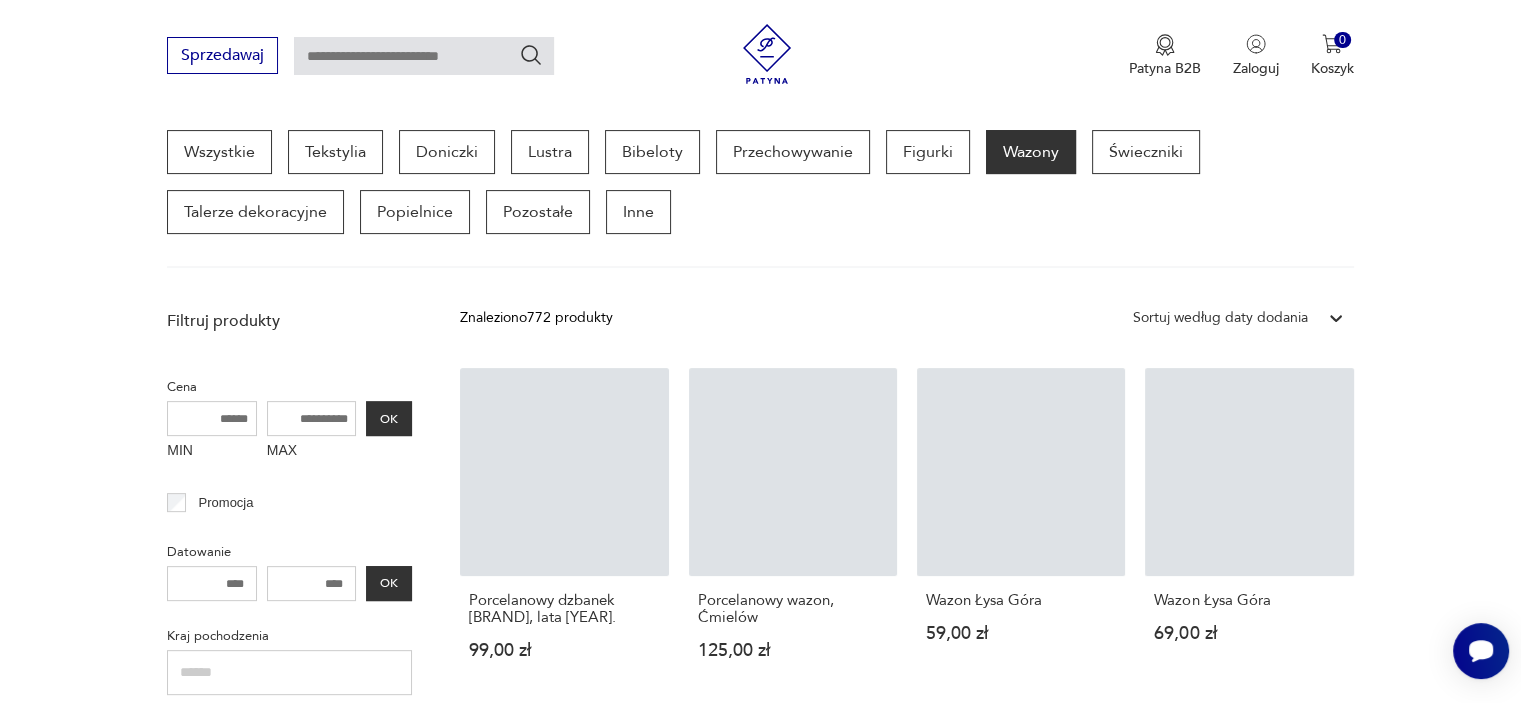 scroll, scrollTop: 530, scrollLeft: 0, axis: vertical 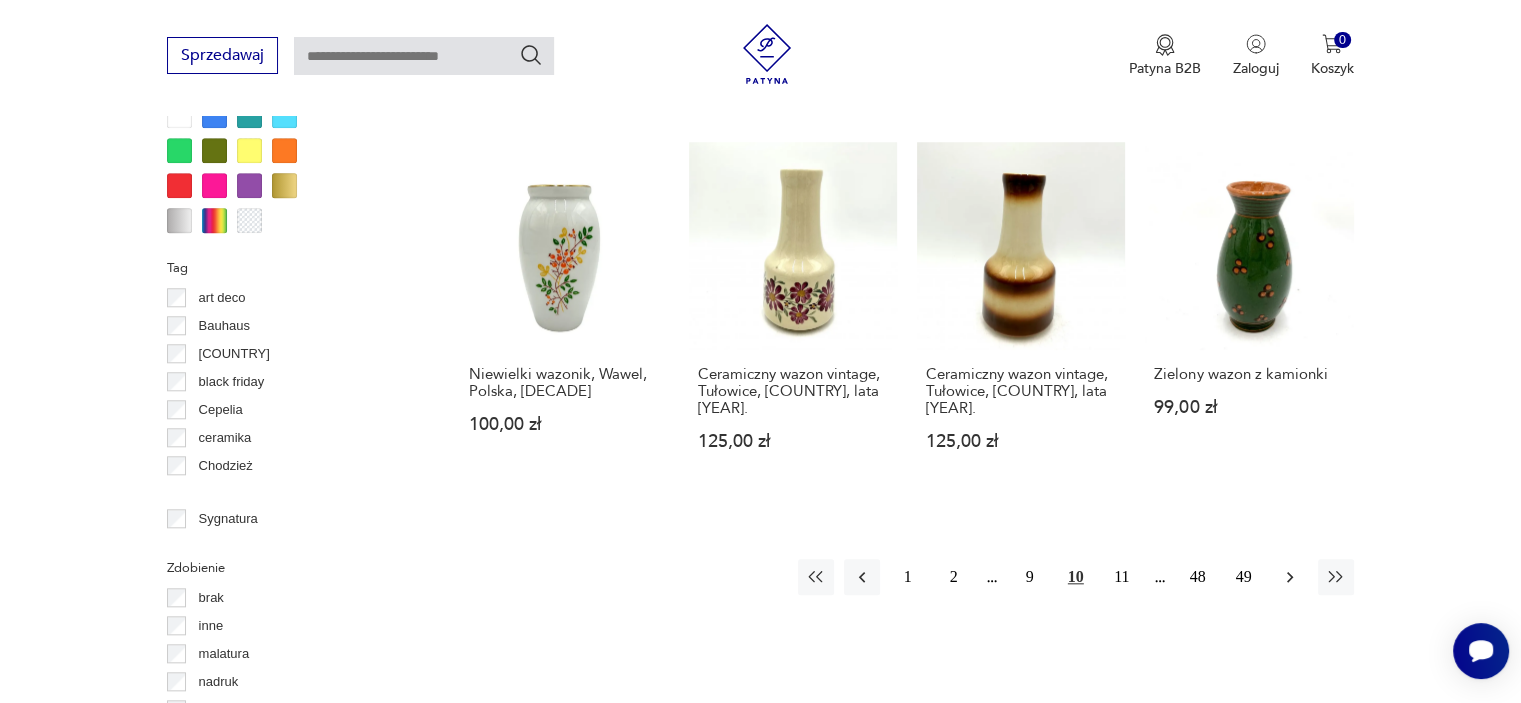 click at bounding box center [1290, 577] 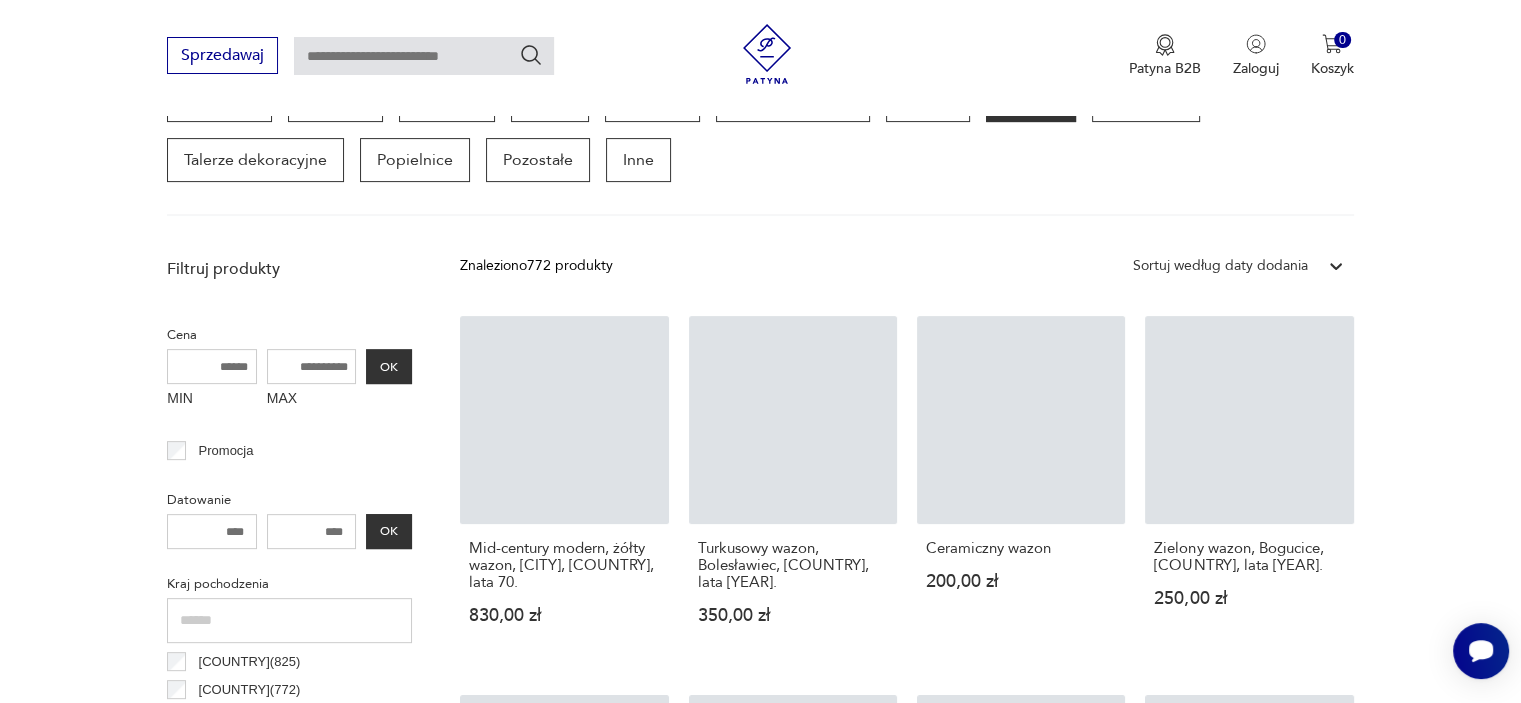 scroll, scrollTop: 530, scrollLeft: 0, axis: vertical 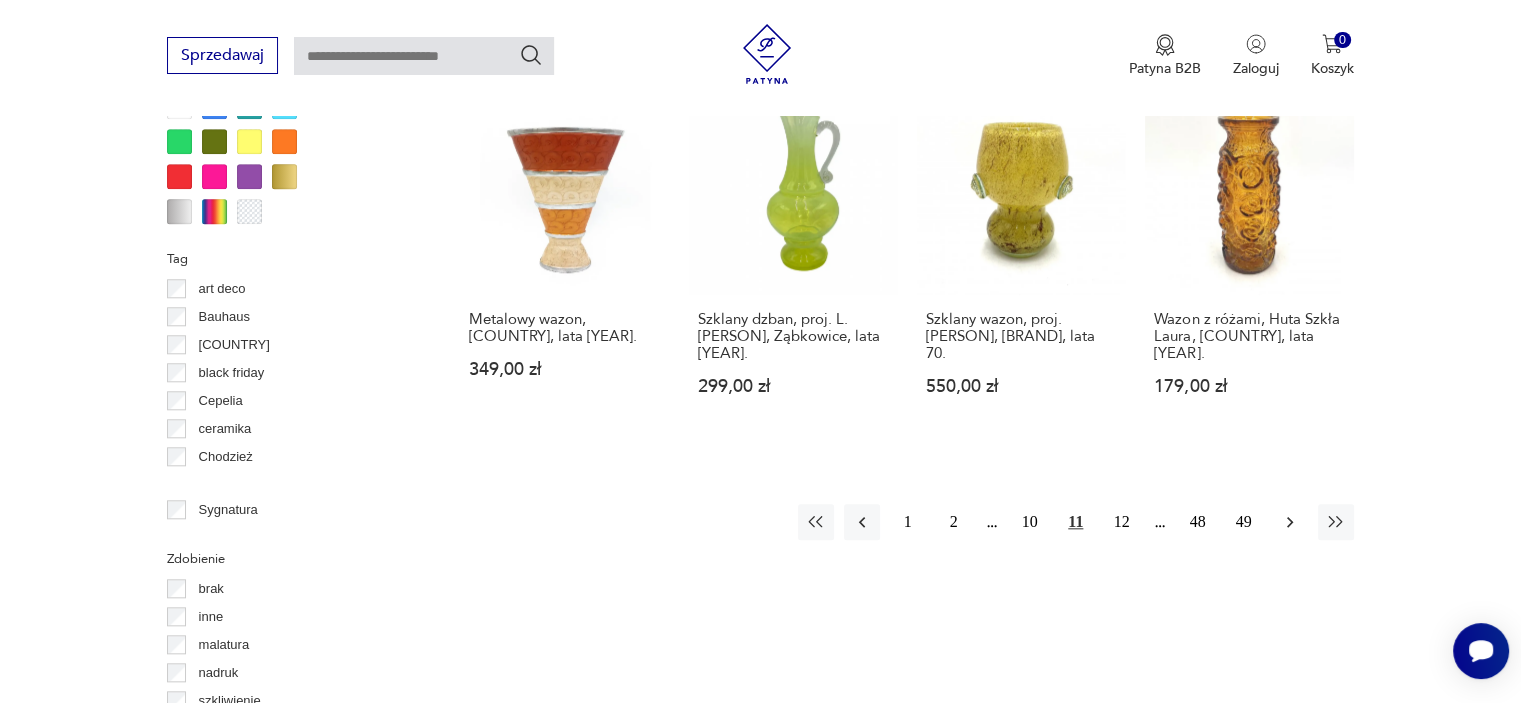 click at bounding box center (1290, 522) 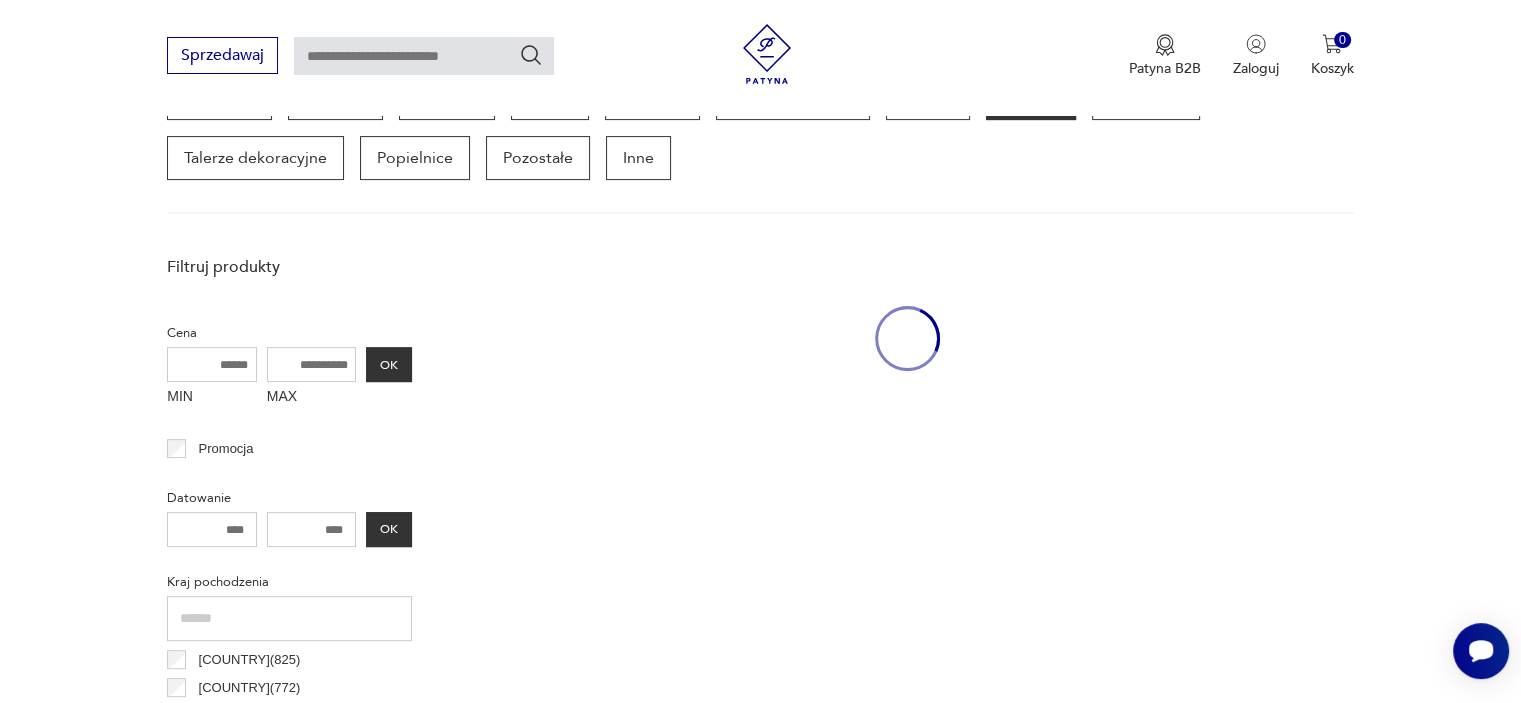 scroll, scrollTop: 530, scrollLeft: 0, axis: vertical 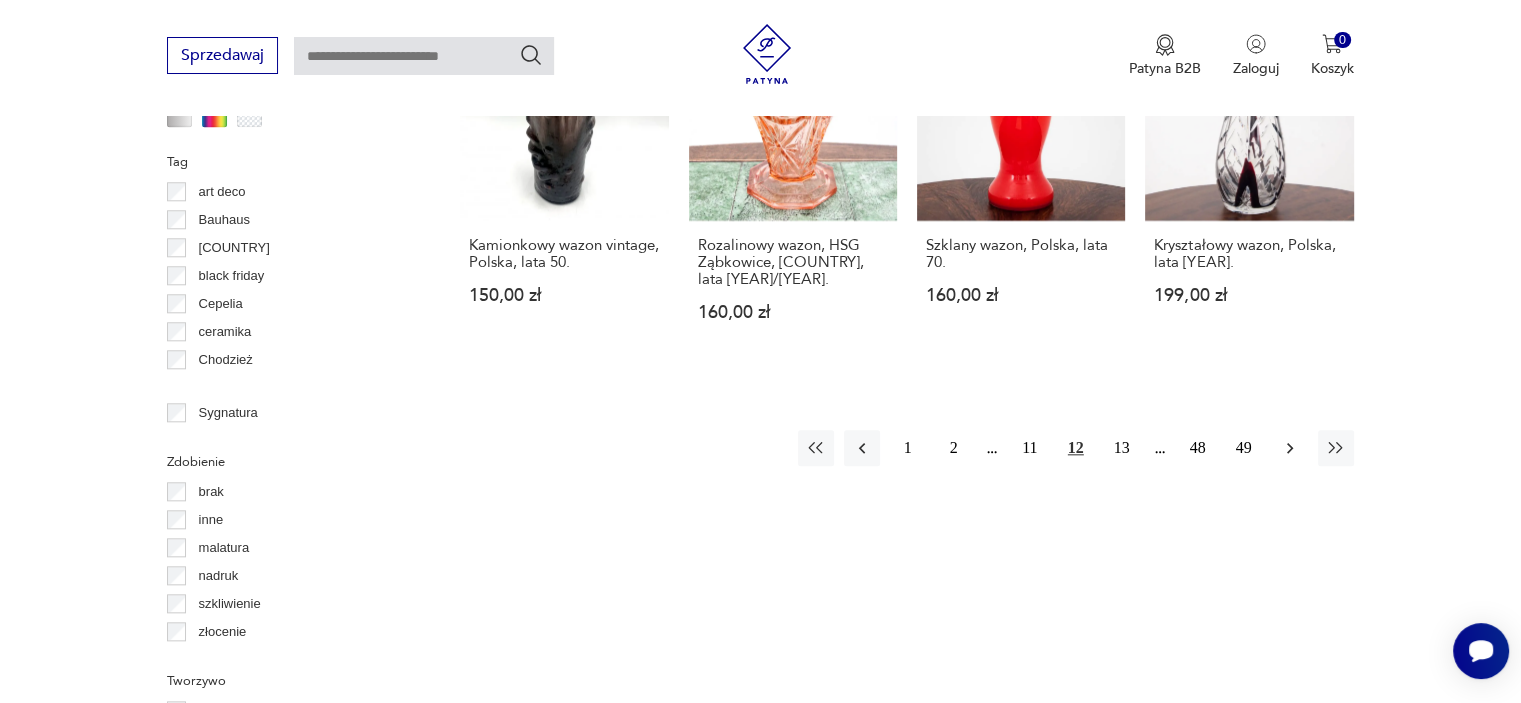 click at bounding box center [1290, 448] 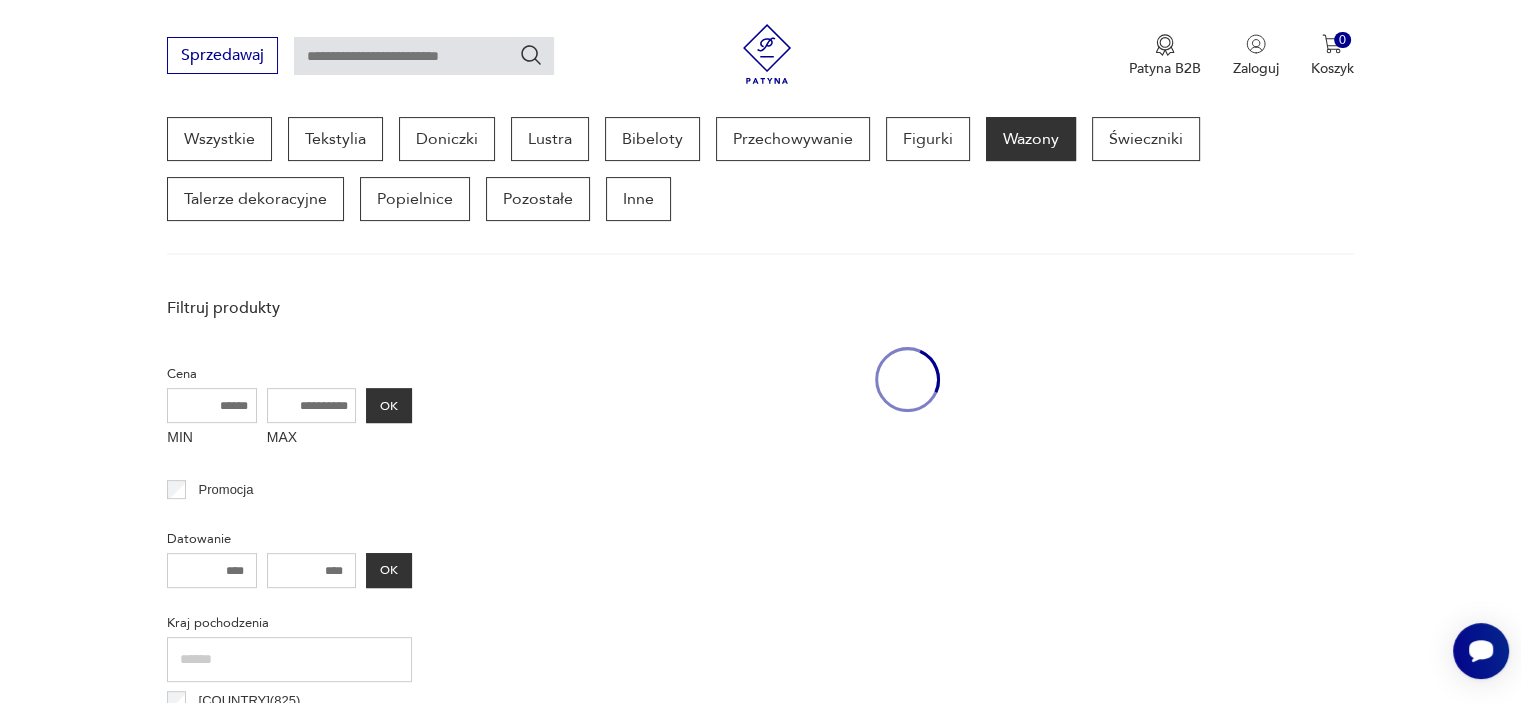 scroll, scrollTop: 530, scrollLeft: 0, axis: vertical 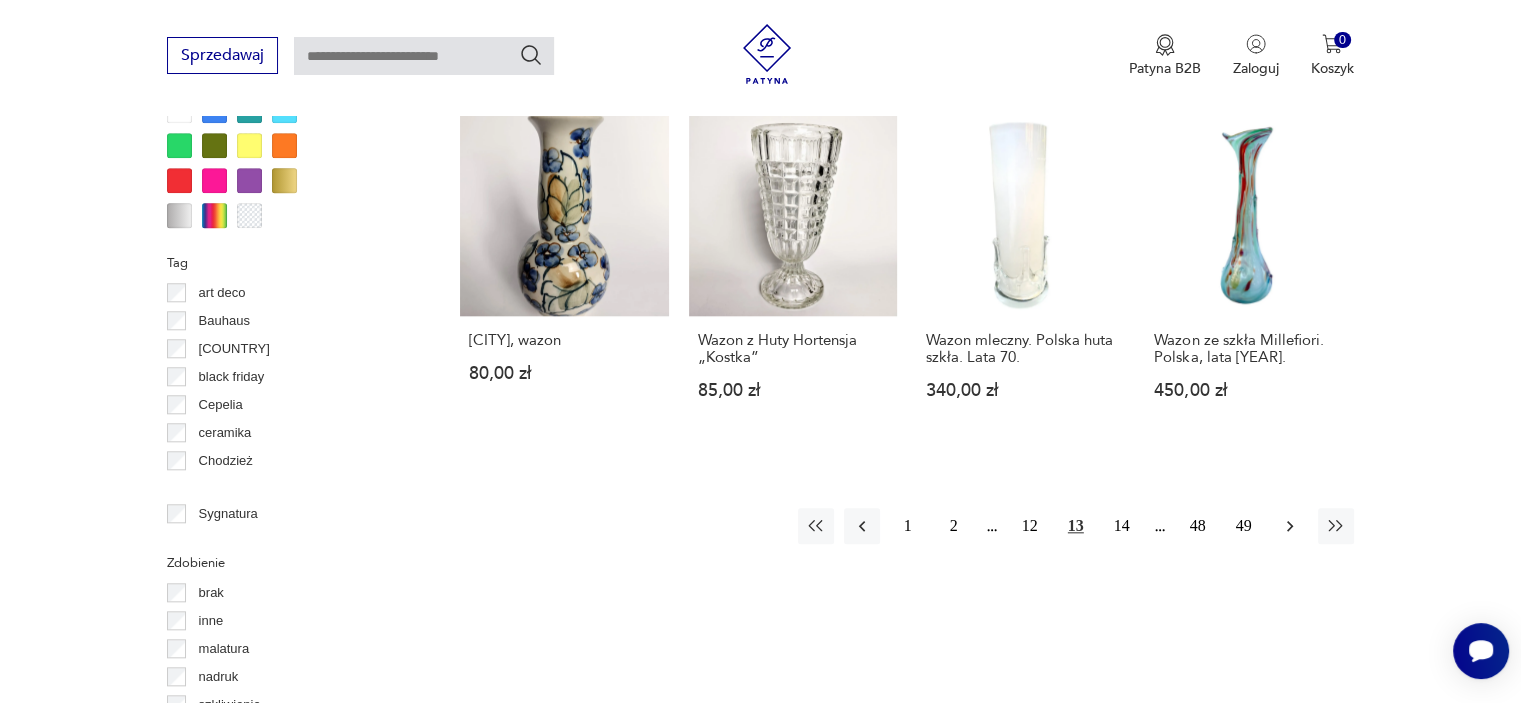 click at bounding box center [1290, 526] 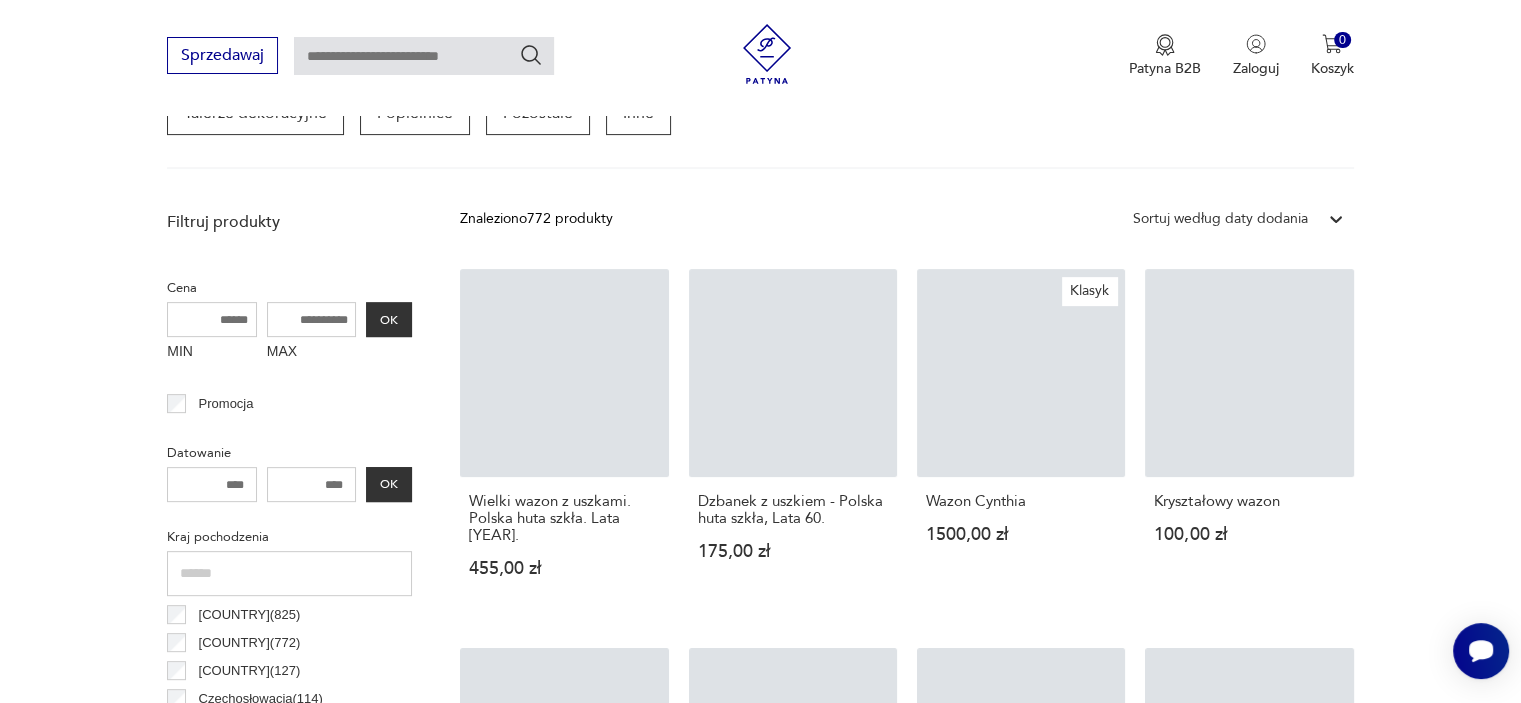 scroll, scrollTop: 530, scrollLeft: 0, axis: vertical 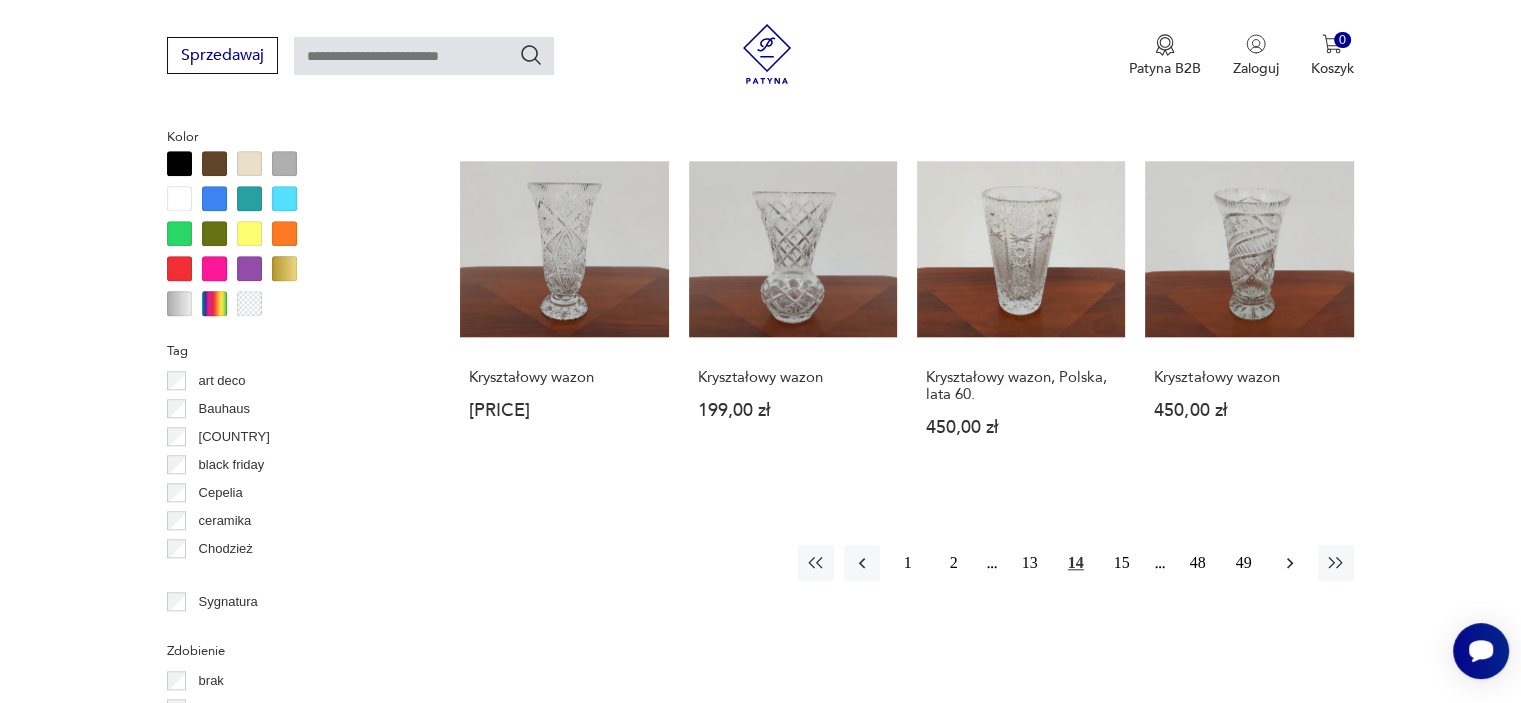 click at bounding box center [1290, 563] 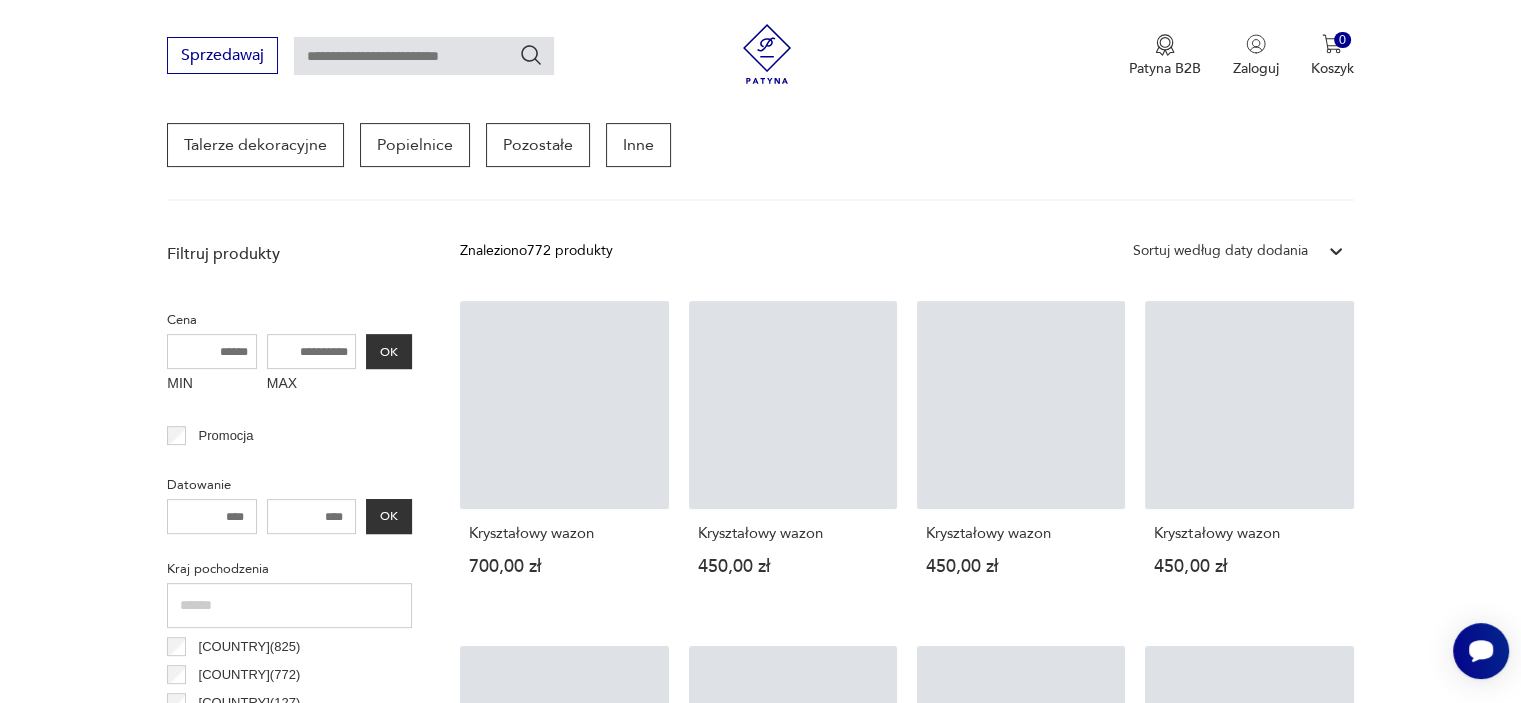 scroll, scrollTop: 530, scrollLeft: 0, axis: vertical 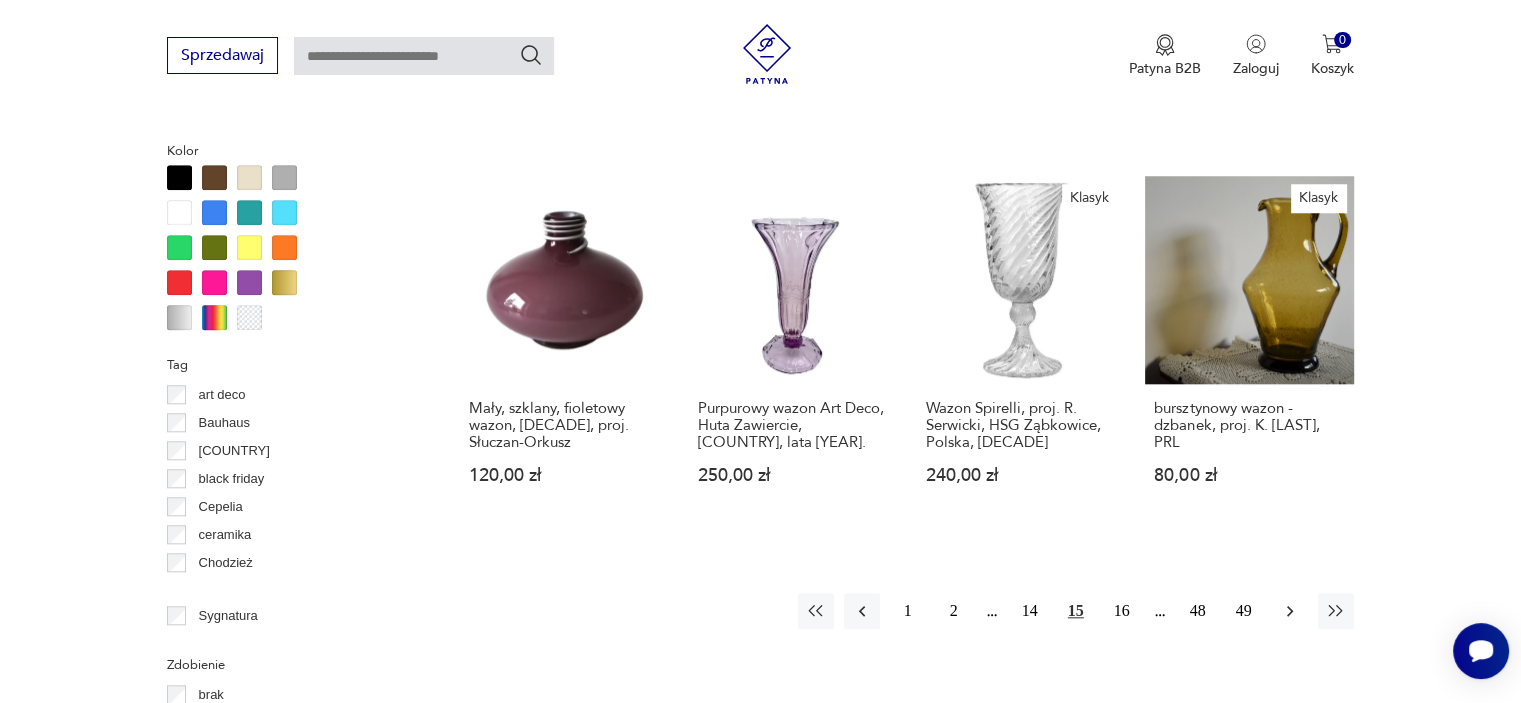 click at bounding box center [1290, 611] 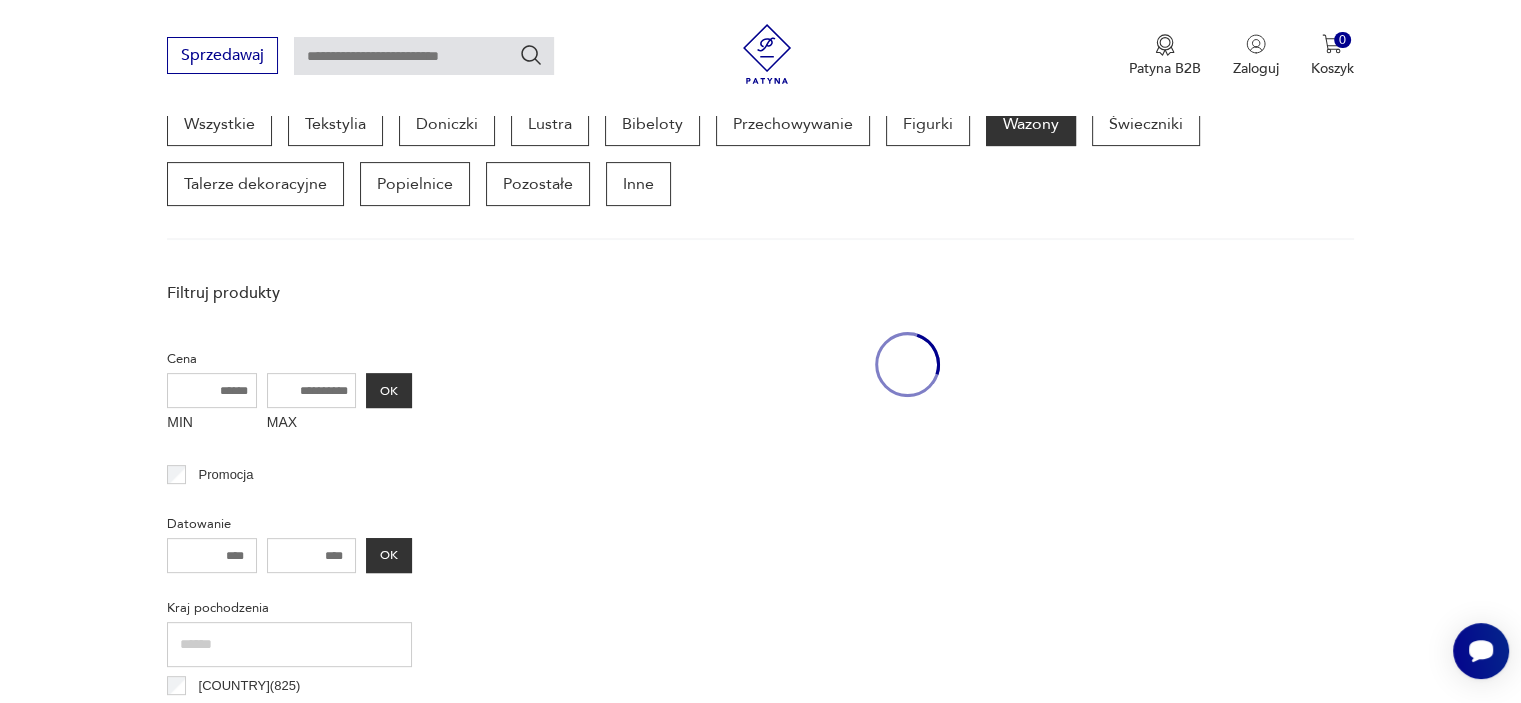 scroll, scrollTop: 530, scrollLeft: 0, axis: vertical 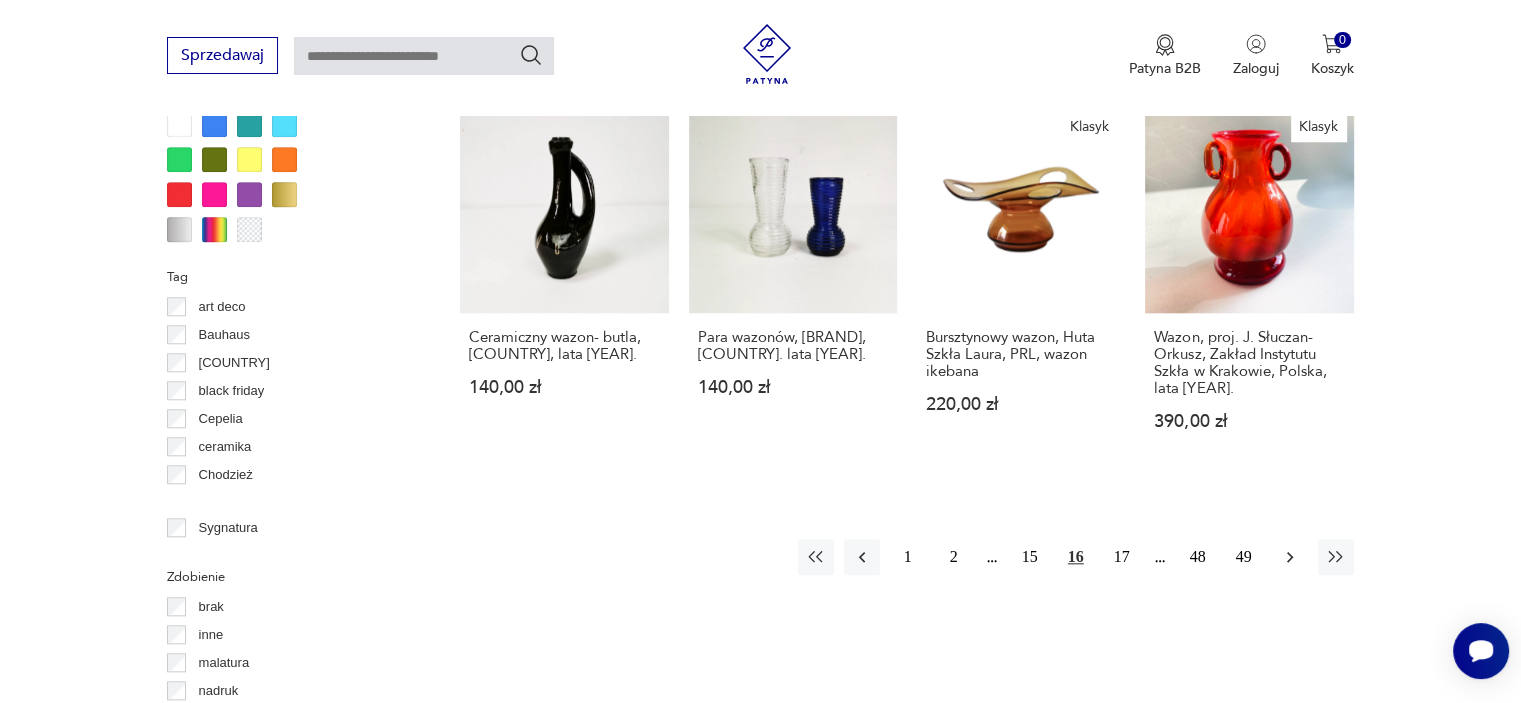 click at bounding box center [1290, 557] 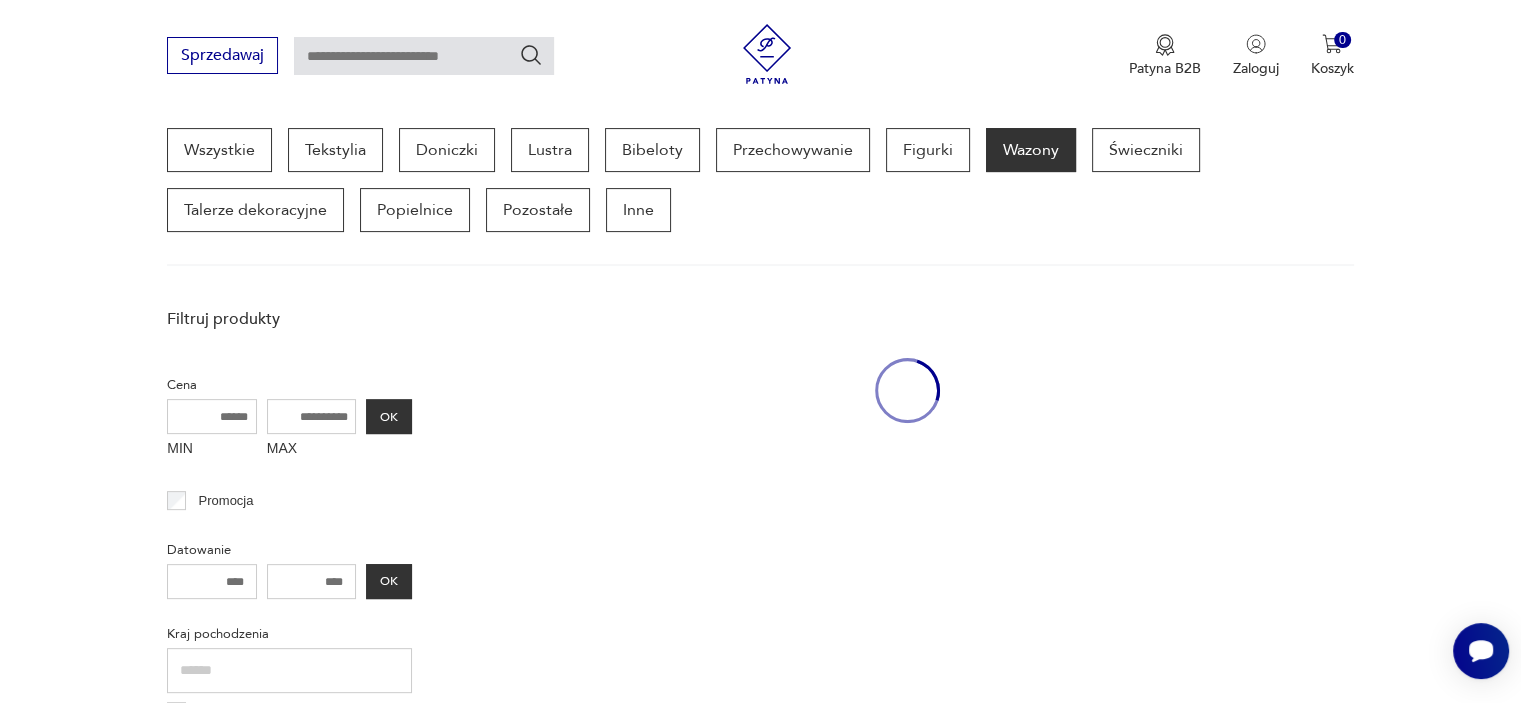 scroll, scrollTop: 530, scrollLeft: 0, axis: vertical 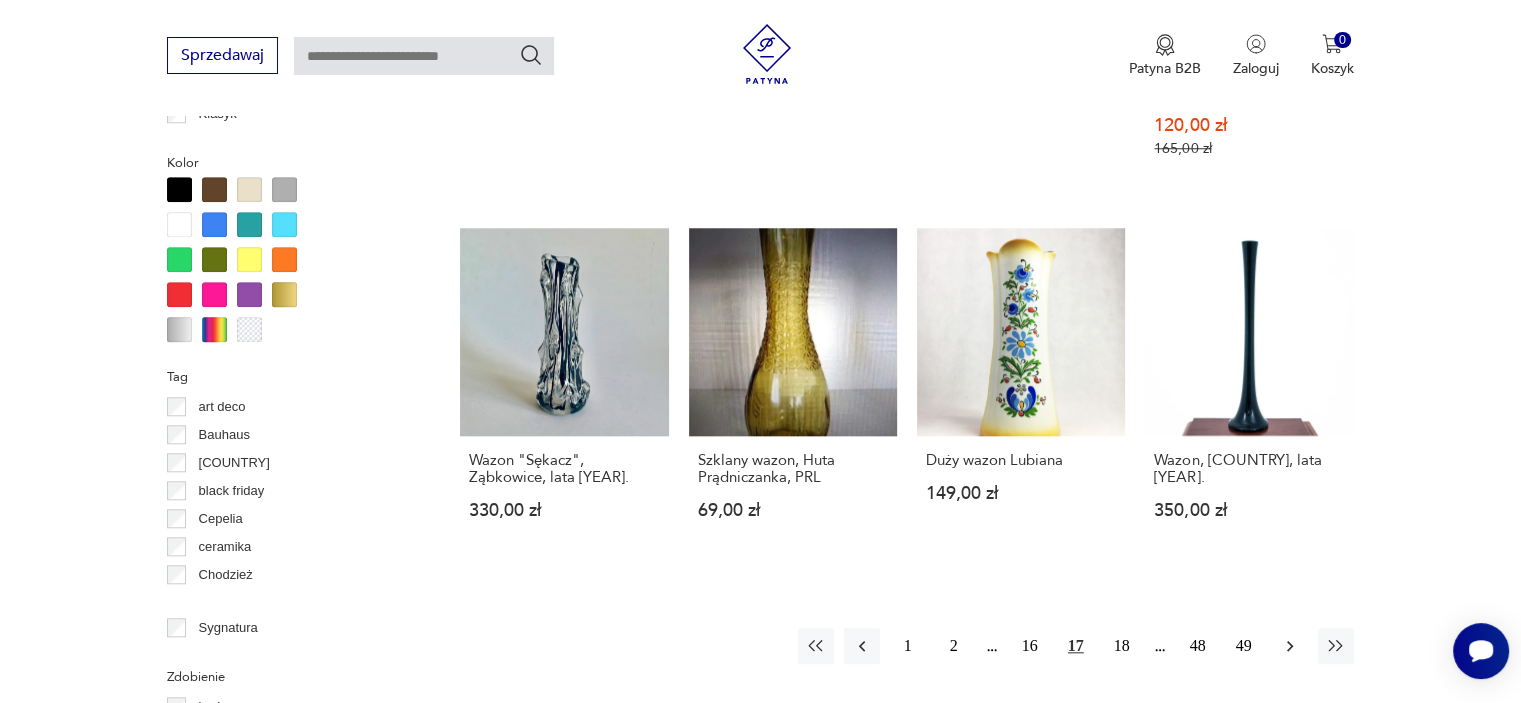 click at bounding box center [1290, 646] 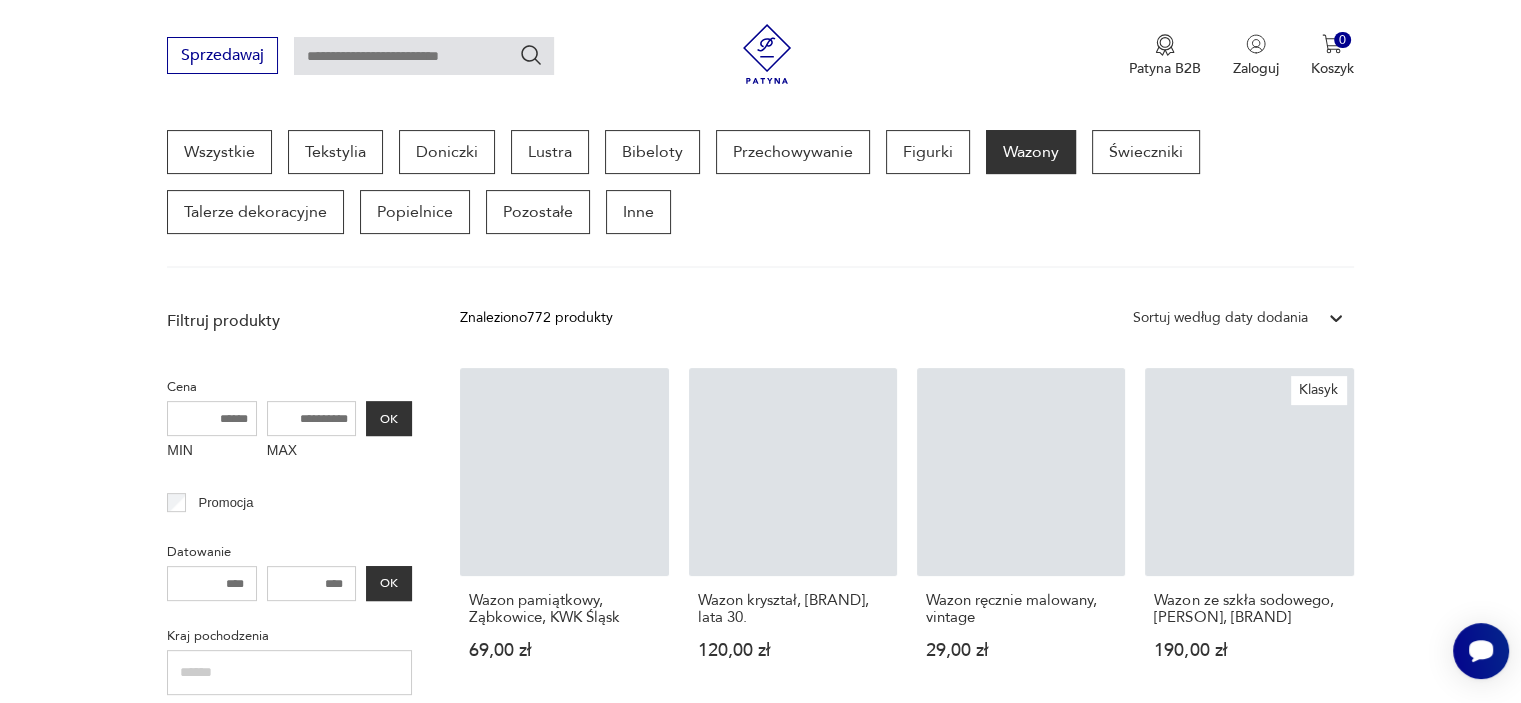 scroll, scrollTop: 530, scrollLeft: 0, axis: vertical 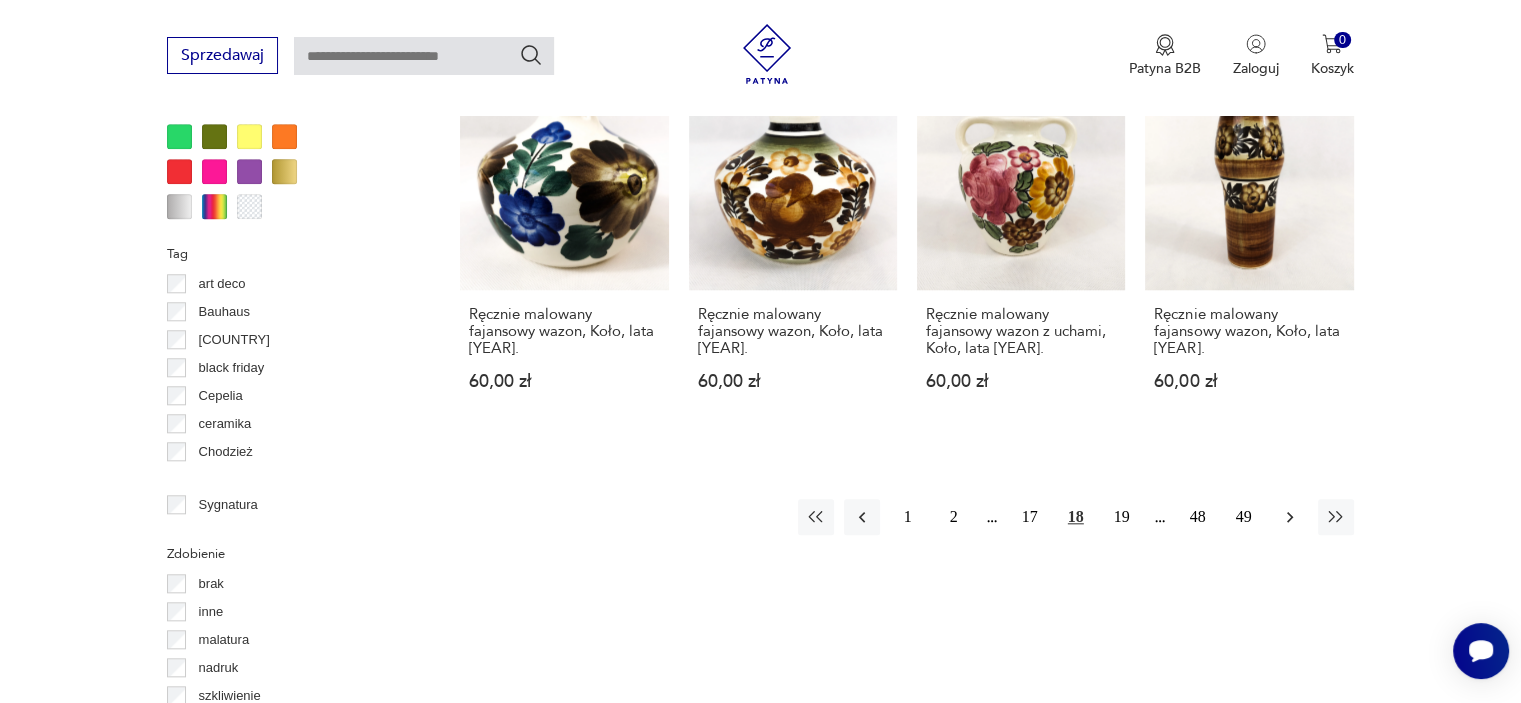 click at bounding box center (1290, 517) 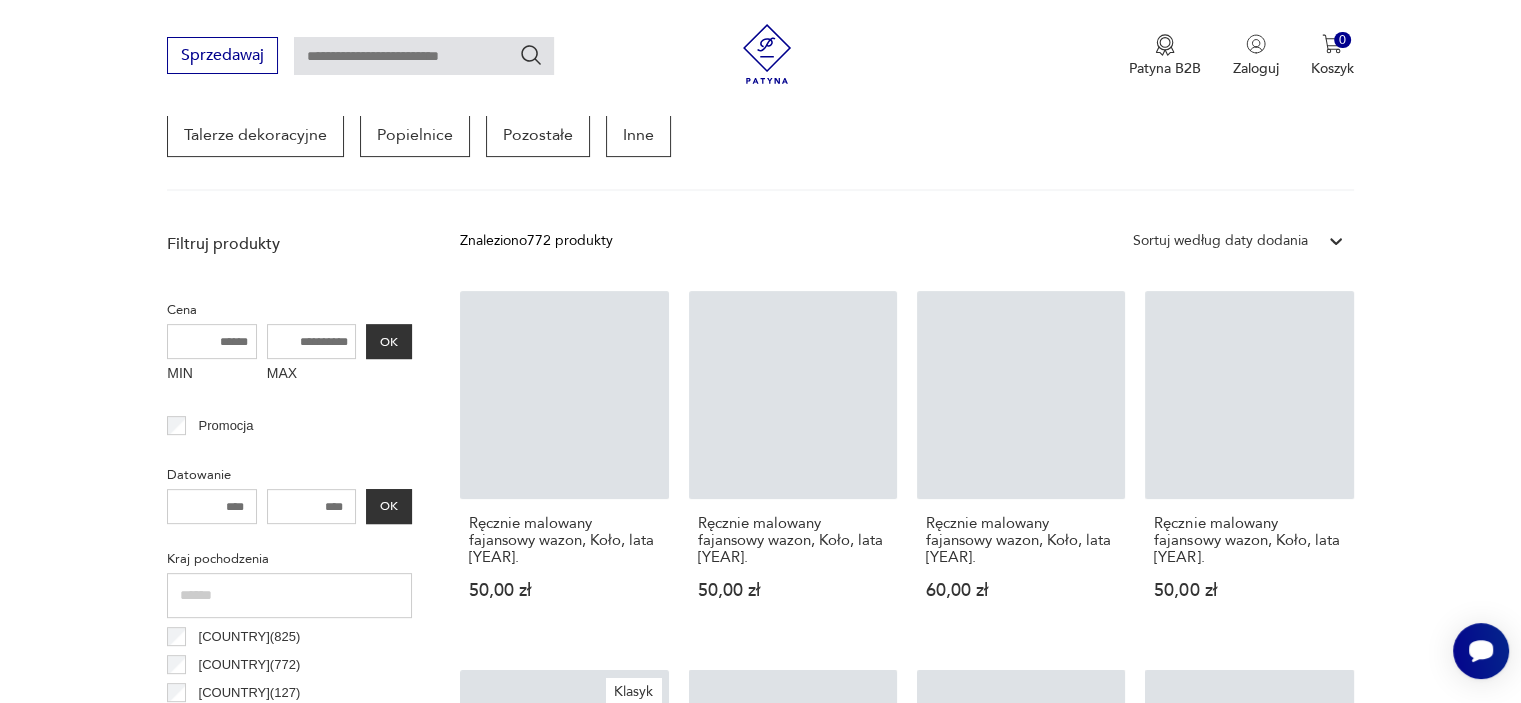 scroll, scrollTop: 530, scrollLeft: 0, axis: vertical 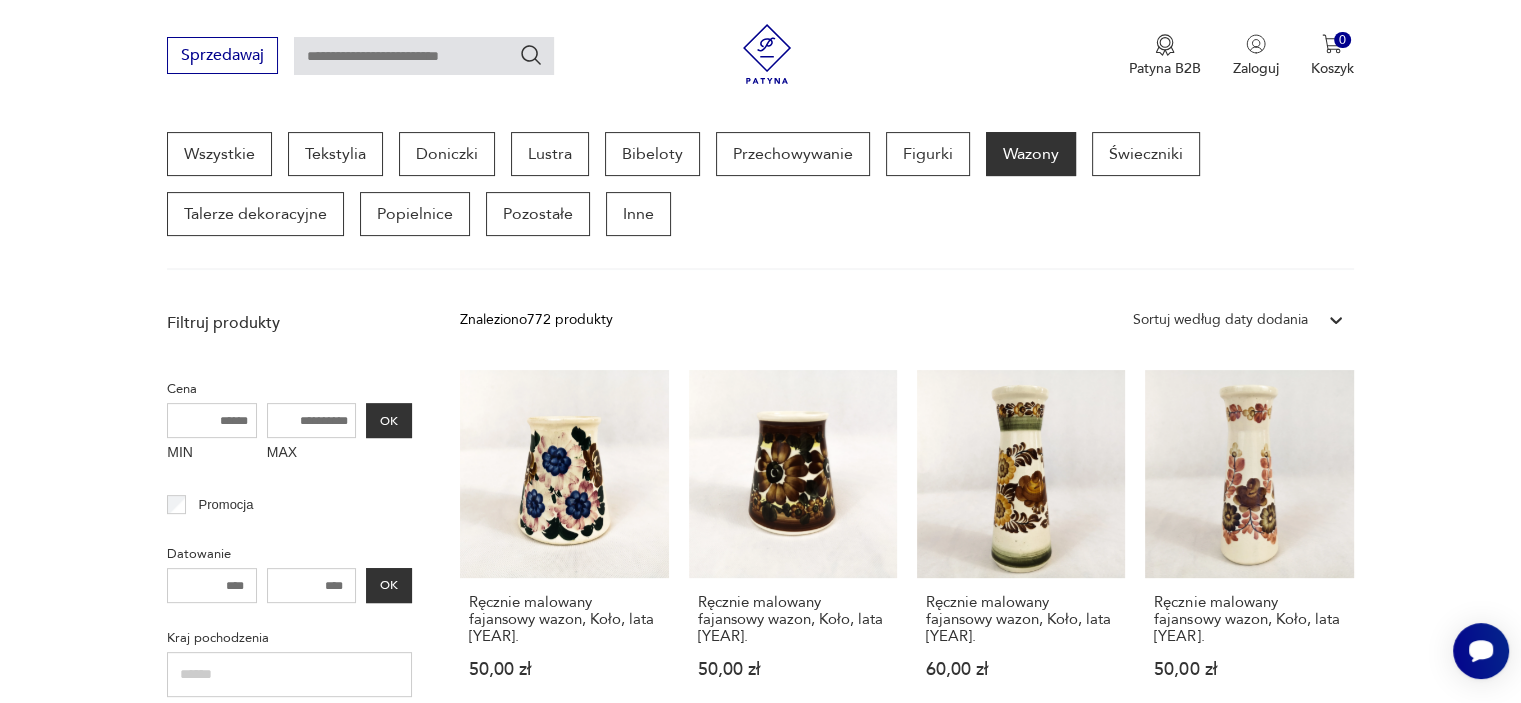 click at bounding box center [424, 56] 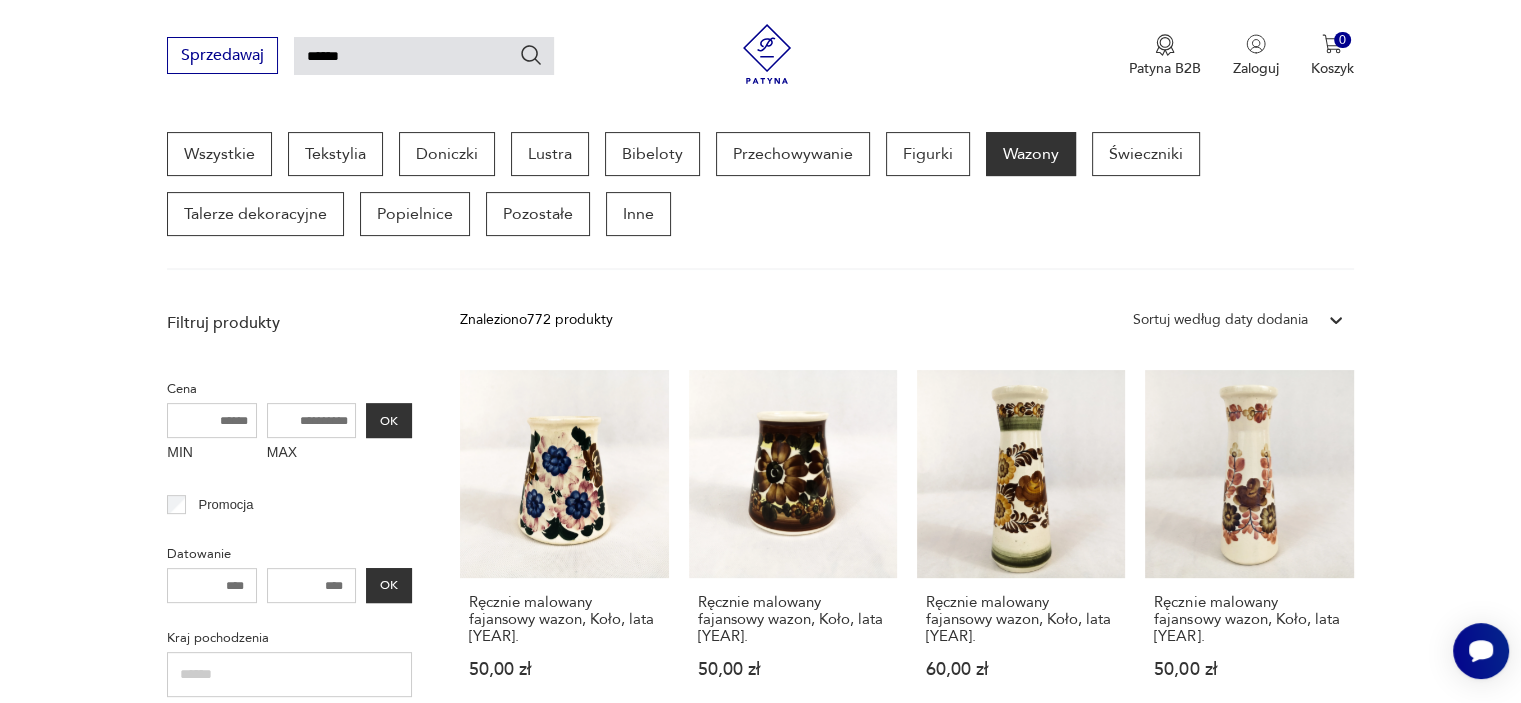 type on "******" 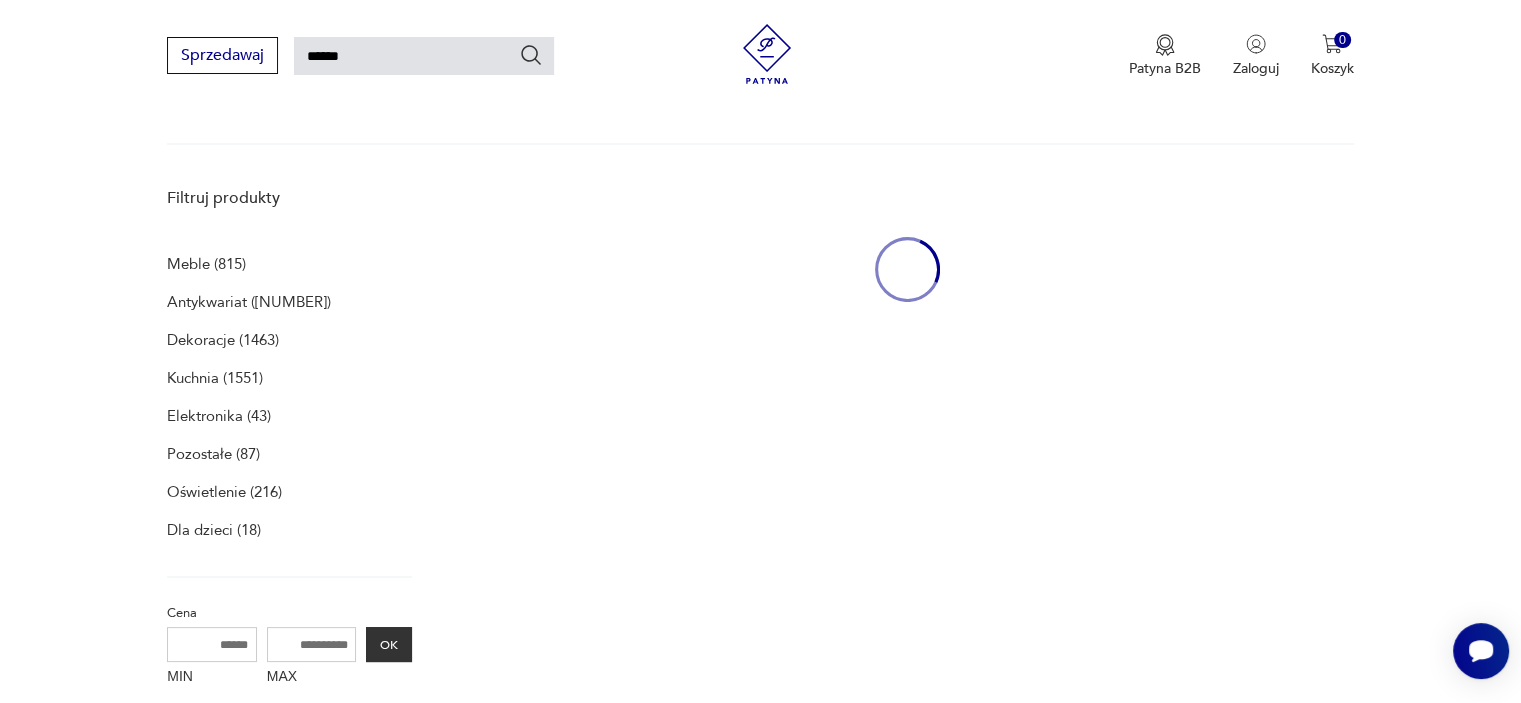 scroll, scrollTop: 199, scrollLeft: 0, axis: vertical 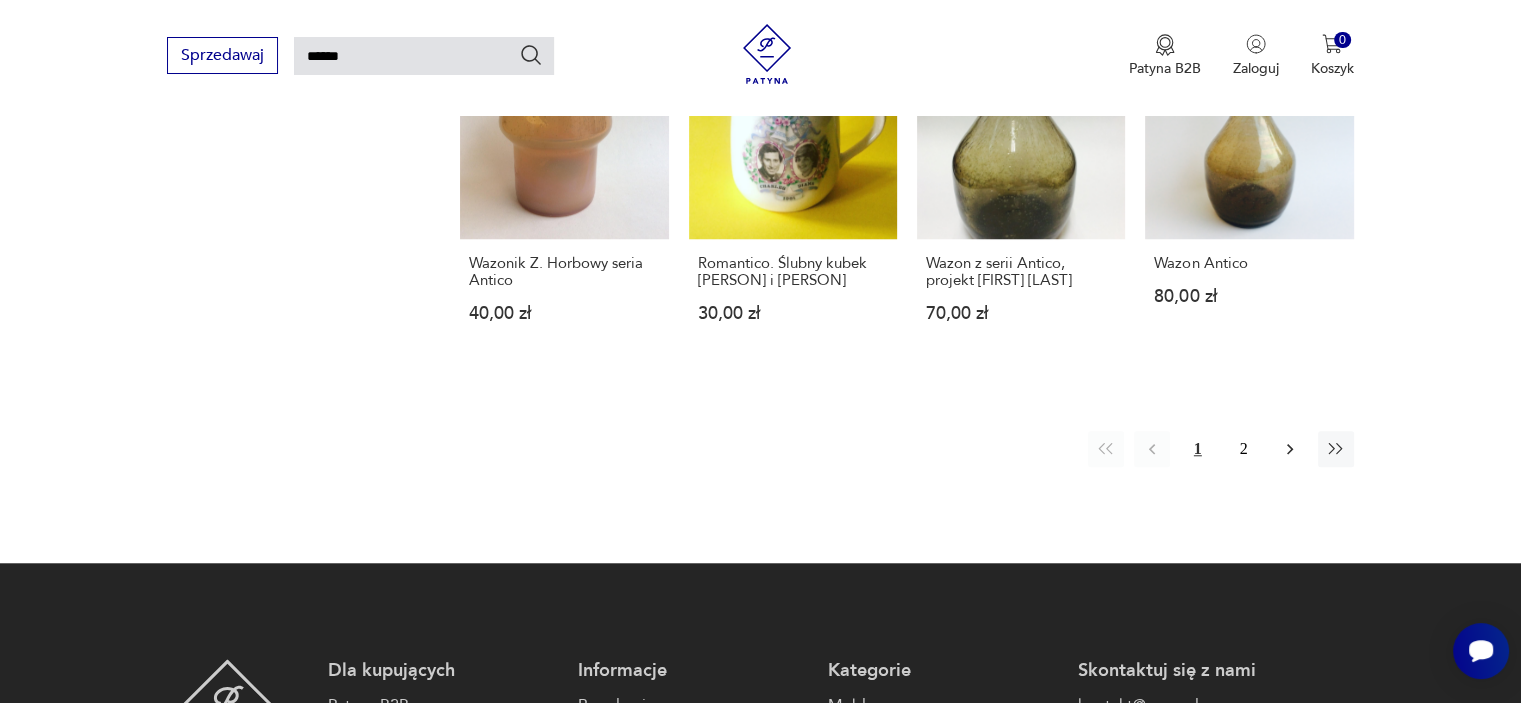 click at bounding box center (1290, 449) 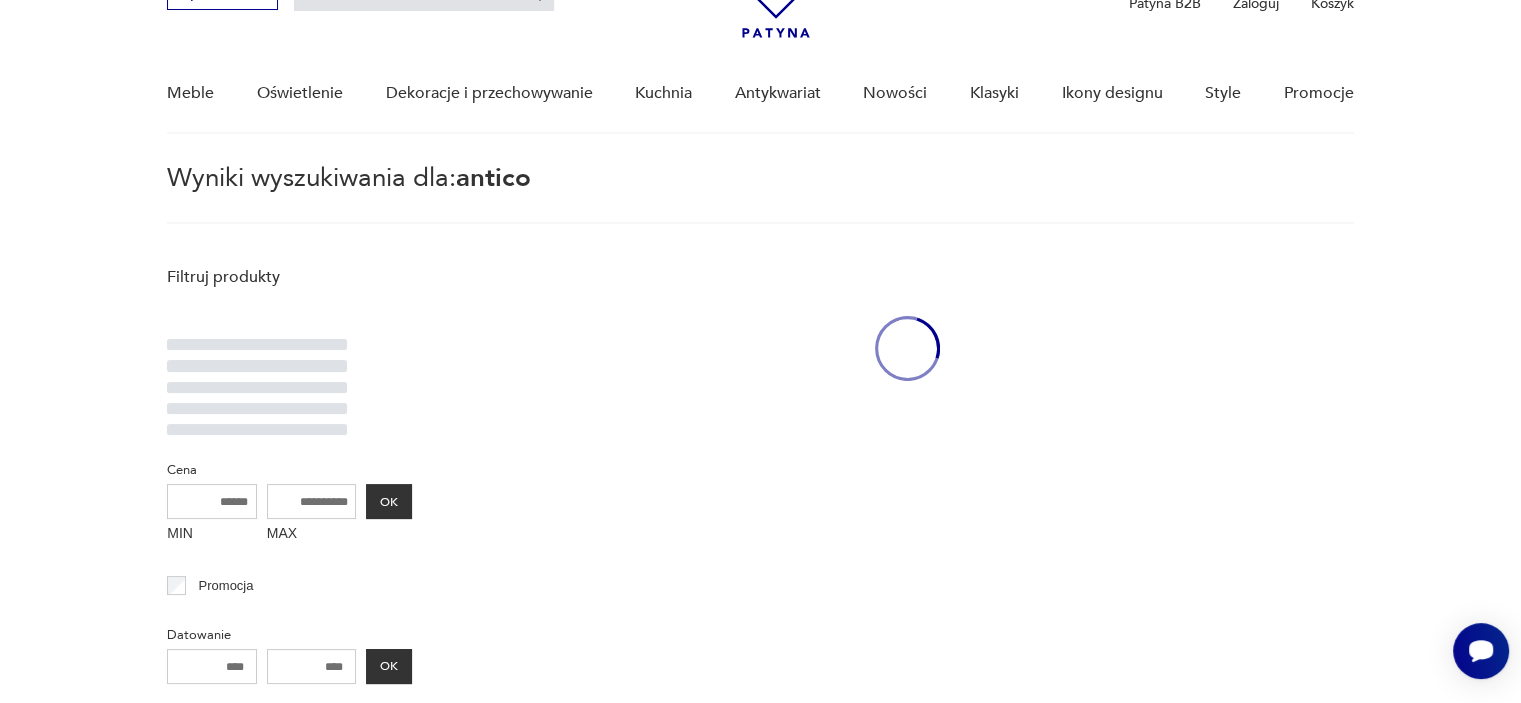 scroll, scrollTop: 71, scrollLeft: 0, axis: vertical 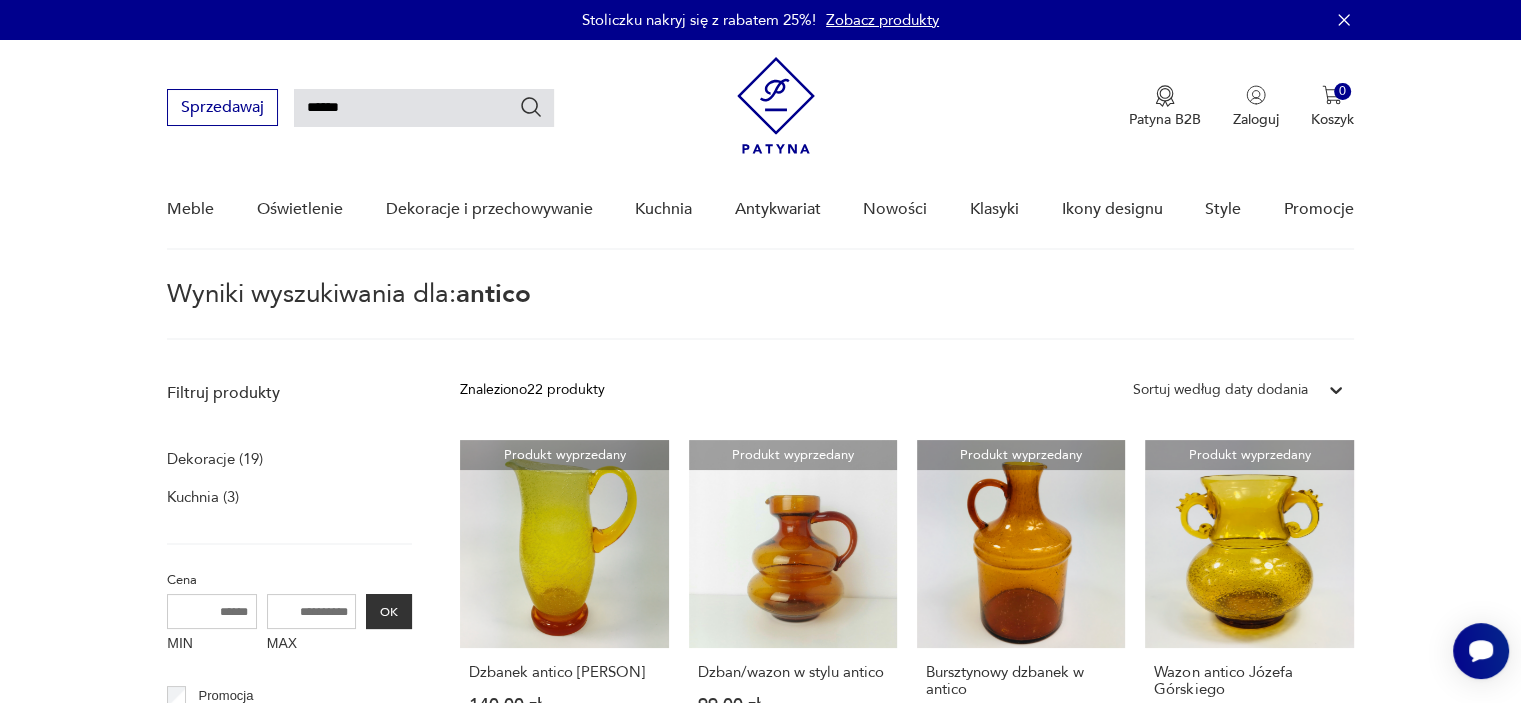 click on "******" at bounding box center (424, 108) 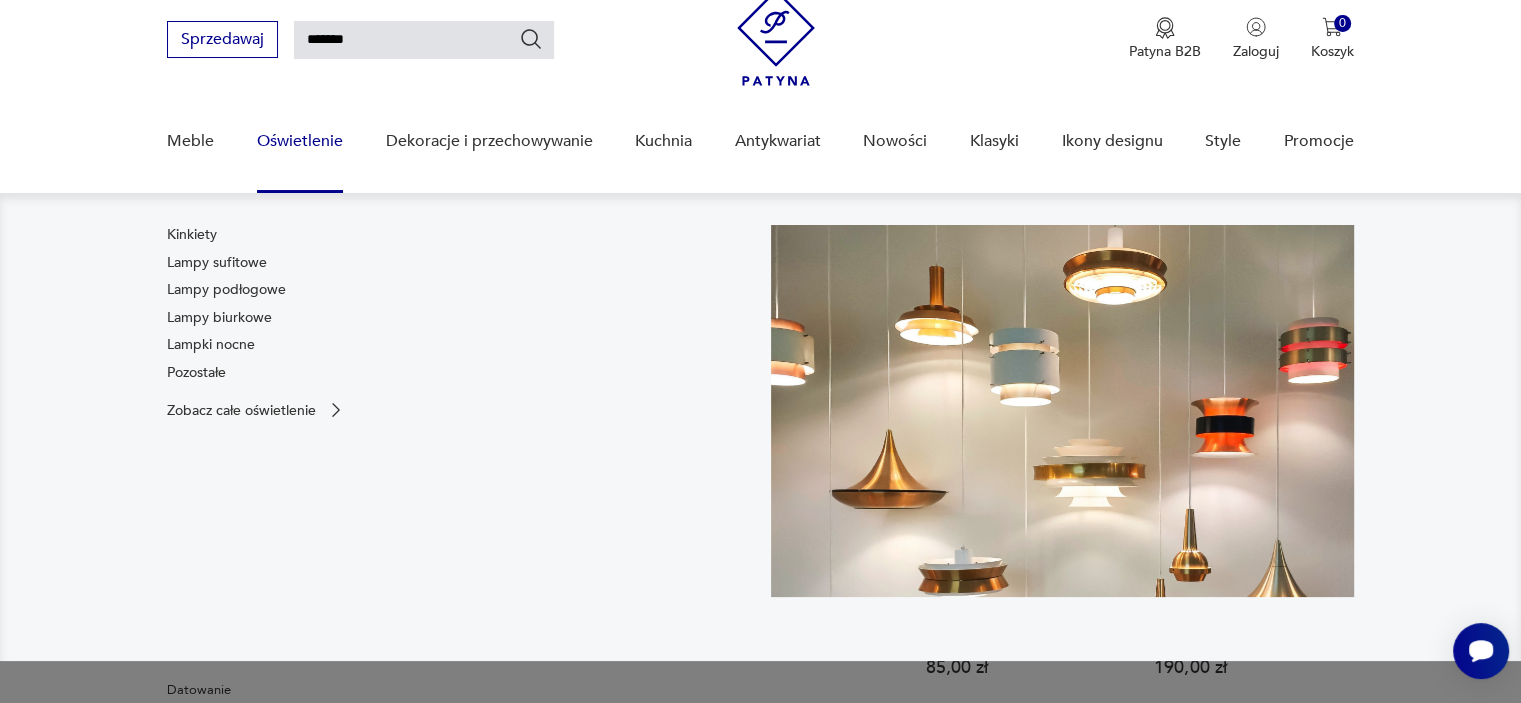 scroll, scrollTop: 71, scrollLeft: 0, axis: vertical 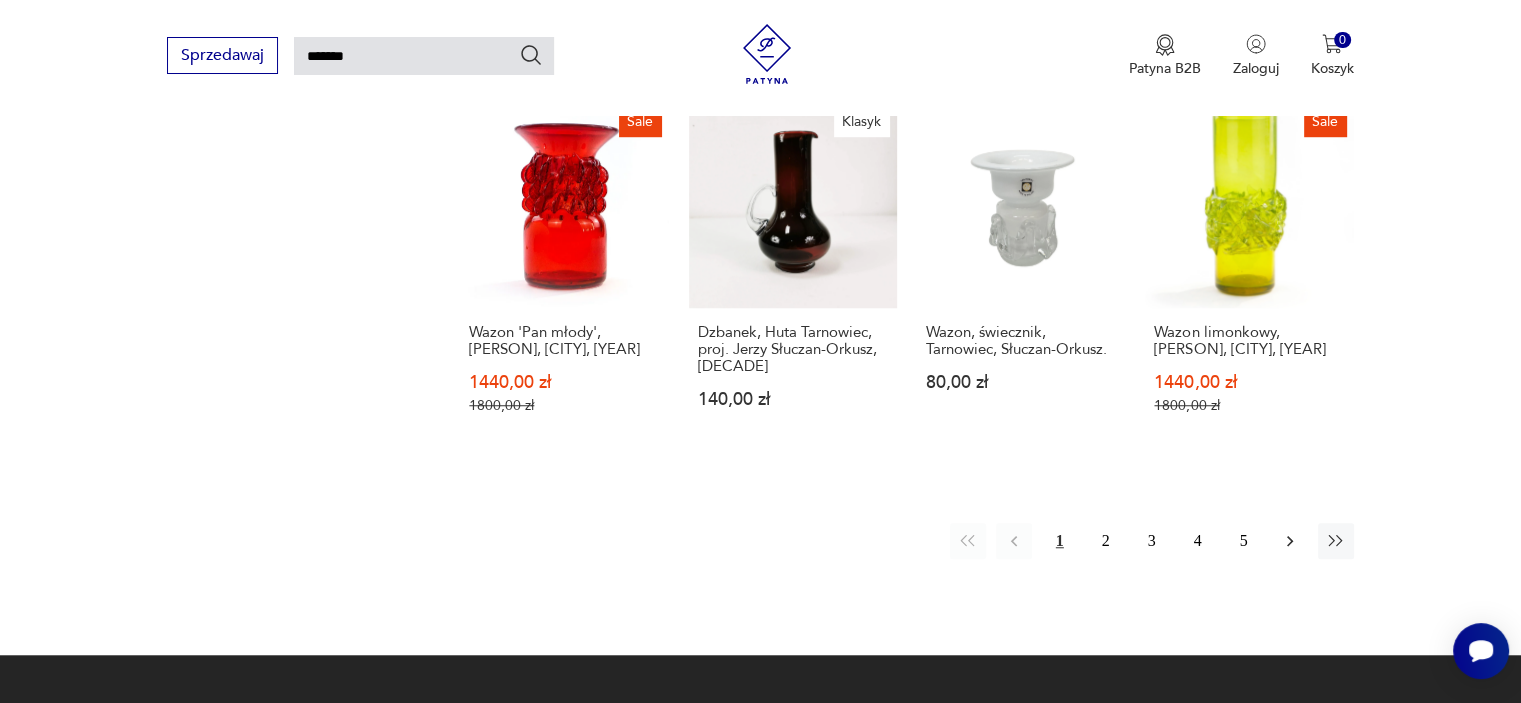 click at bounding box center [1290, 541] 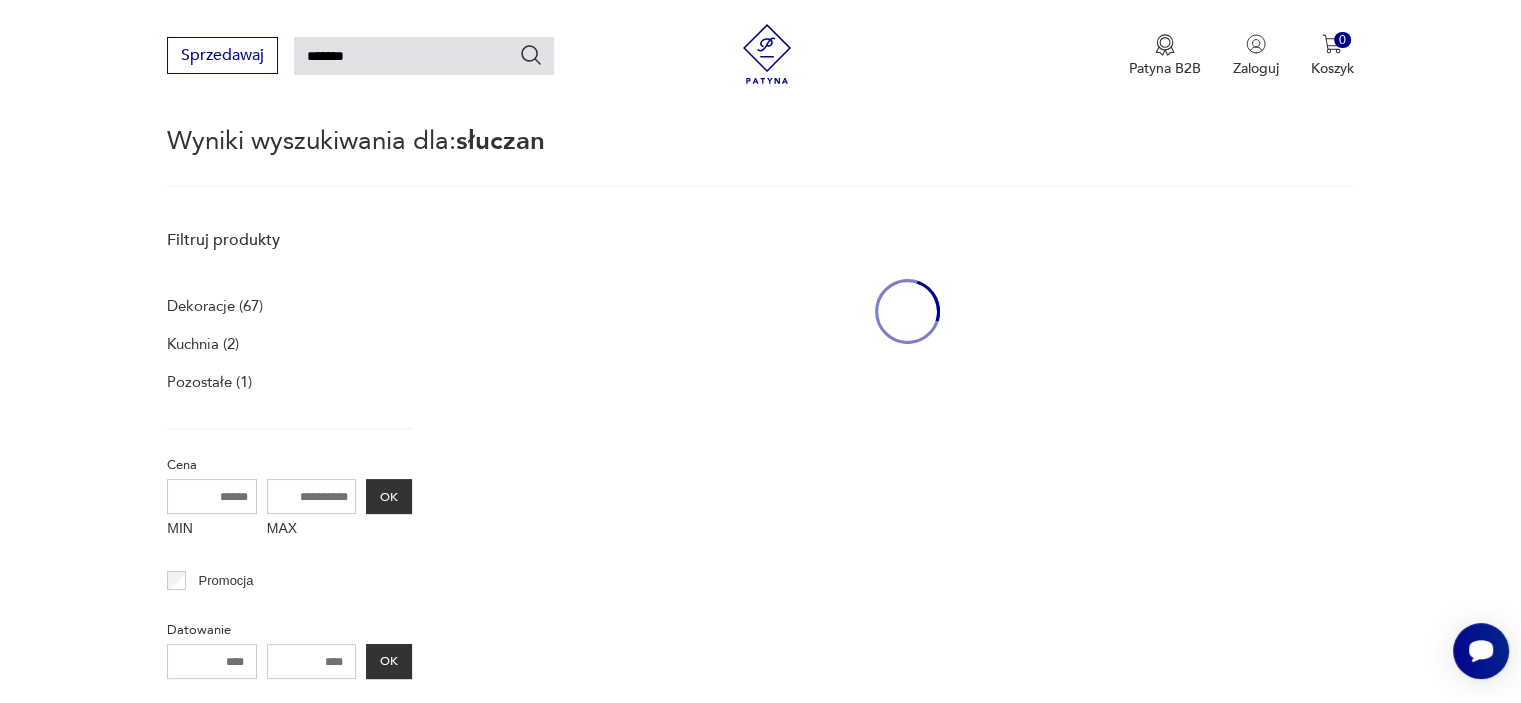 scroll, scrollTop: 71, scrollLeft: 0, axis: vertical 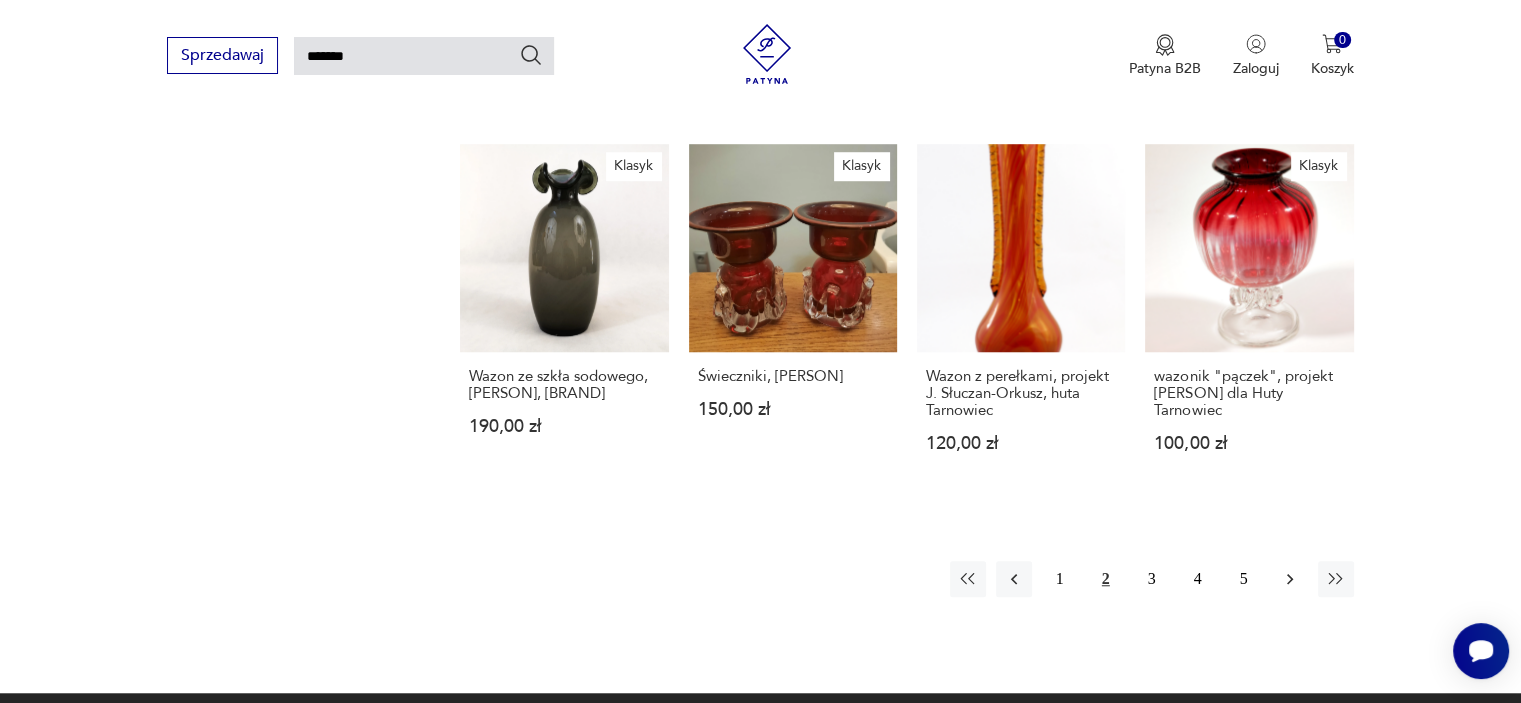 click at bounding box center [1290, 579] 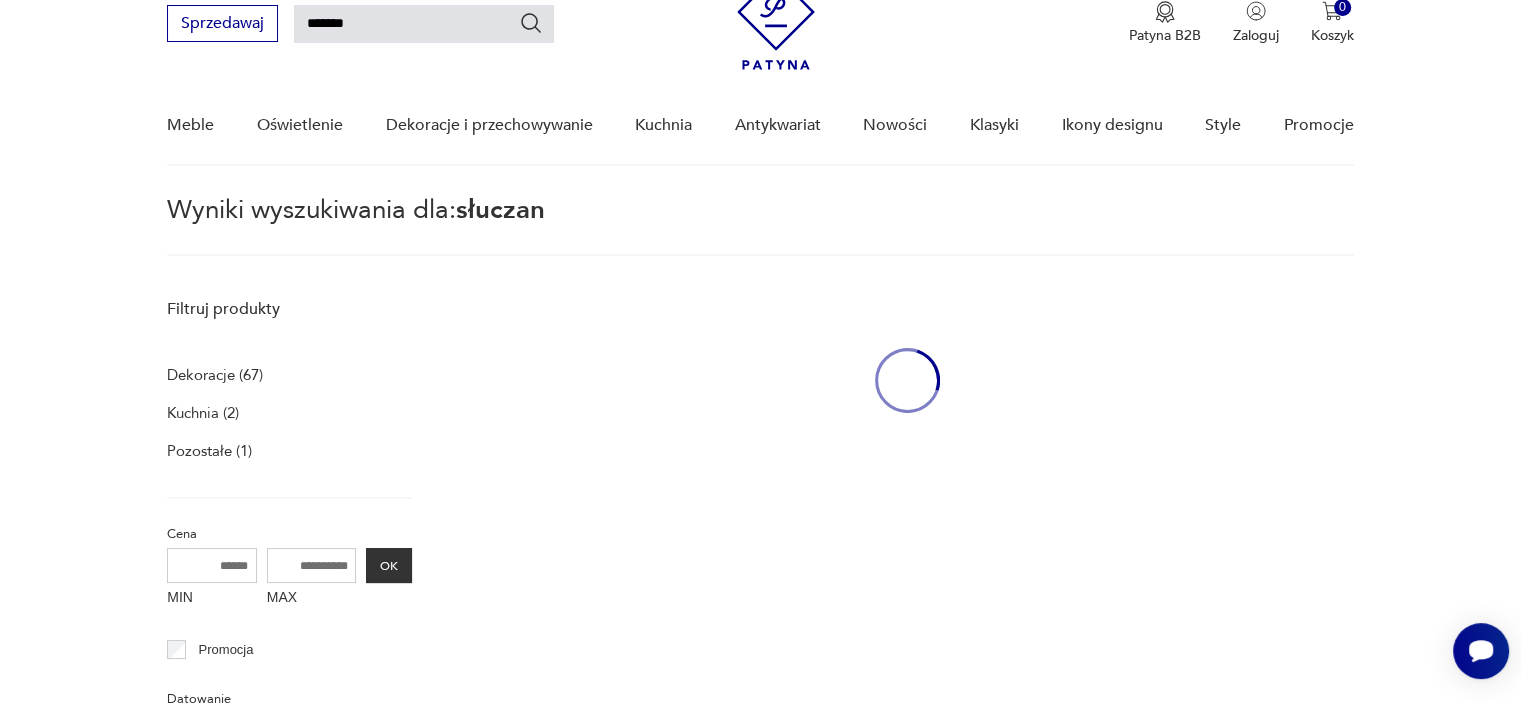 scroll, scrollTop: 71, scrollLeft: 0, axis: vertical 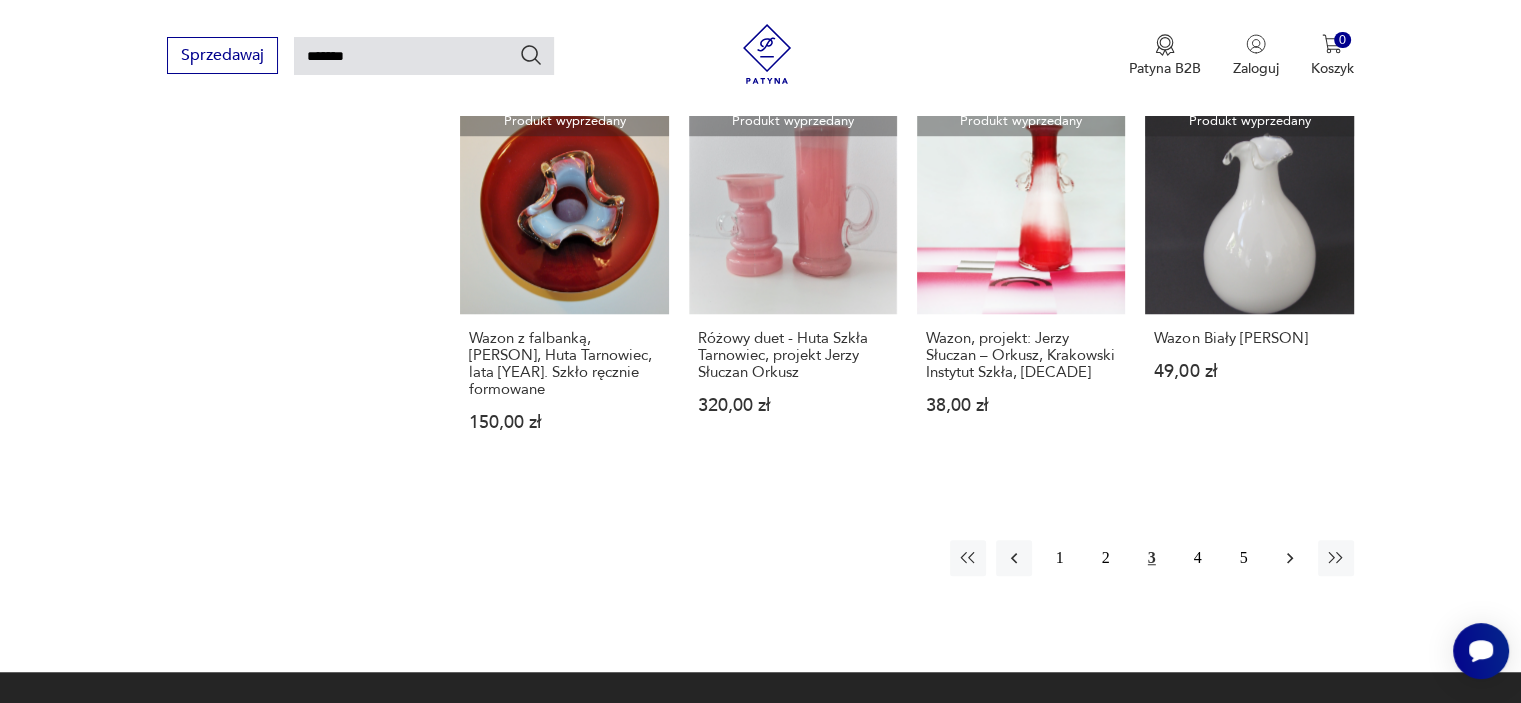 click at bounding box center [1290, 558] 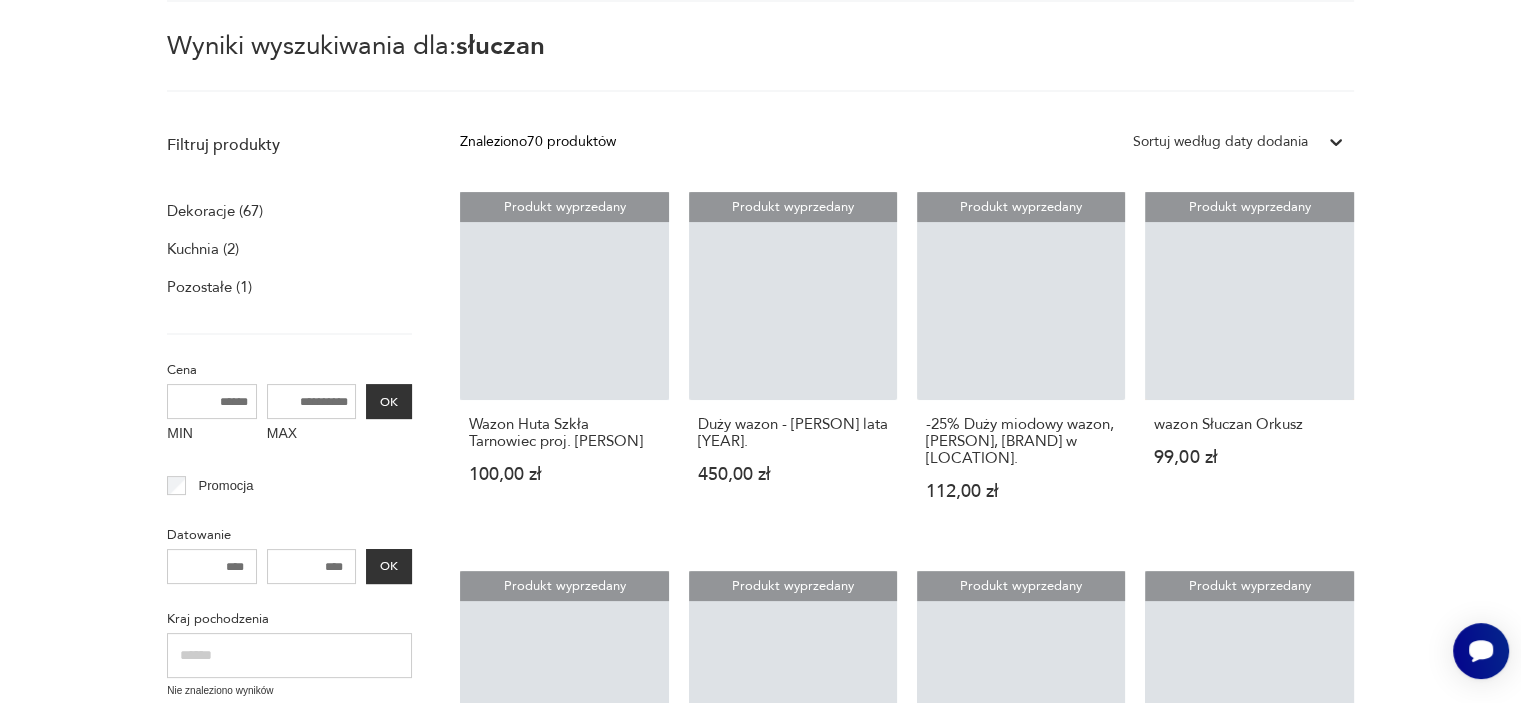 scroll, scrollTop: 71, scrollLeft: 0, axis: vertical 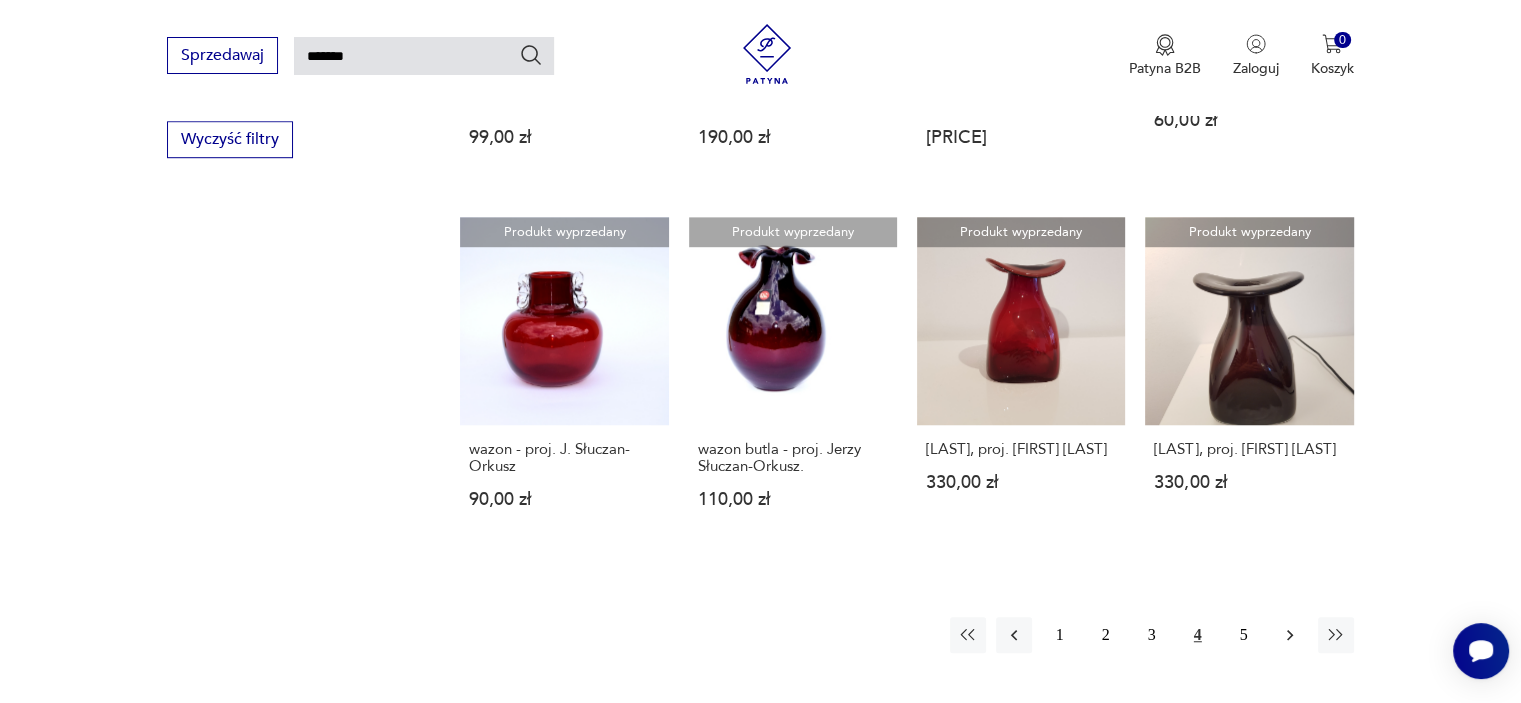 click at bounding box center (1290, 635) 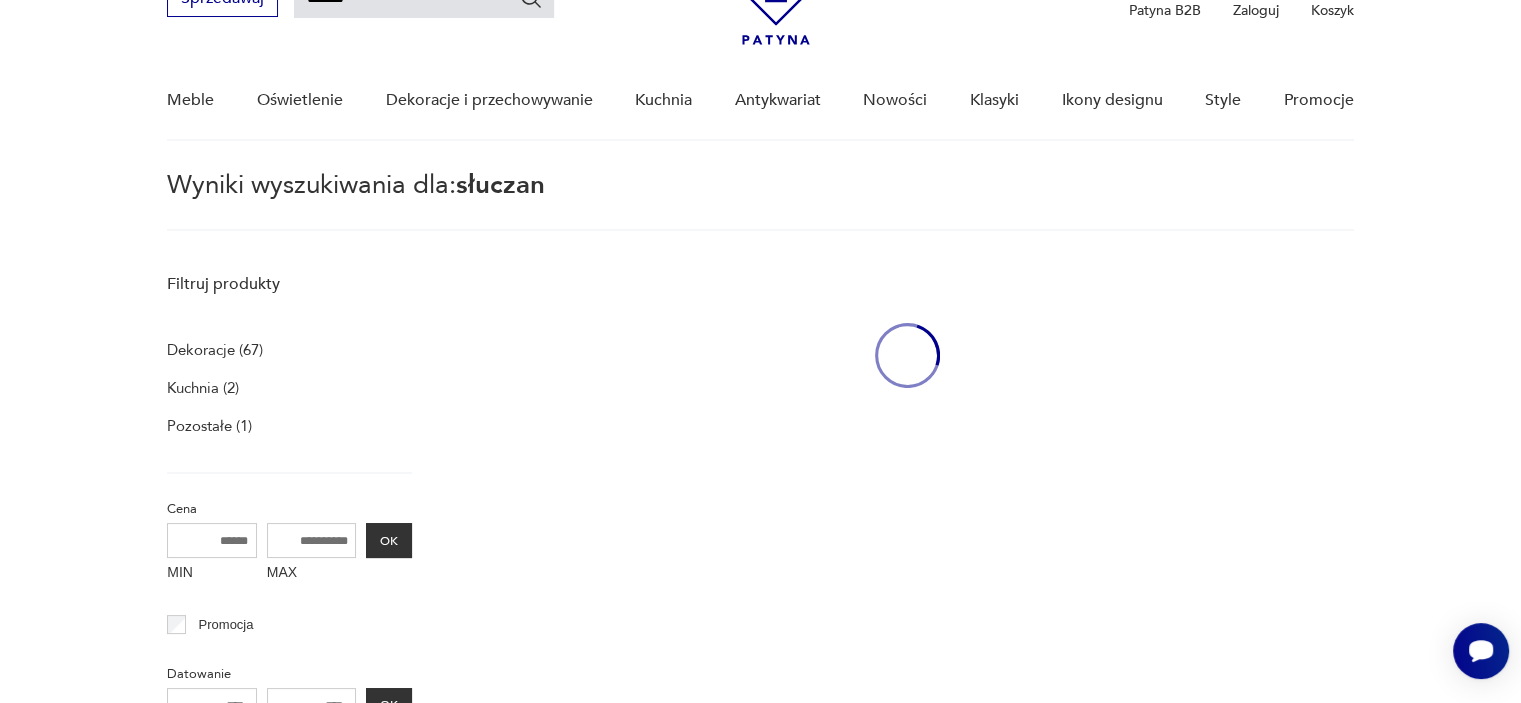scroll, scrollTop: 71, scrollLeft: 0, axis: vertical 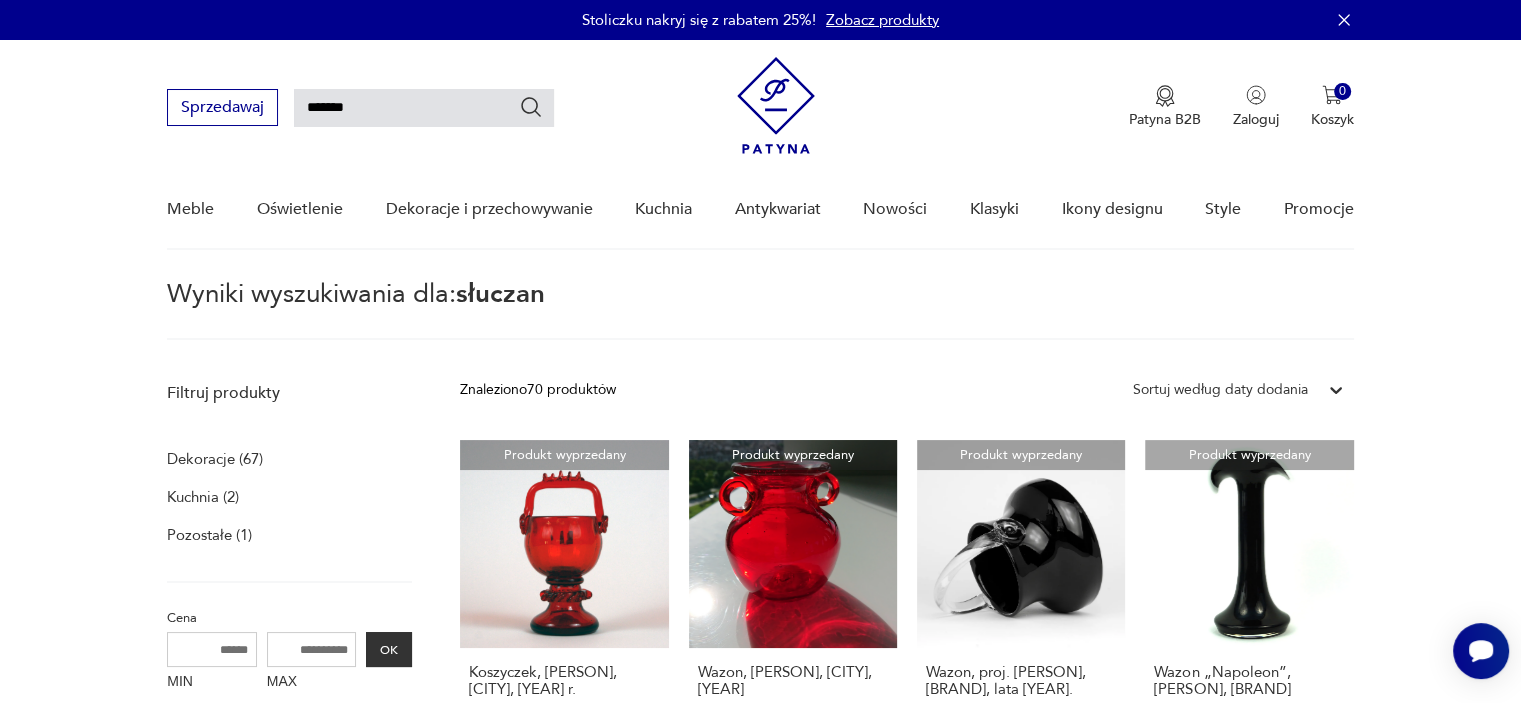drag, startPoint x: 408, startPoint y: 107, endPoint x: 291, endPoint y: 112, distance: 117.10679 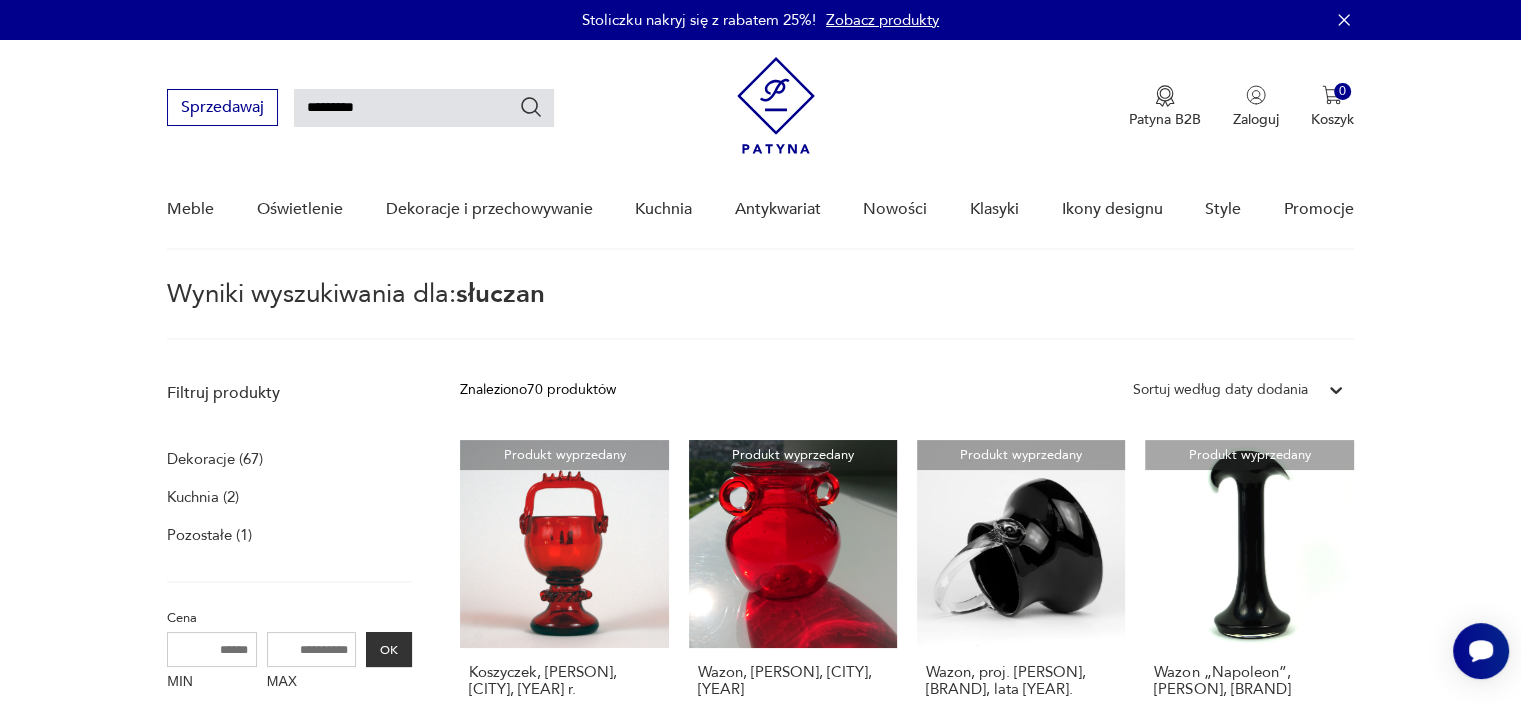 click at bounding box center (531, 107) 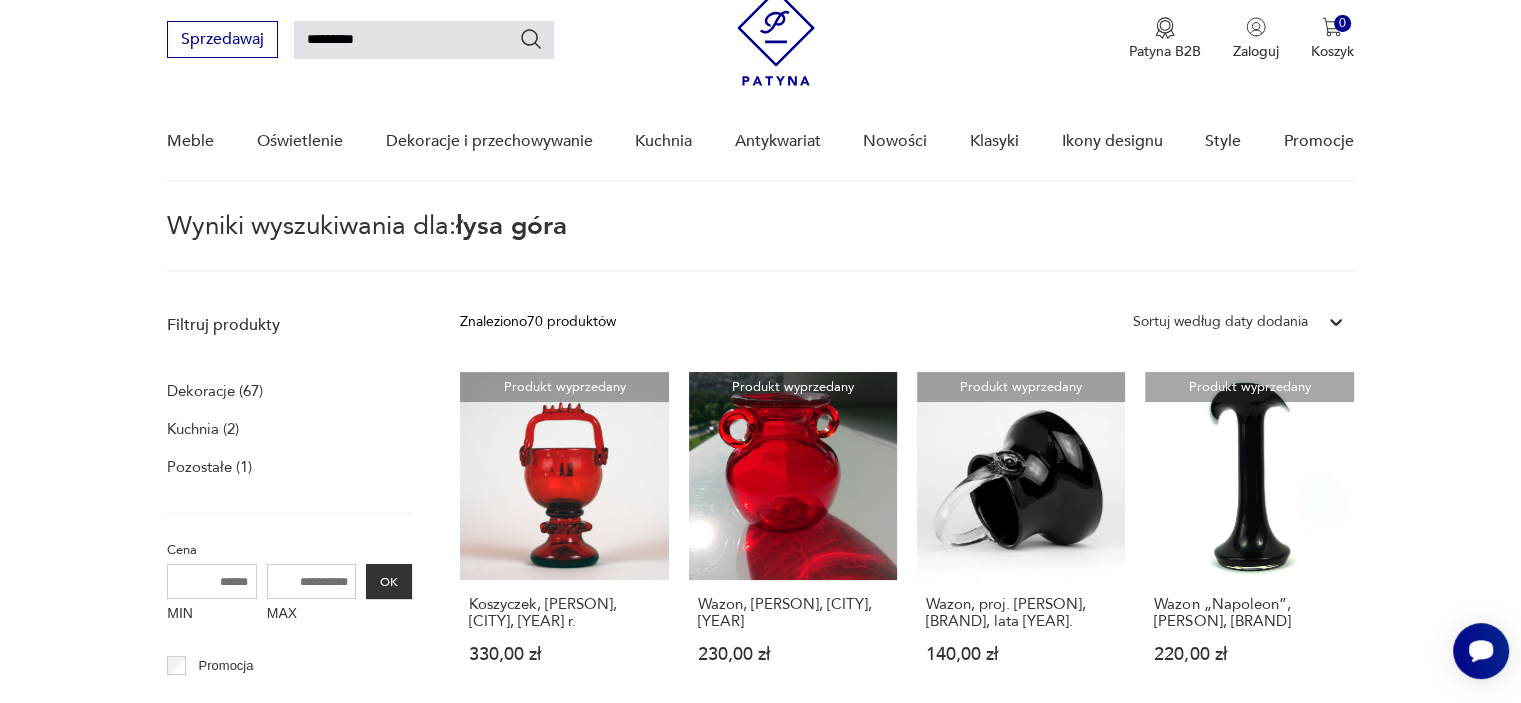 scroll, scrollTop: 71, scrollLeft: 0, axis: vertical 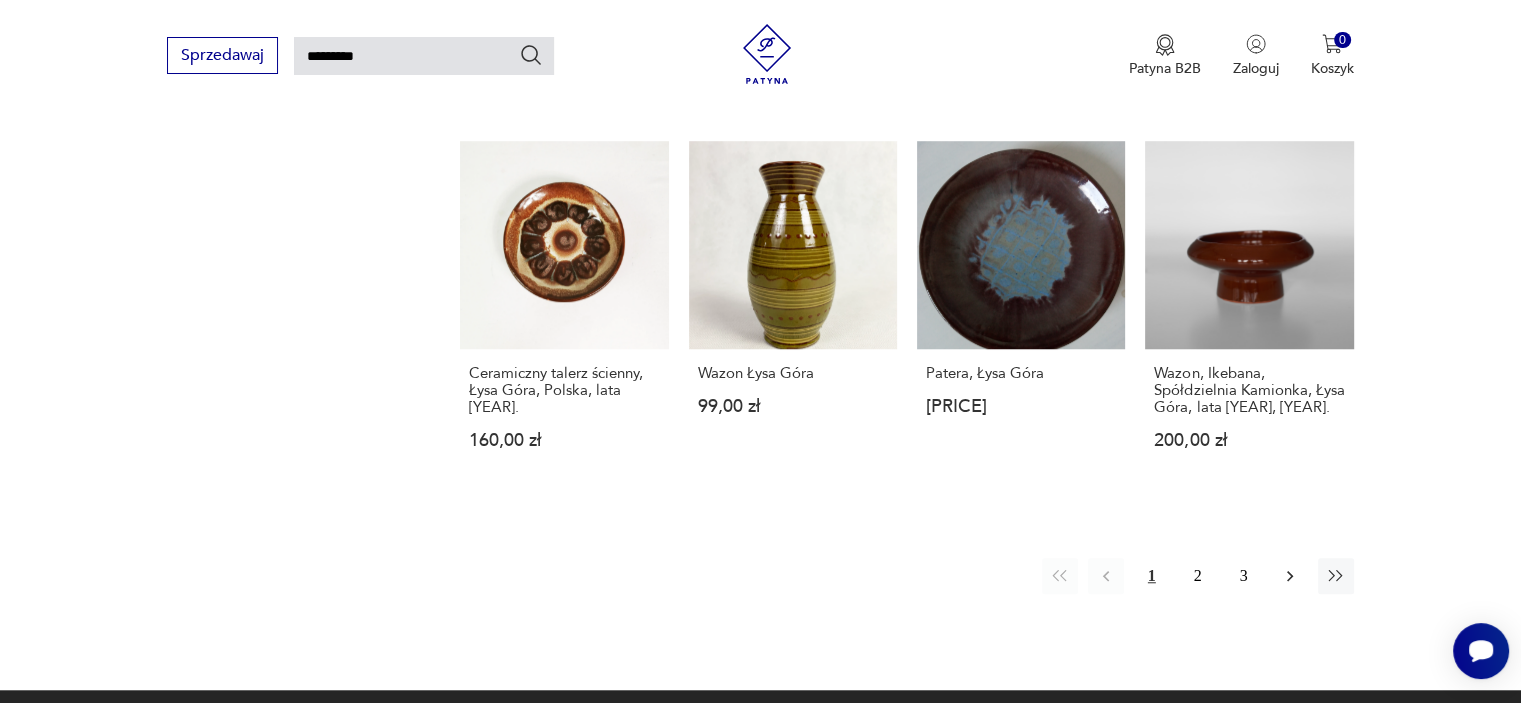 click at bounding box center [1290, 576] 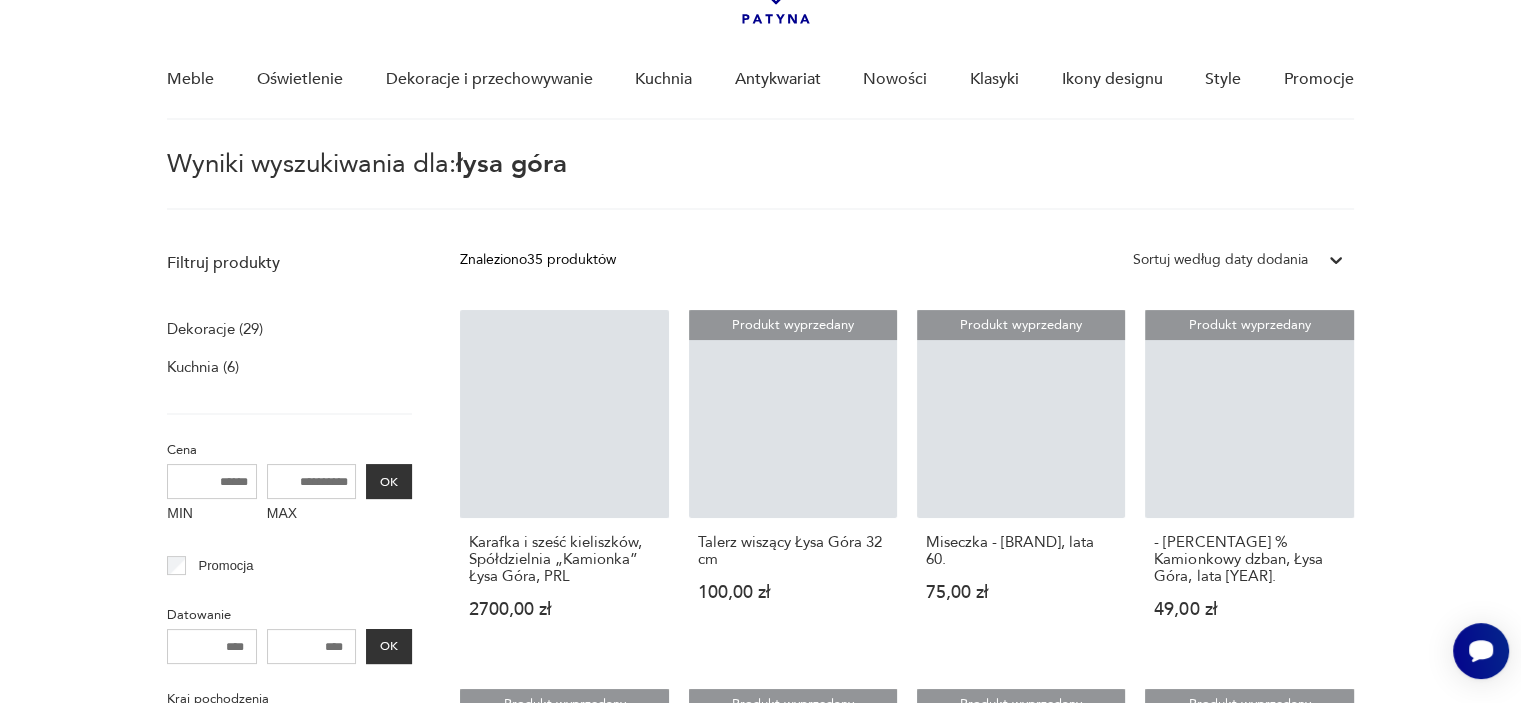 scroll, scrollTop: 71, scrollLeft: 0, axis: vertical 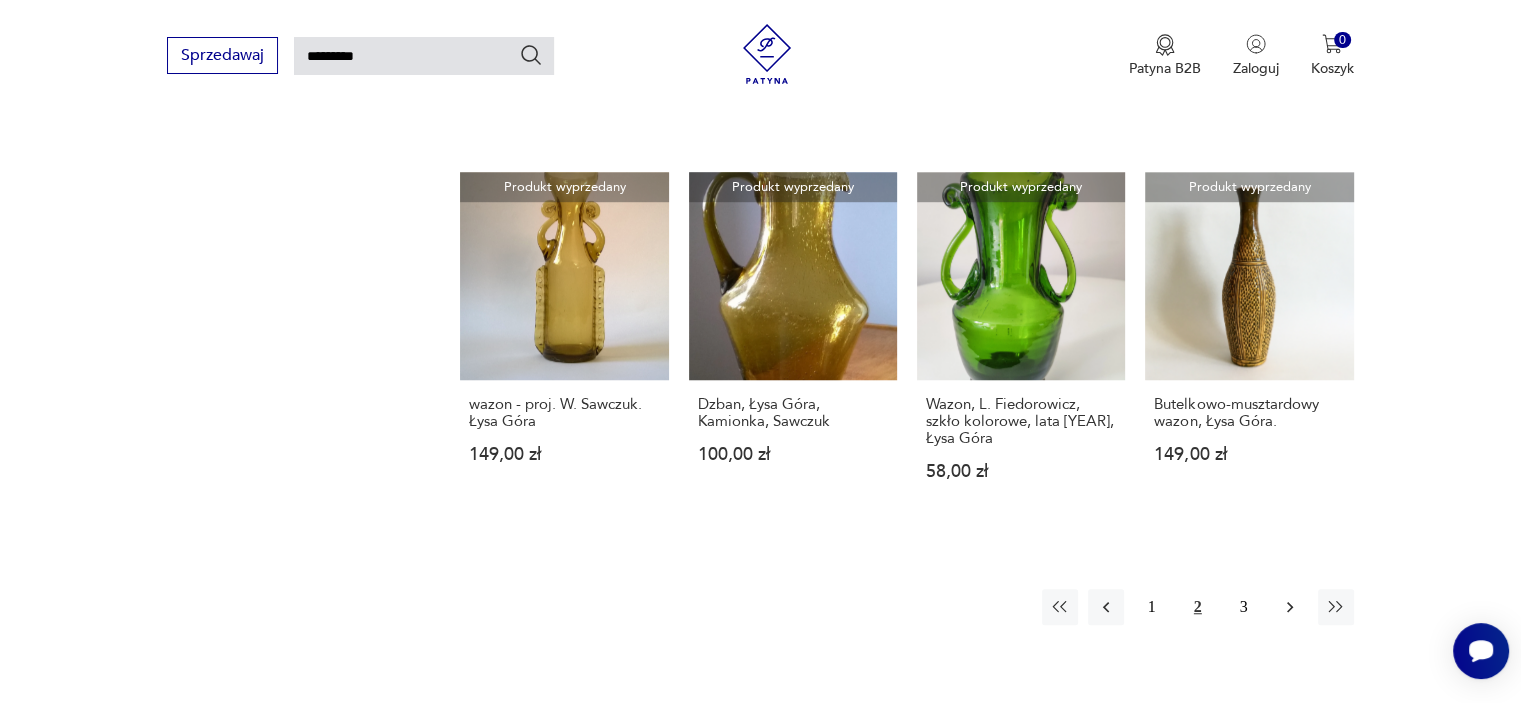 click at bounding box center (1290, 607) 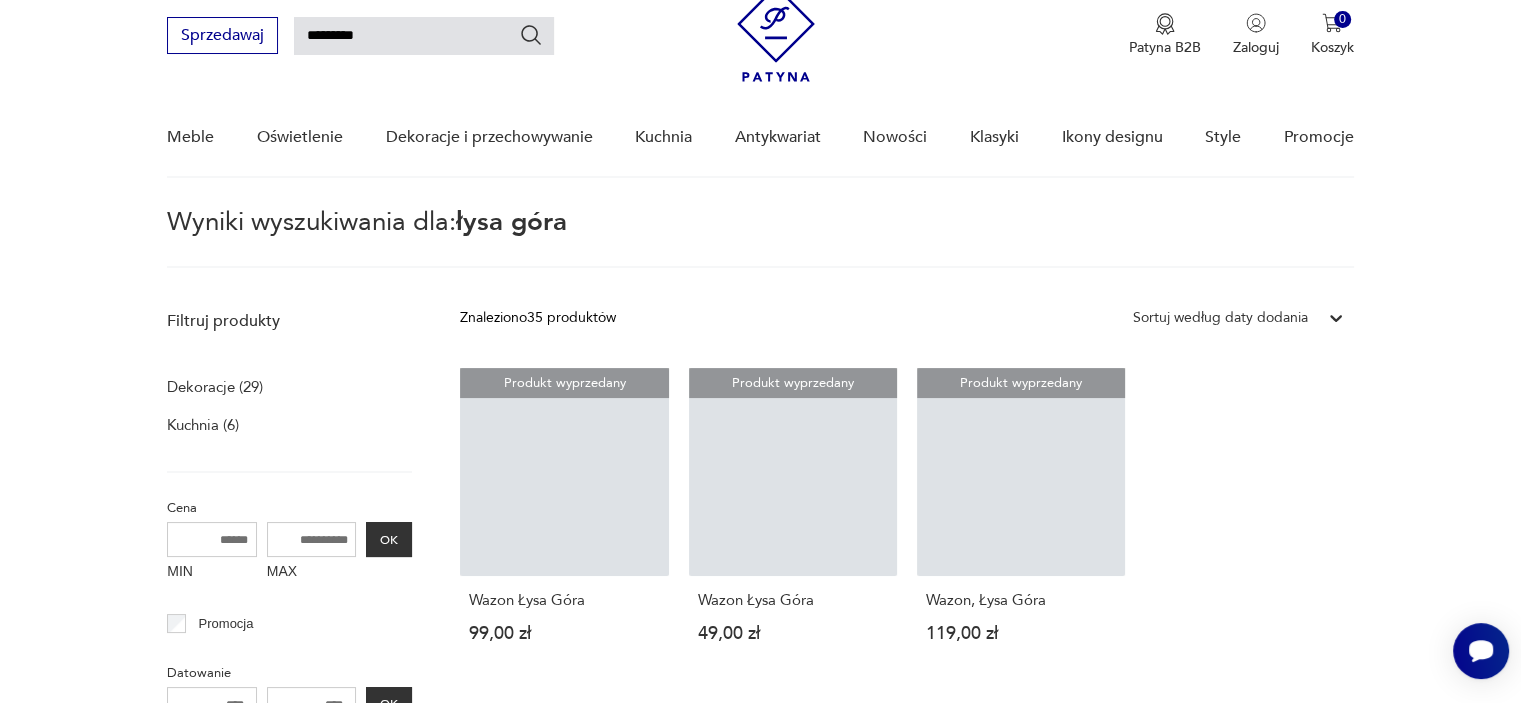 scroll, scrollTop: 71, scrollLeft: 0, axis: vertical 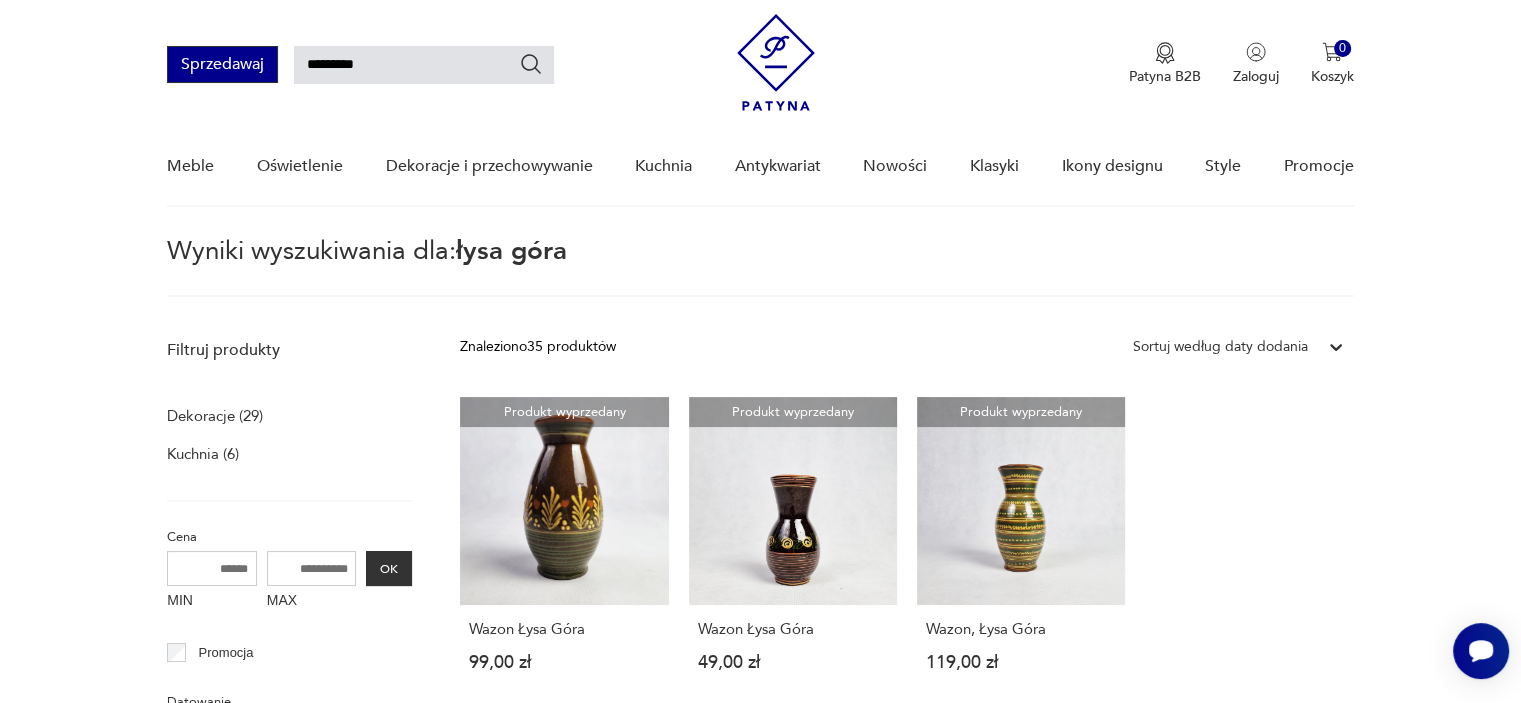 drag, startPoint x: 401, startPoint y: 59, endPoint x: 265, endPoint y: 74, distance: 136.8247 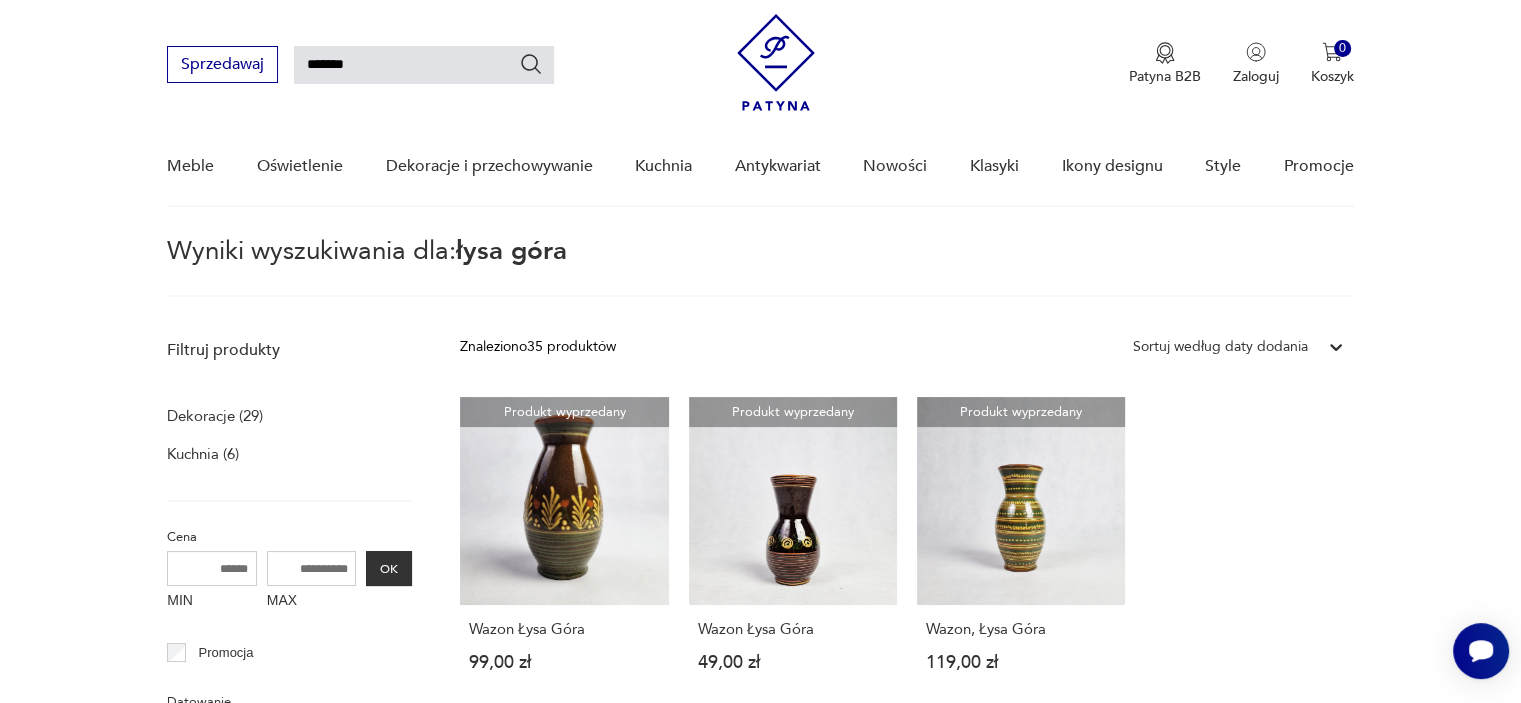 click at bounding box center [531, 64] 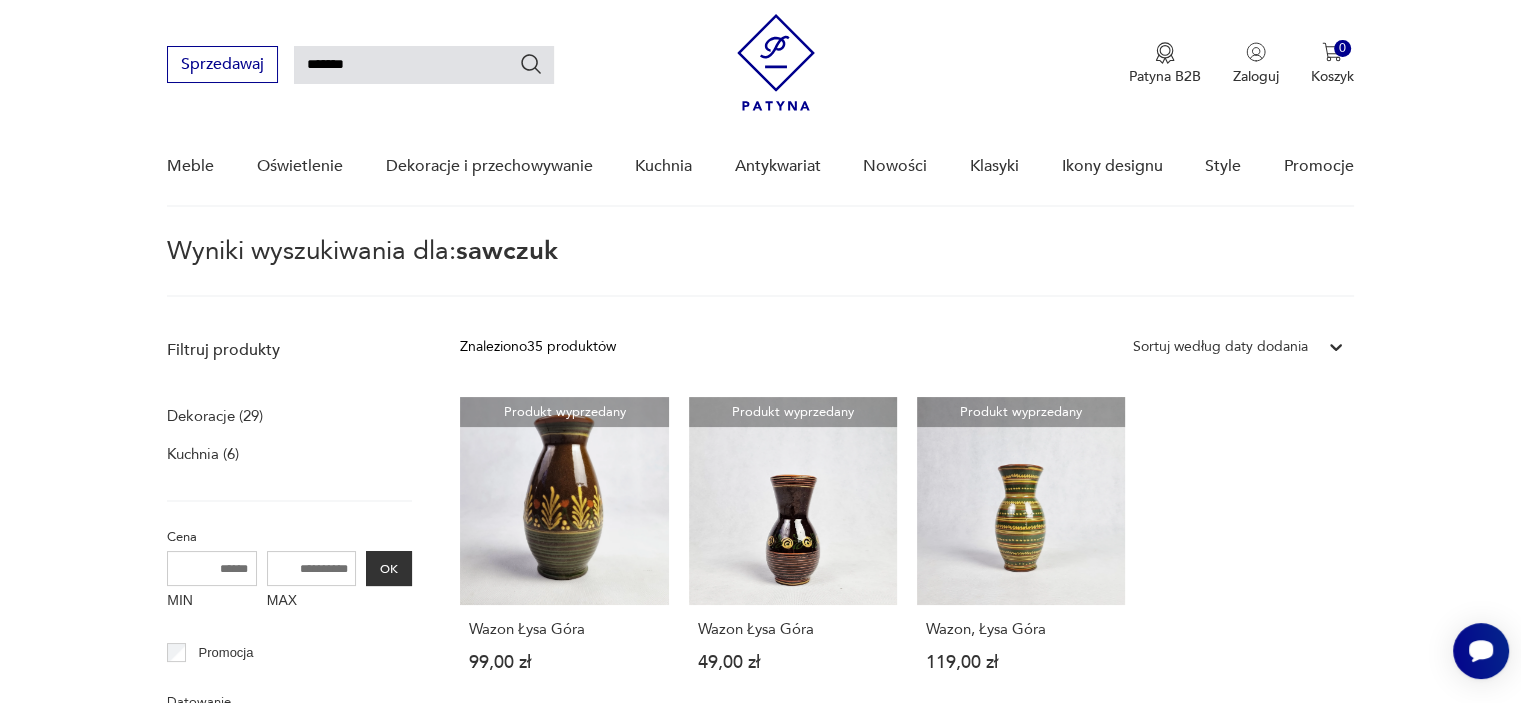 scroll, scrollTop: 71, scrollLeft: 0, axis: vertical 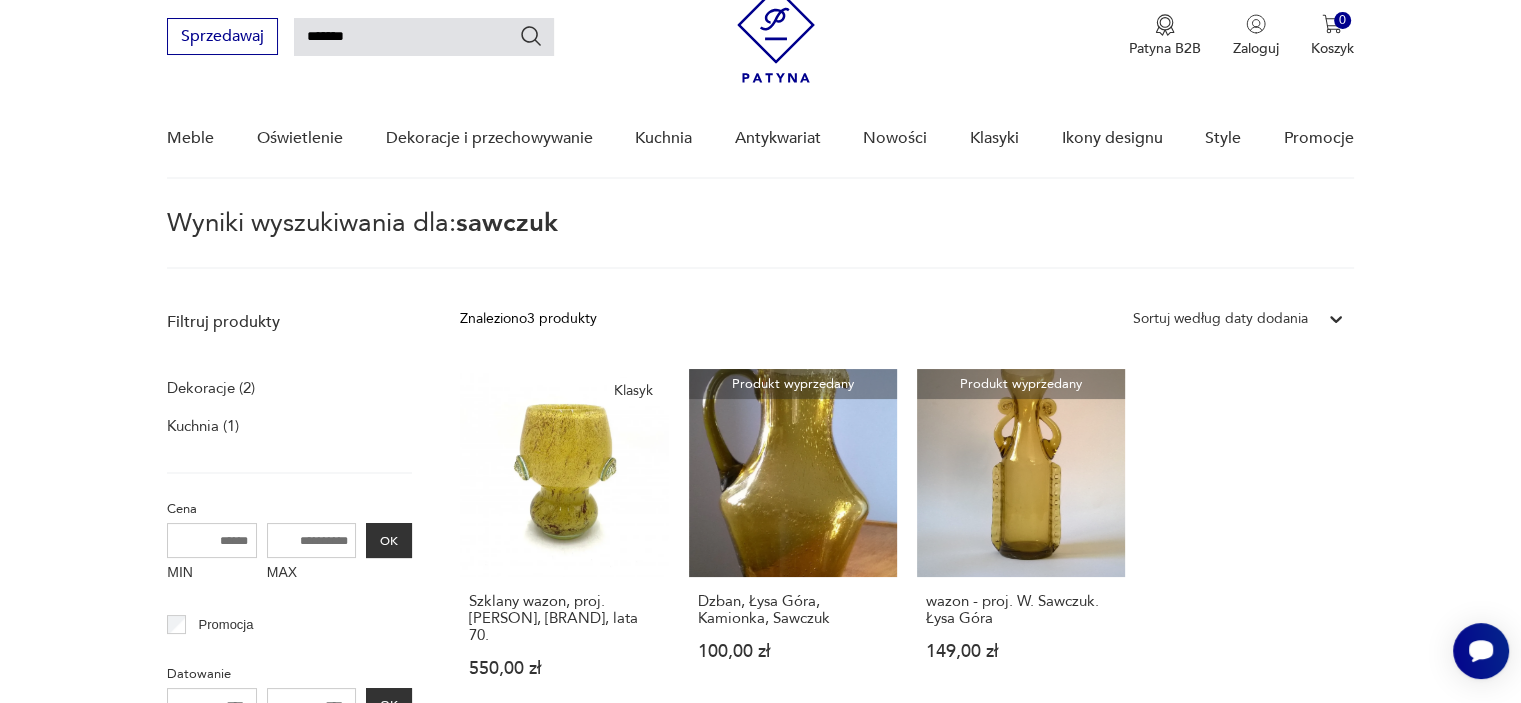 click on "*******" at bounding box center [424, 37] 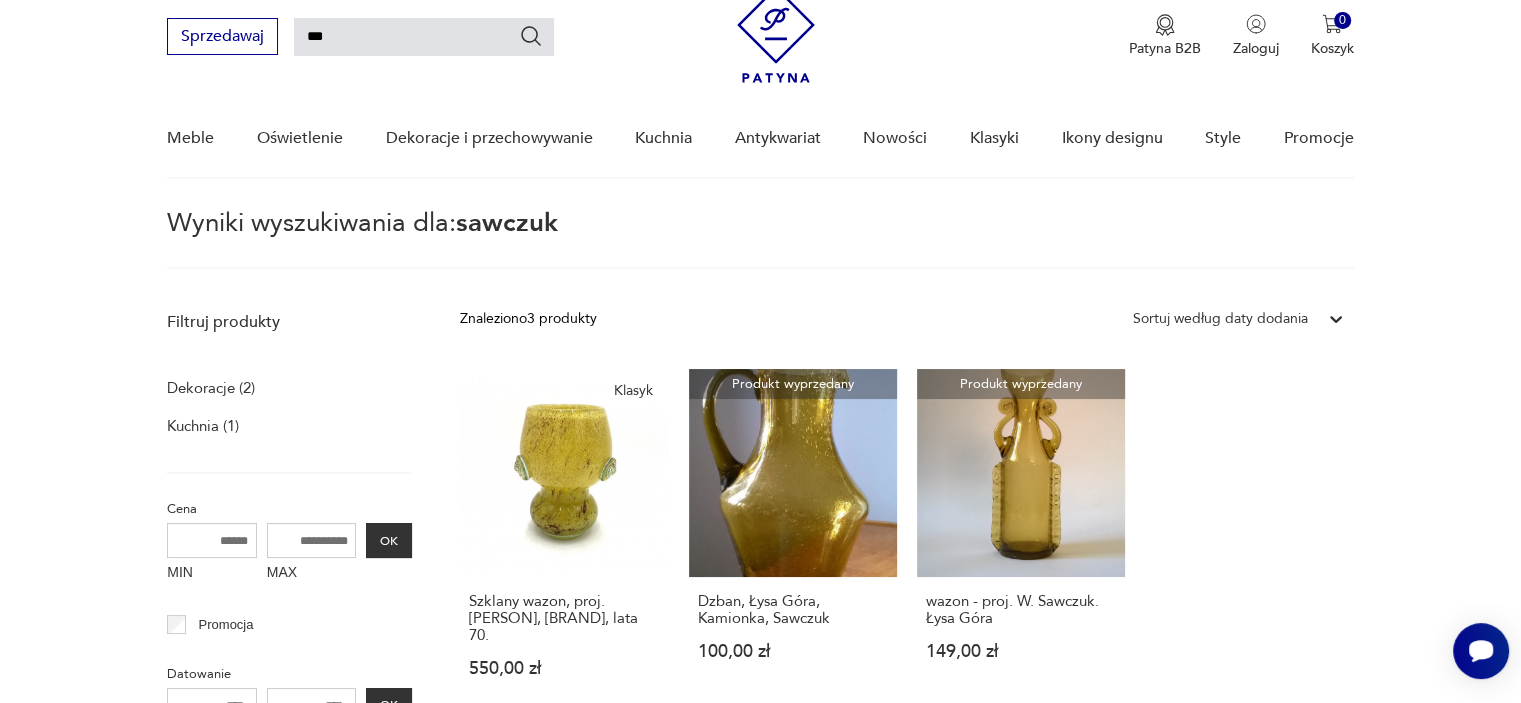 type on "***" 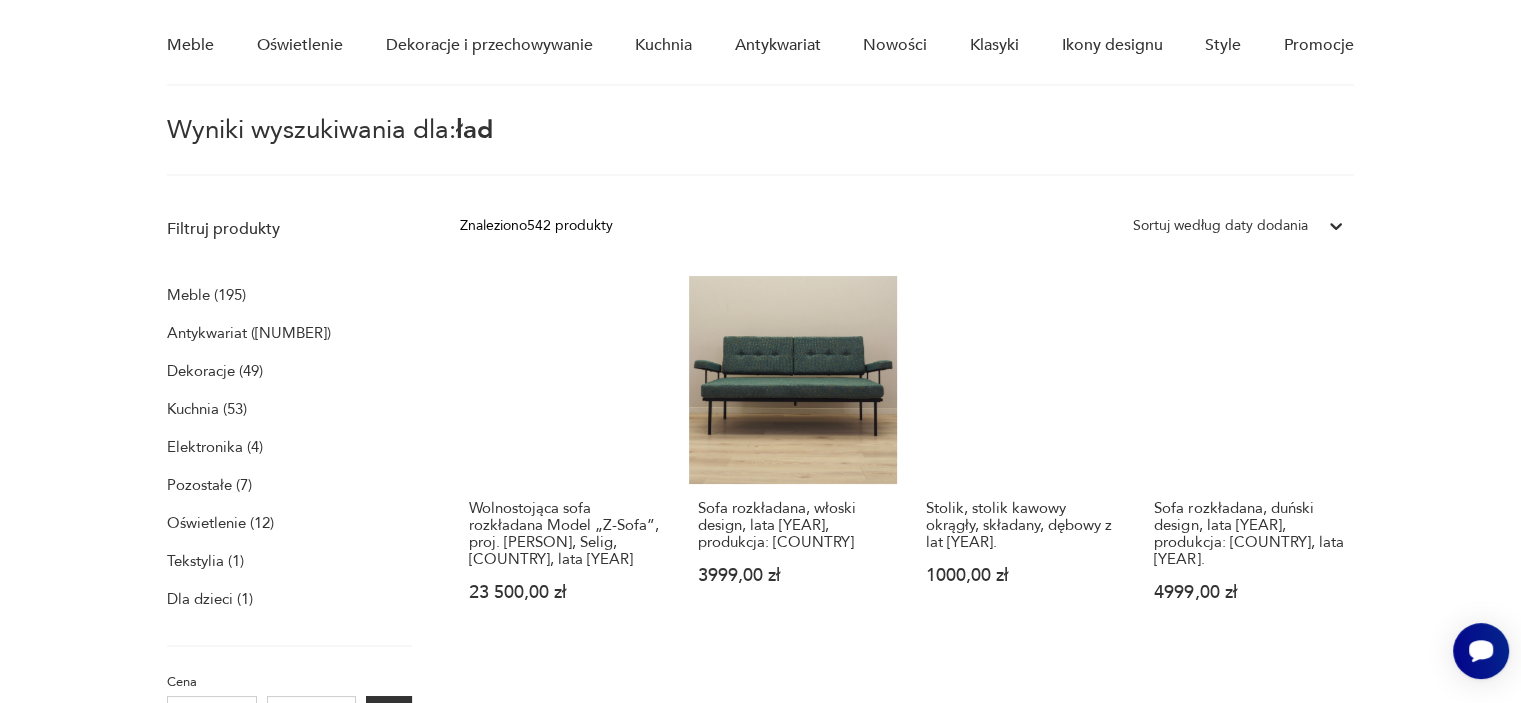 scroll, scrollTop: 178, scrollLeft: 0, axis: vertical 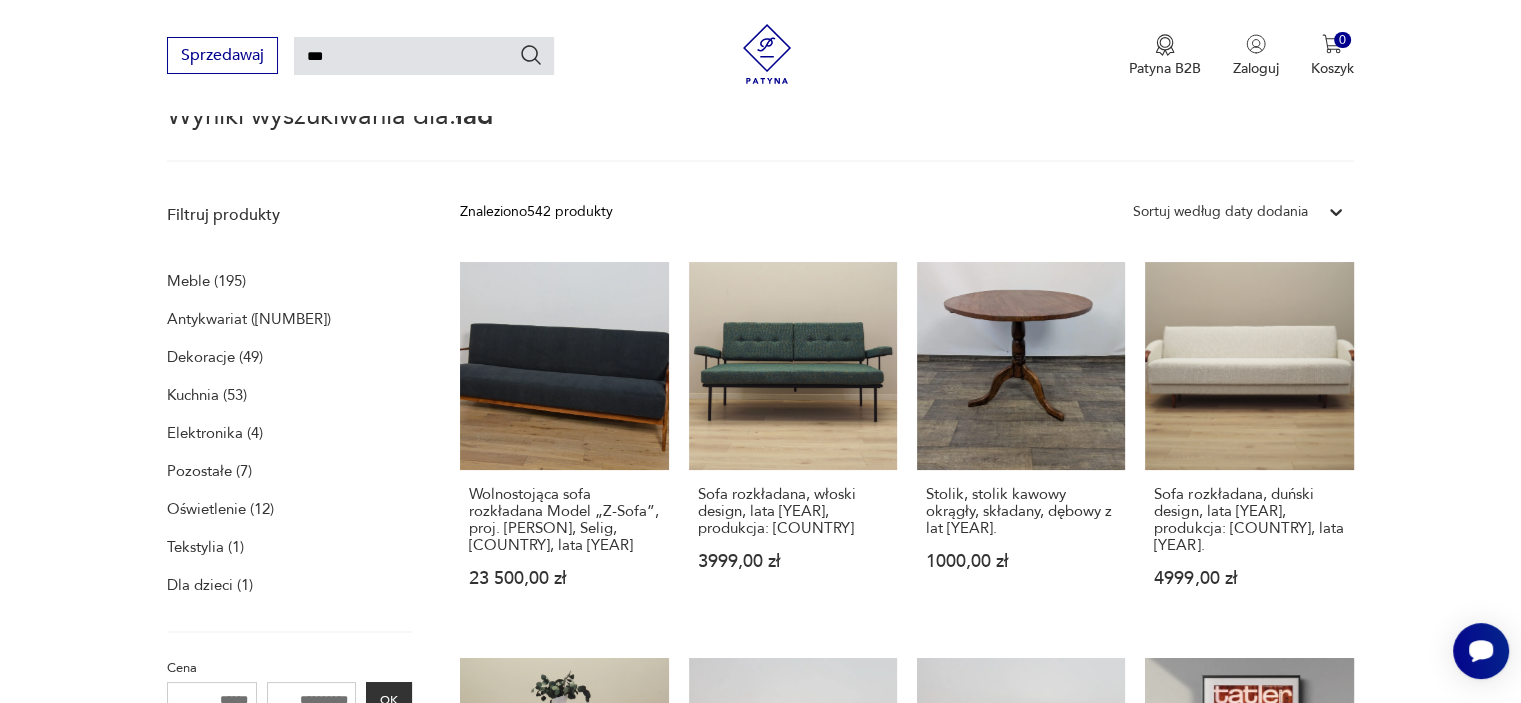 drag, startPoint x: 329, startPoint y: 56, endPoint x: 299, endPoint y: 50, distance: 30.594116 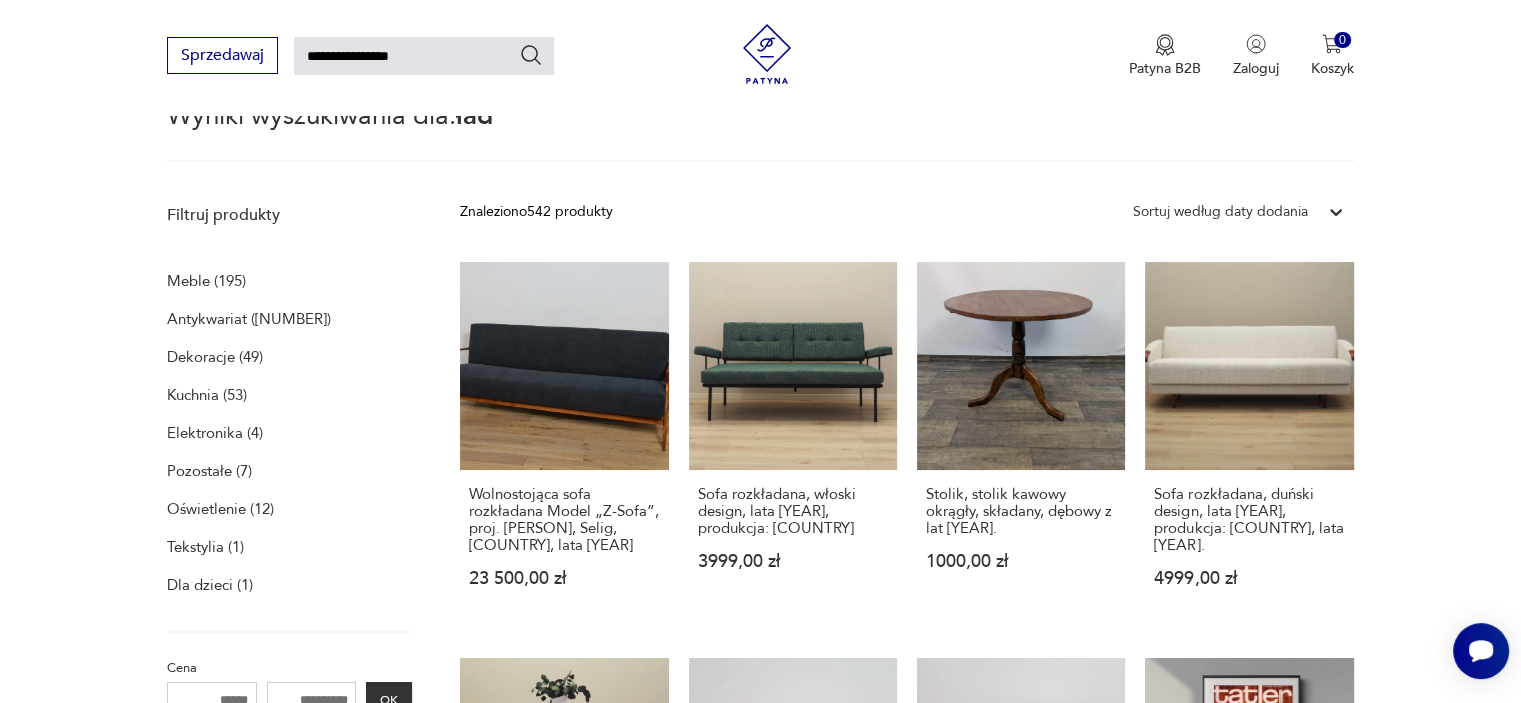 type on "**********" 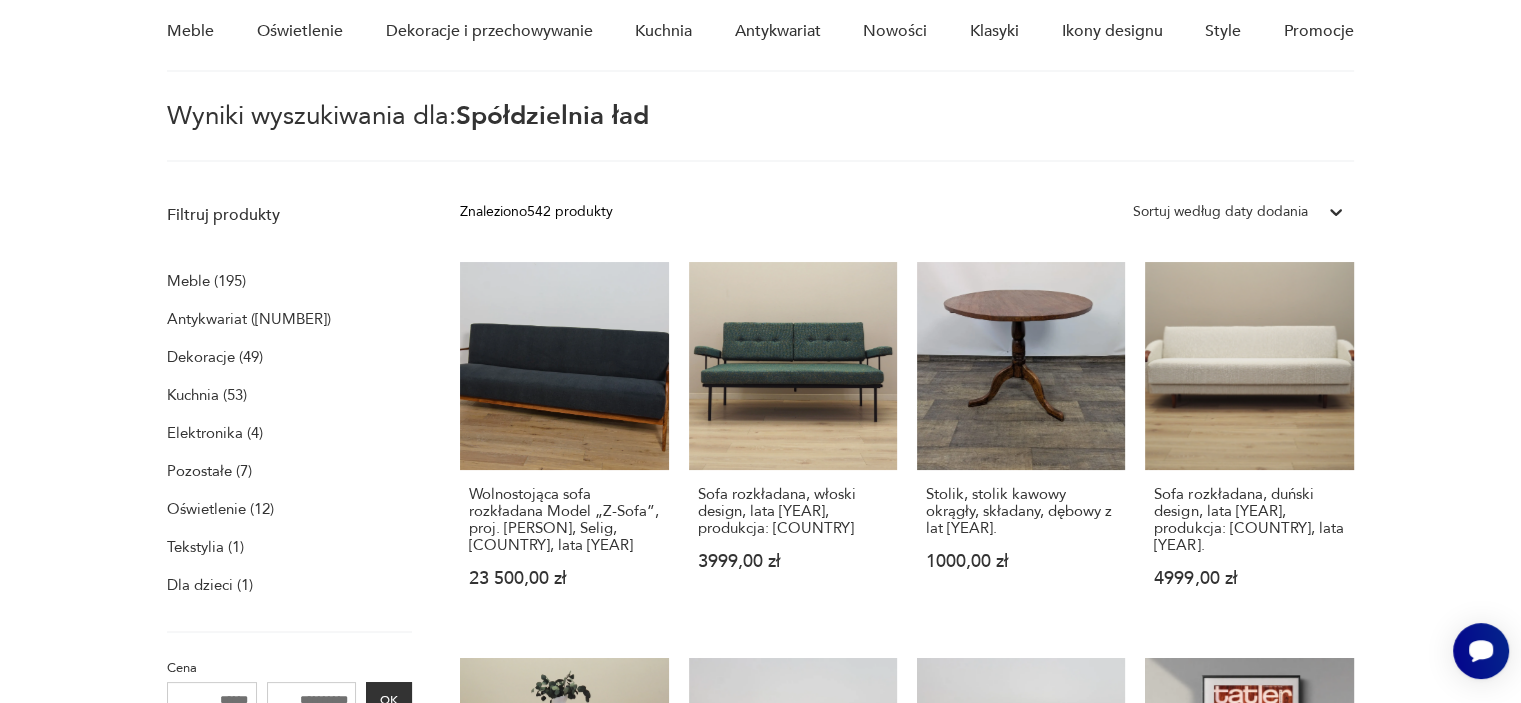 scroll, scrollTop: 71, scrollLeft: 0, axis: vertical 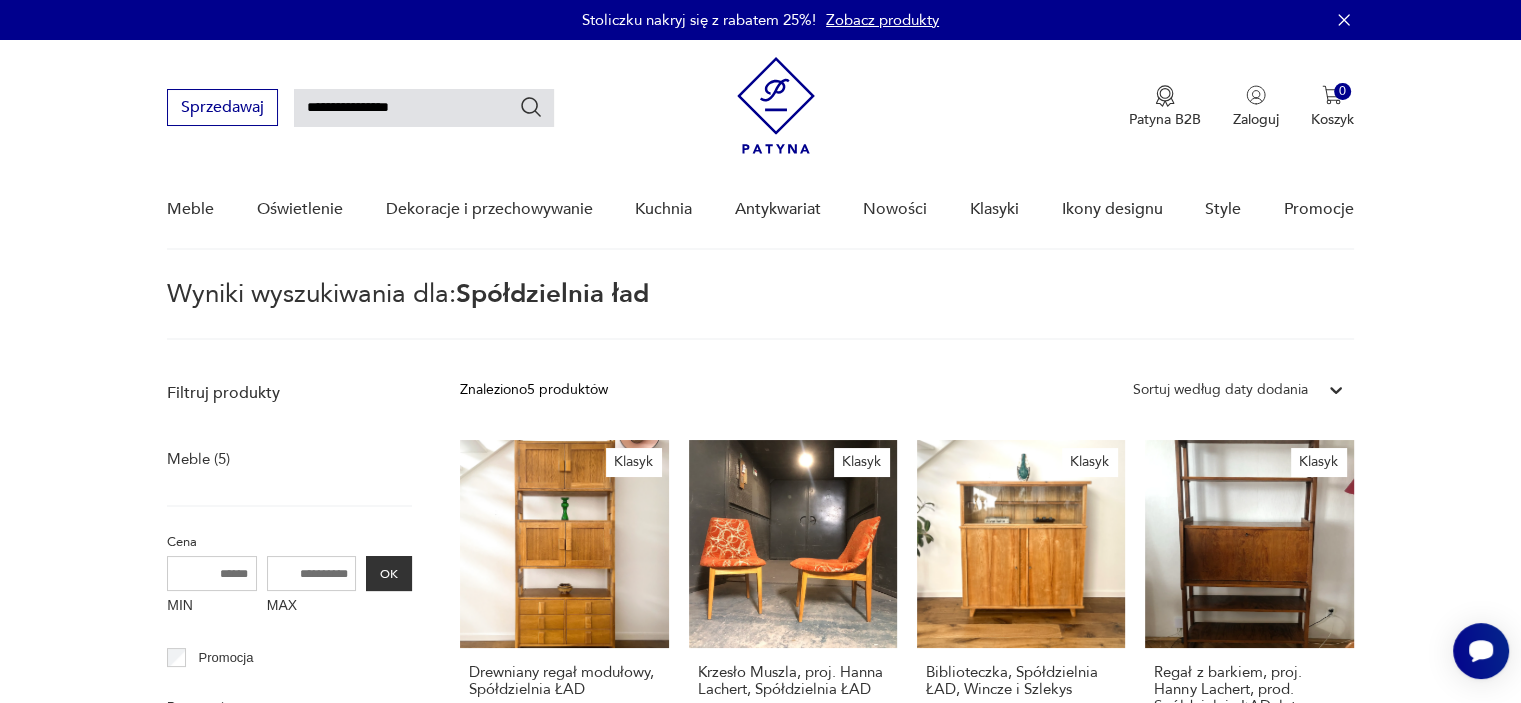 drag, startPoint x: 412, startPoint y: 109, endPoint x: 298, endPoint y: 99, distance: 114.43776 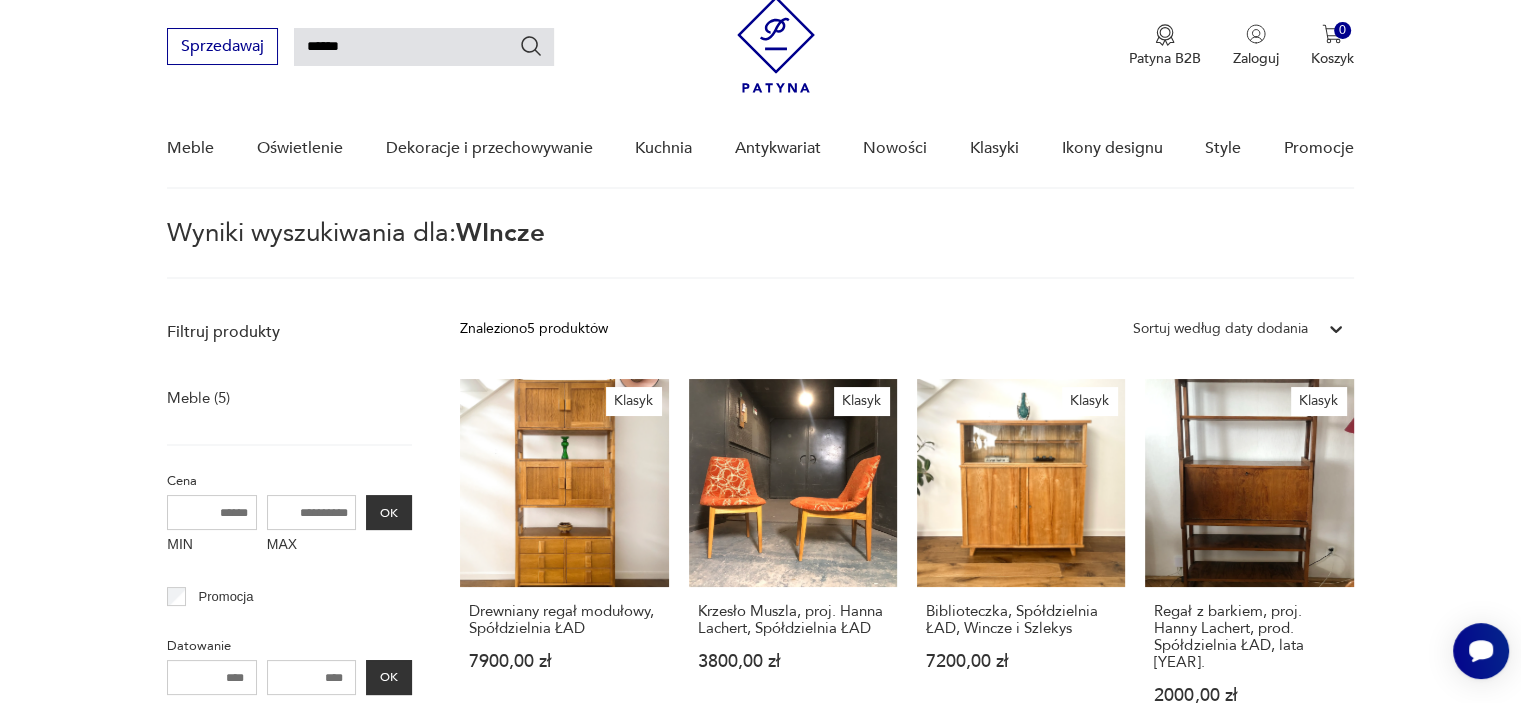 scroll, scrollTop: 71, scrollLeft: 0, axis: vertical 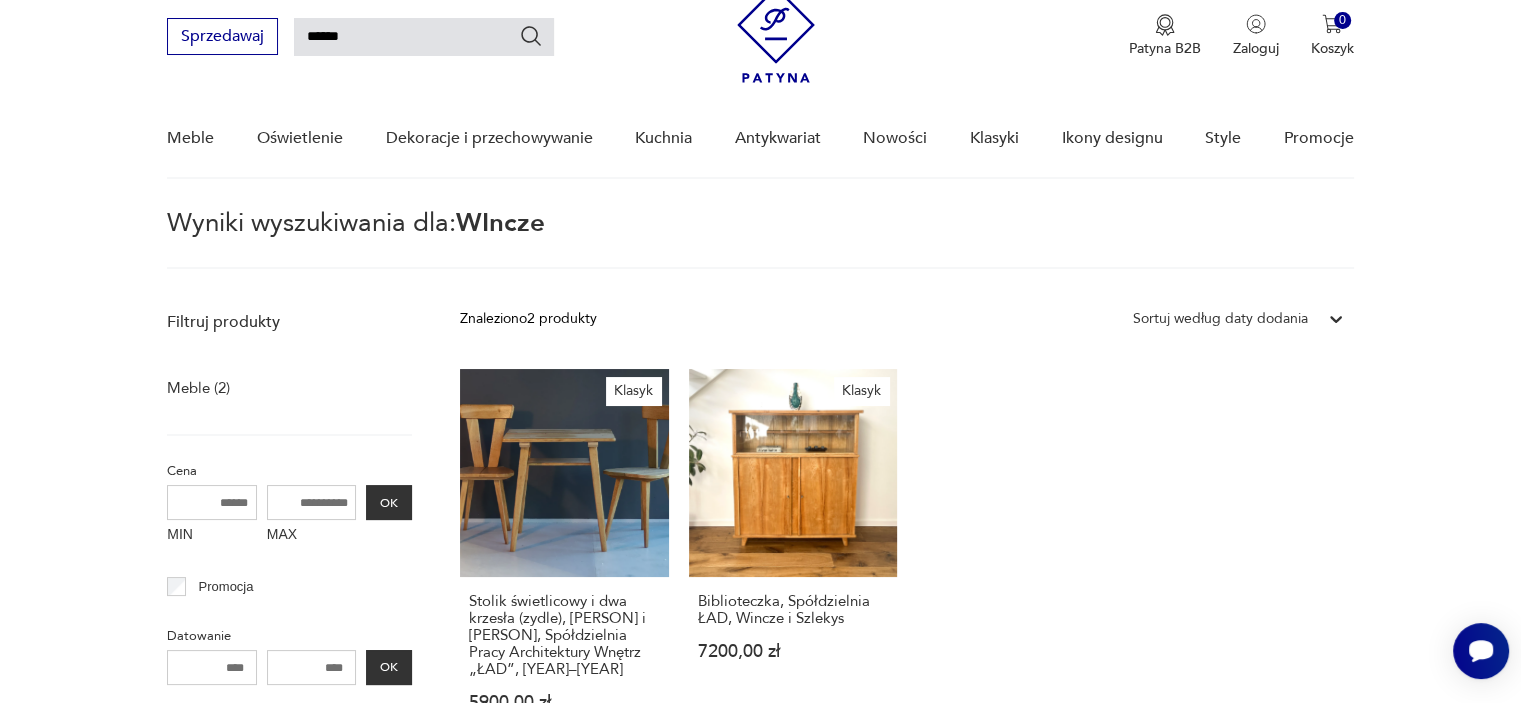 drag, startPoint x: 363, startPoint y: 36, endPoint x: 348, endPoint y: 36, distance: 15 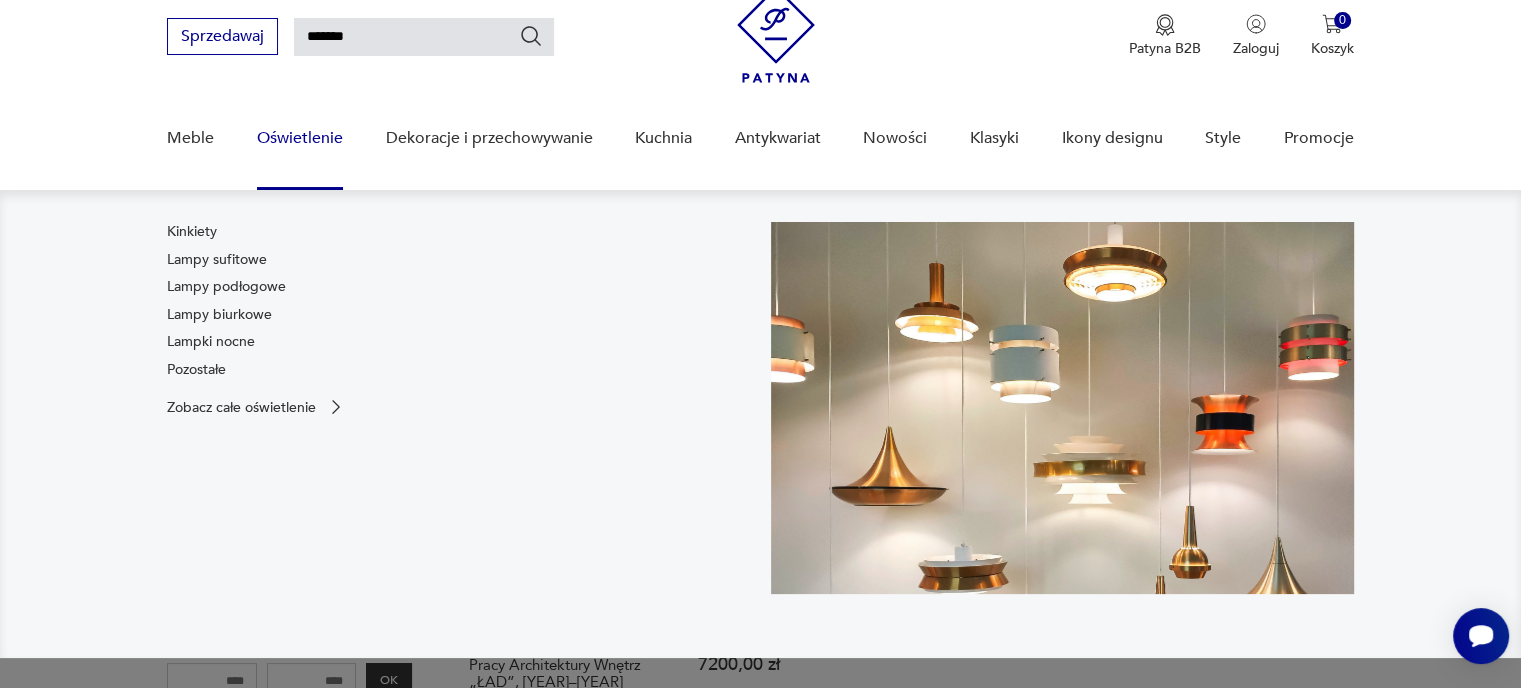 click on "Oświetlenie" at bounding box center (300, 138) 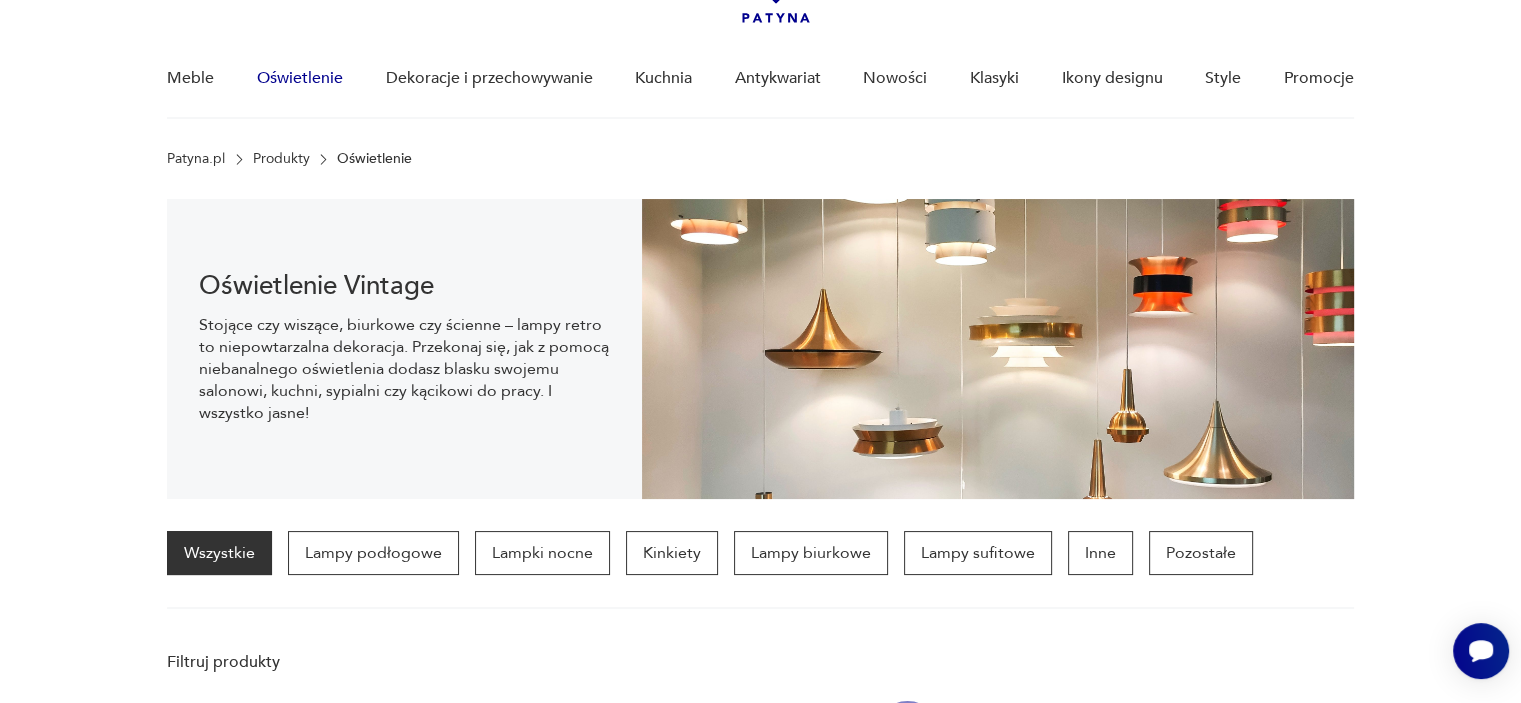 scroll, scrollTop: 139, scrollLeft: 0, axis: vertical 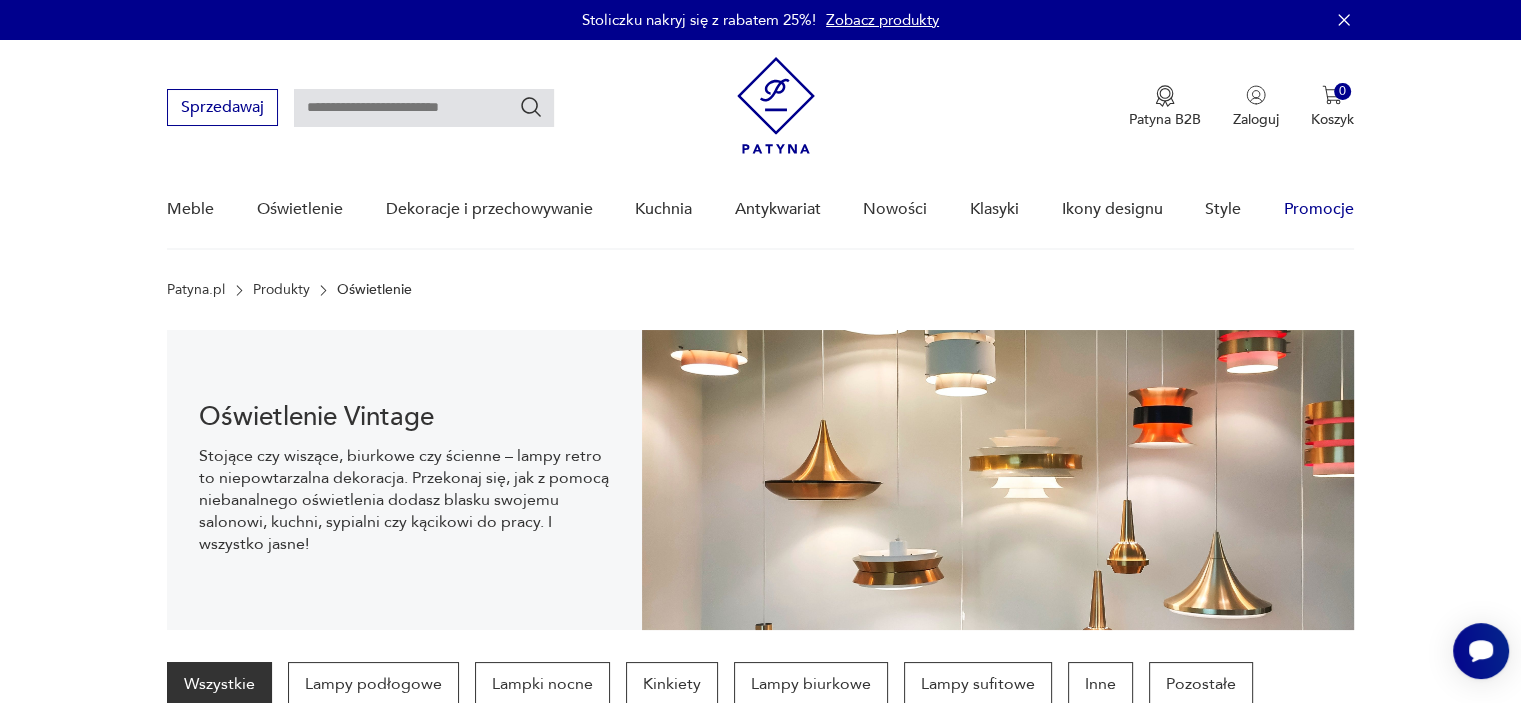 click on "Promocje" at bounding box center (1319, 209) 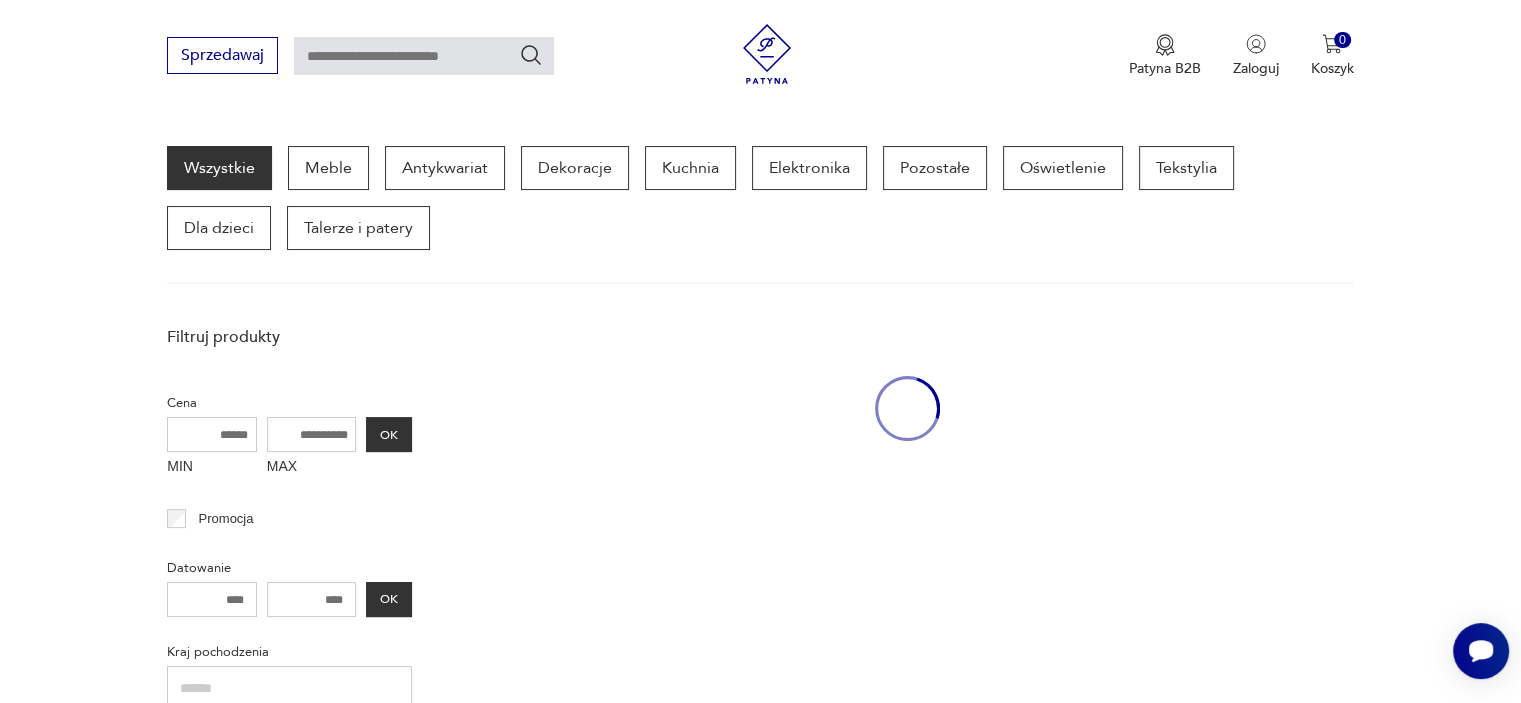 scroll, scrollTop: 258, scrollLeft: 0, axis: vertical 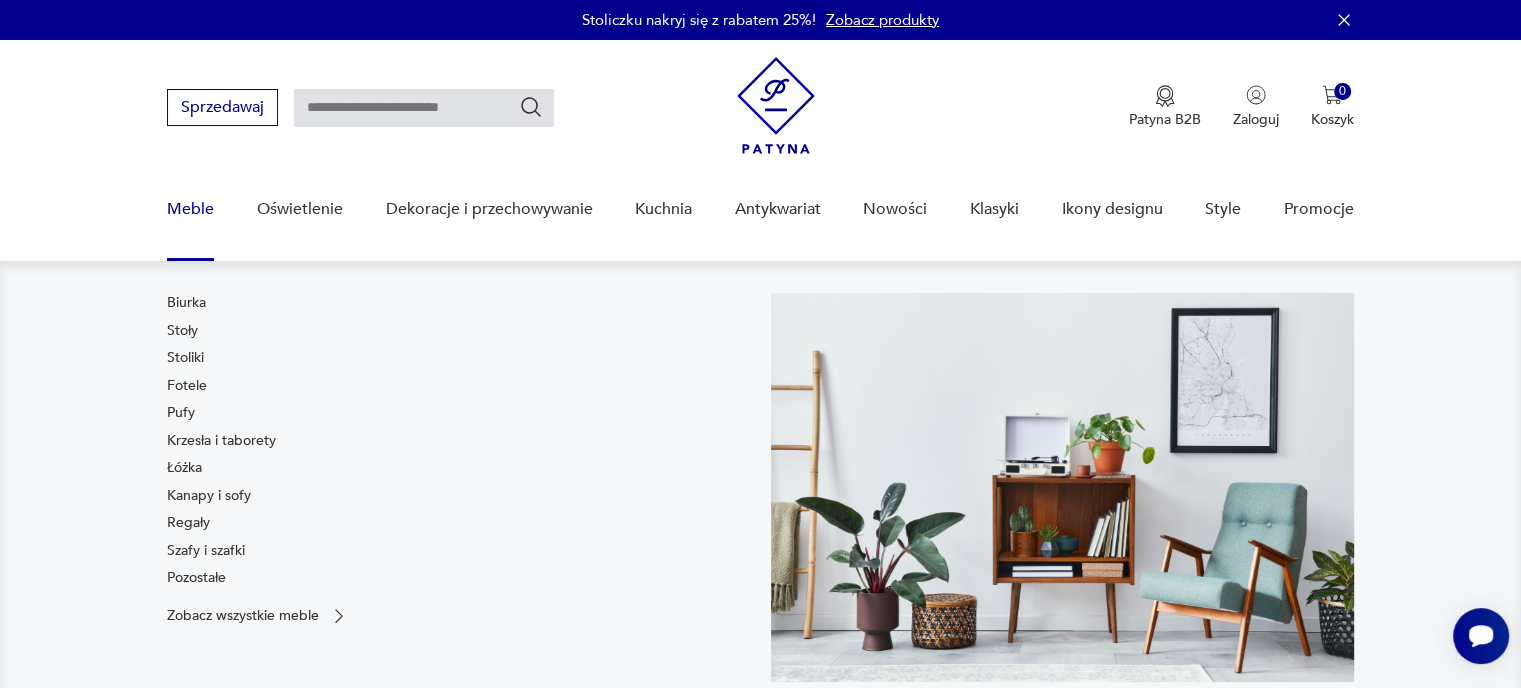 click on "Meble" at bounding box center [190, 209] 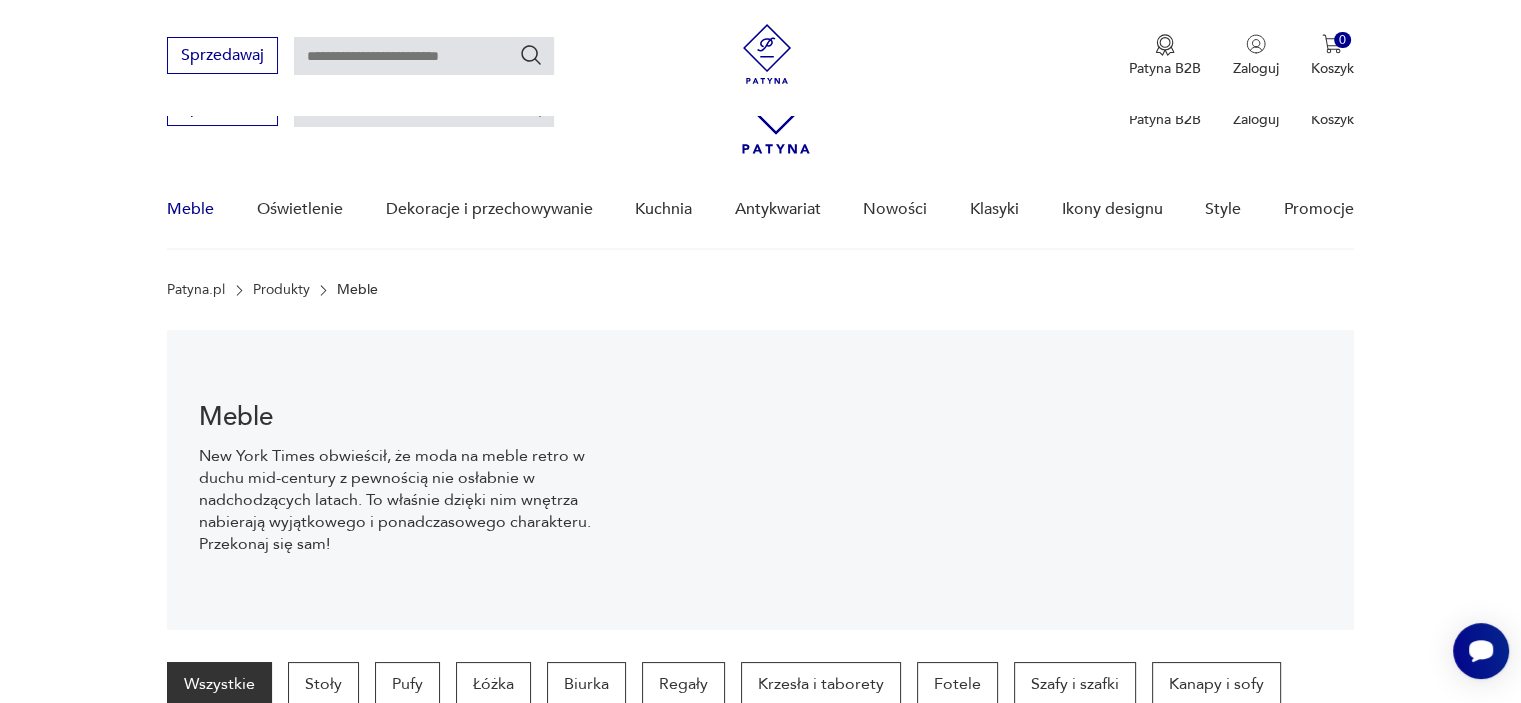 scroll, scrollTop: 198, scrollLeft: 0, axis: vertical 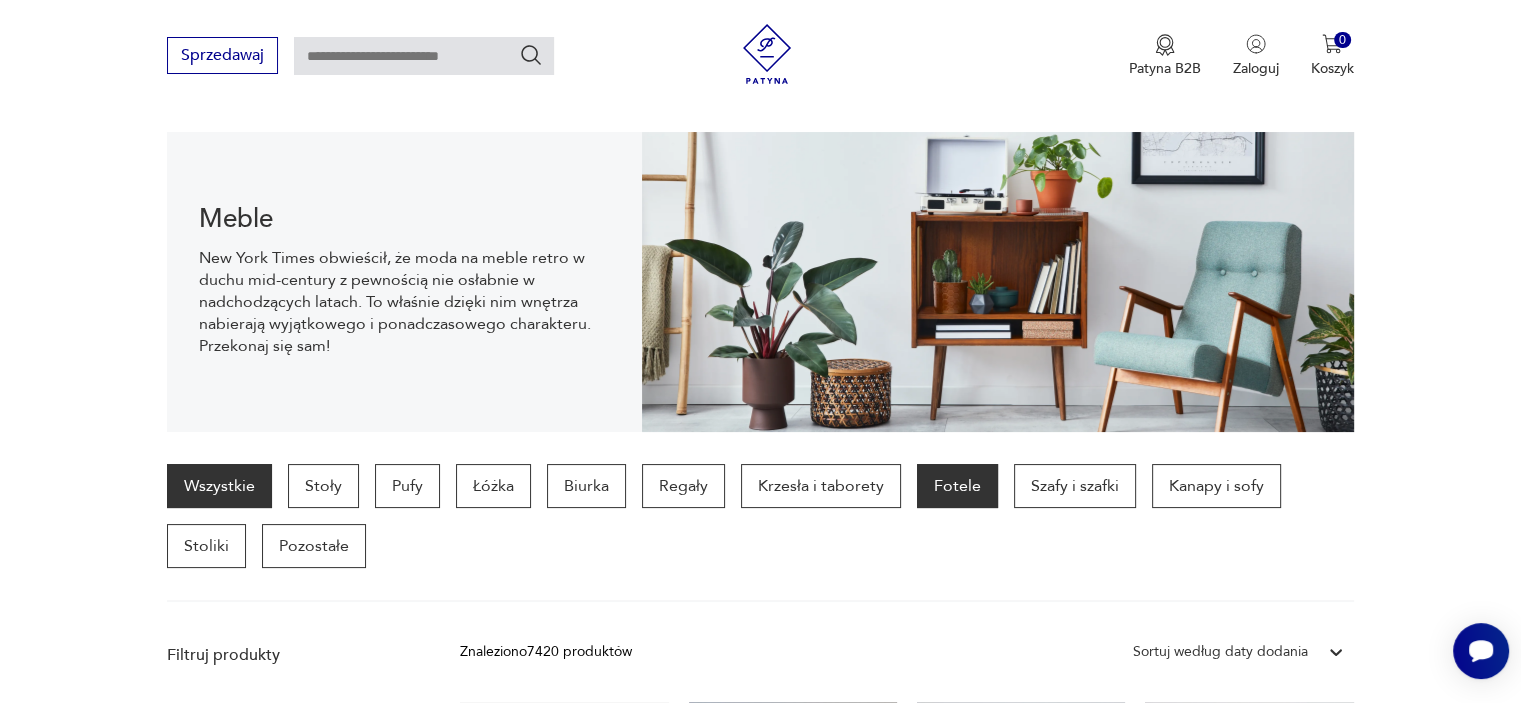 click on "Fotele" at bounding box center (957, 486) 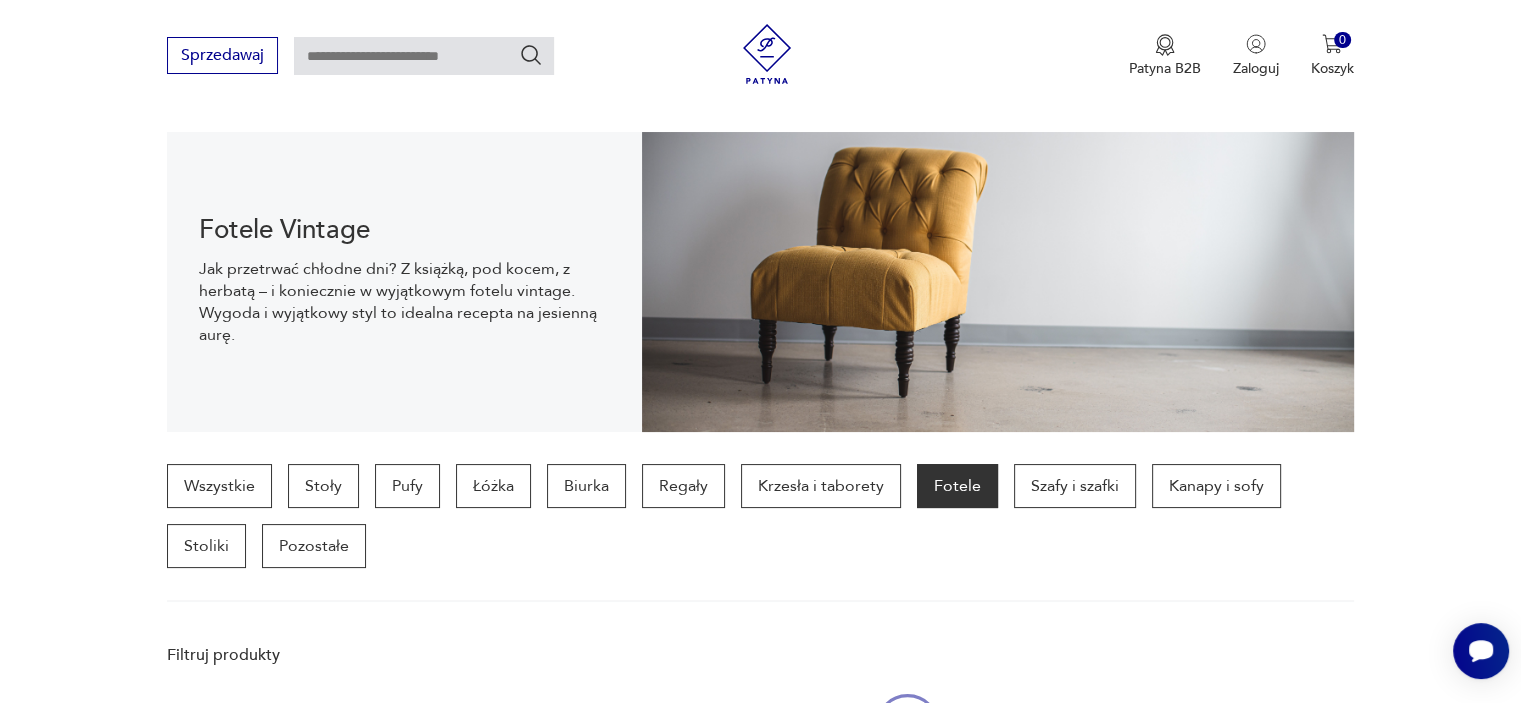 scroll, scrollTop: 530, scrollLeft: 0, axis: vertical 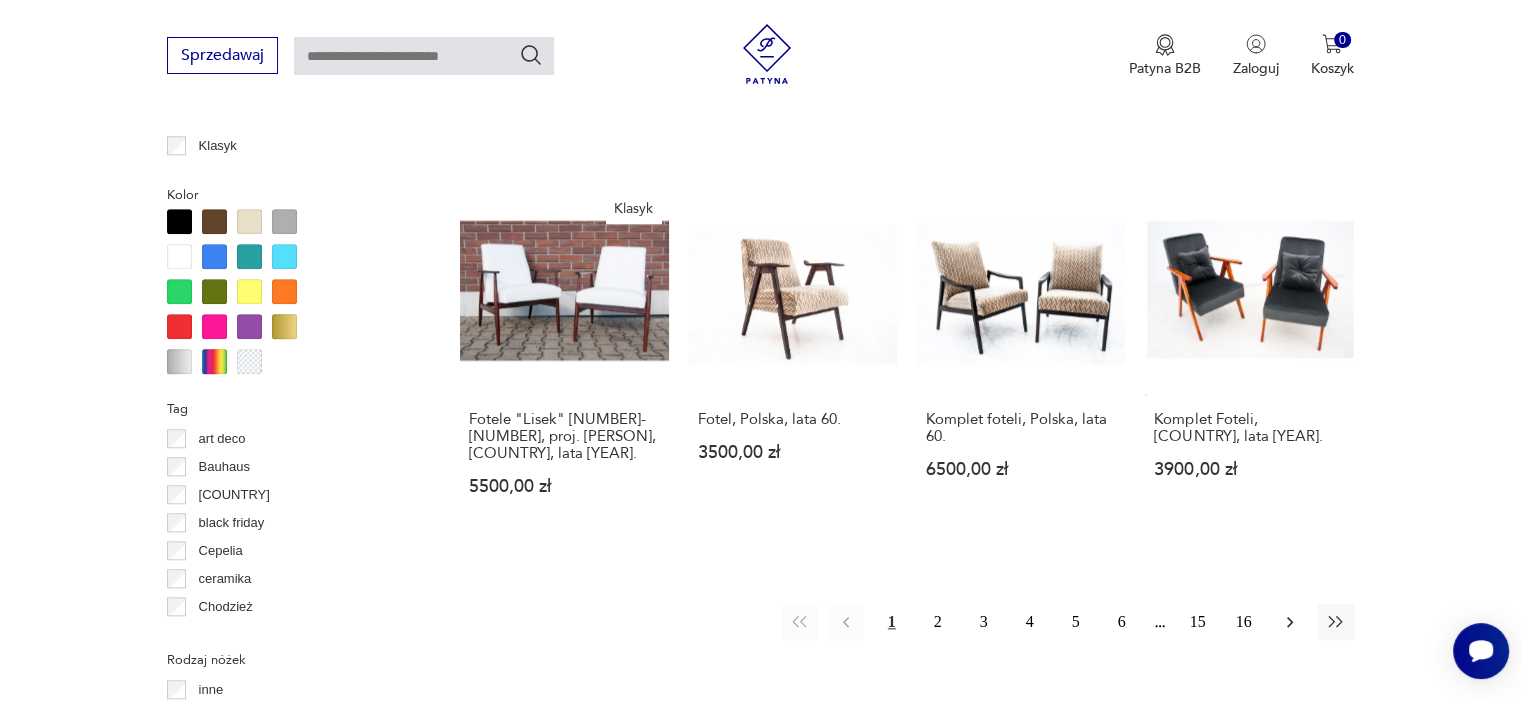 click at bounding box center (1290, 622) 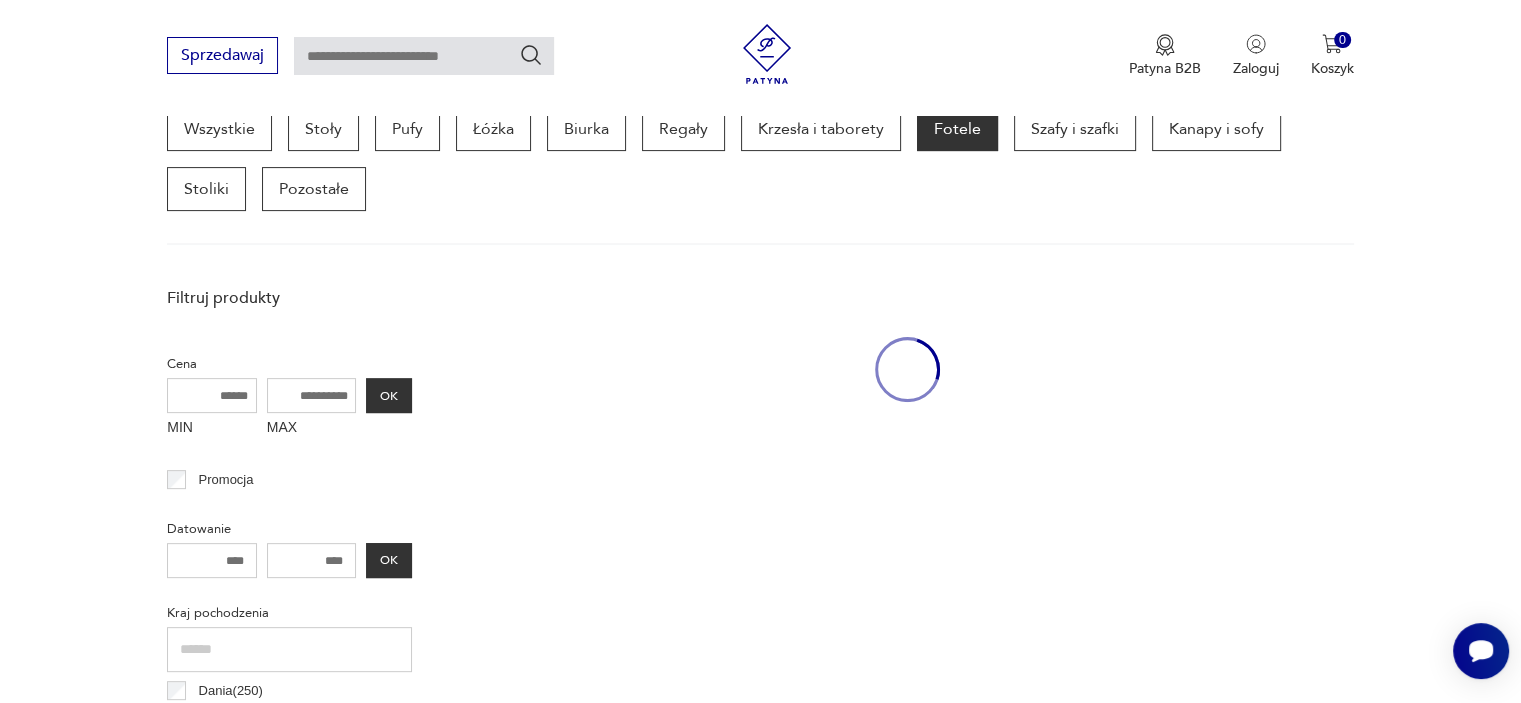 scroll, scrollTop: 530, scrollLeft: 0, axis: vertical 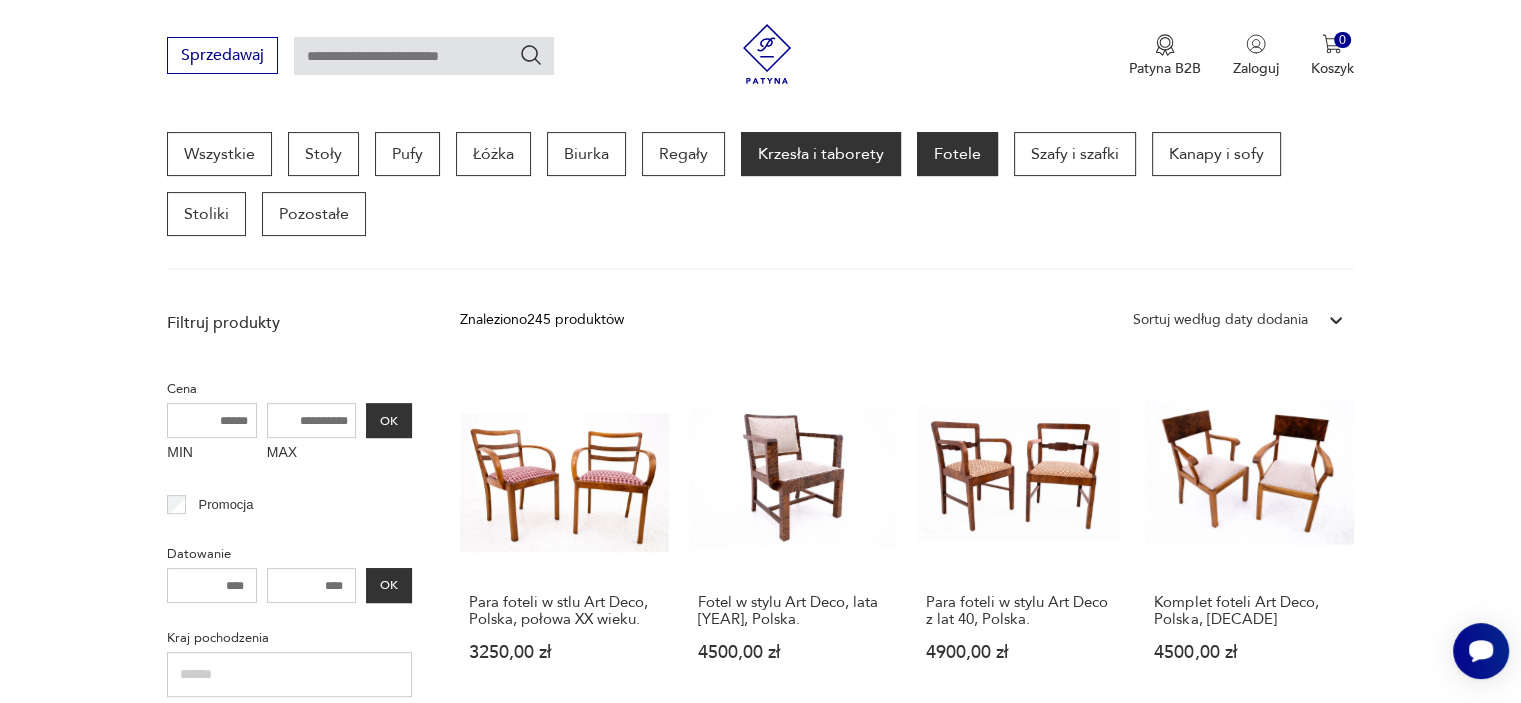 click on "Krzesła i taborety" at bounding box center [821, 154] 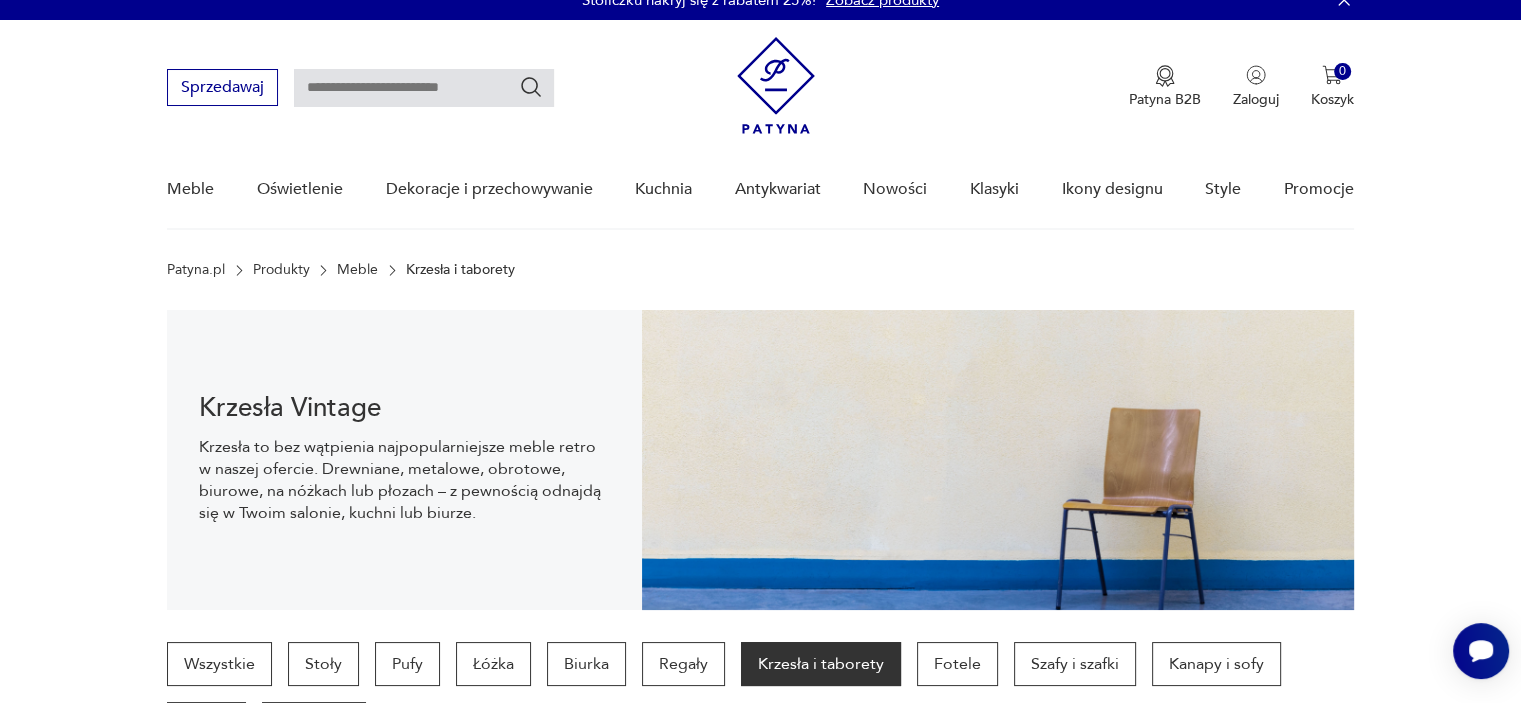 scroll, scrollTop: 0, scrollLeft: 0, axis: both 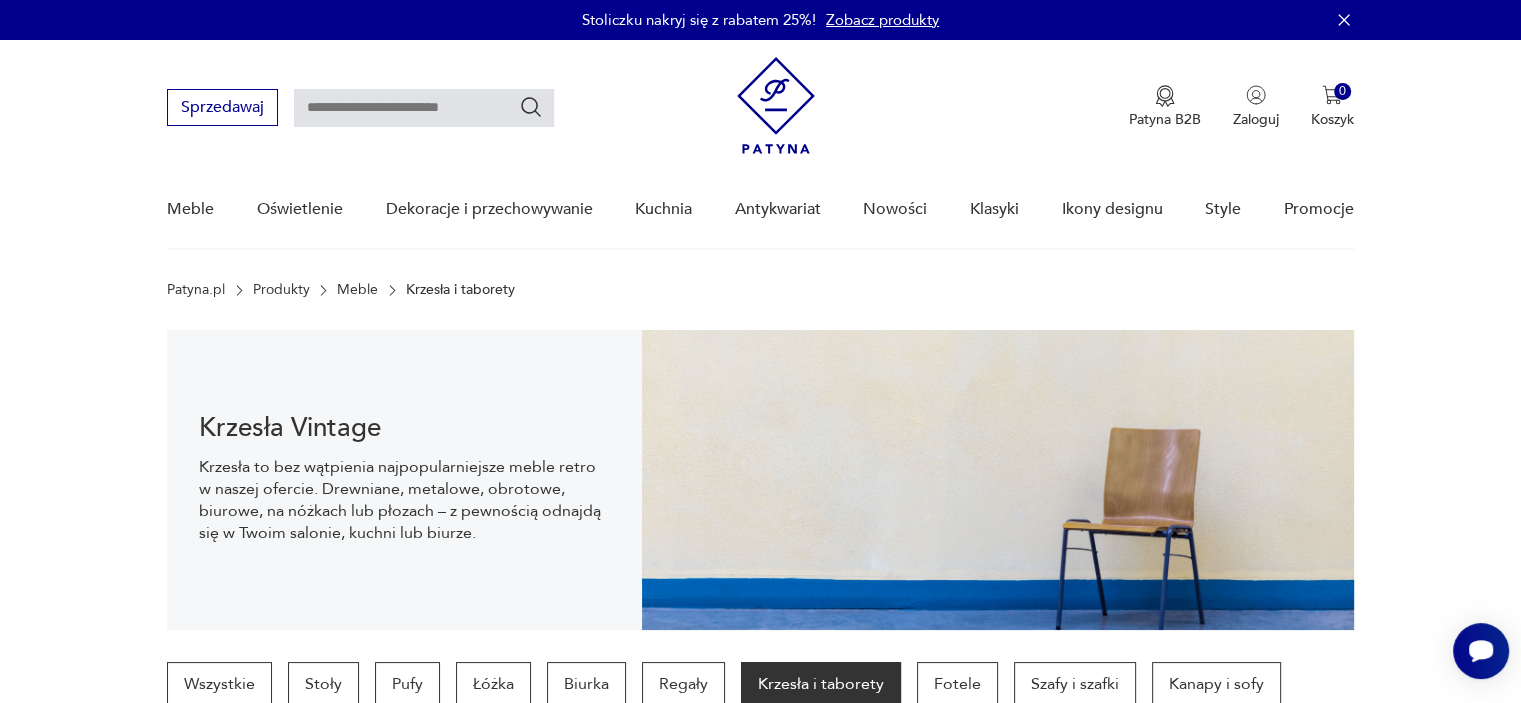 click at bounding box center (424, 108) 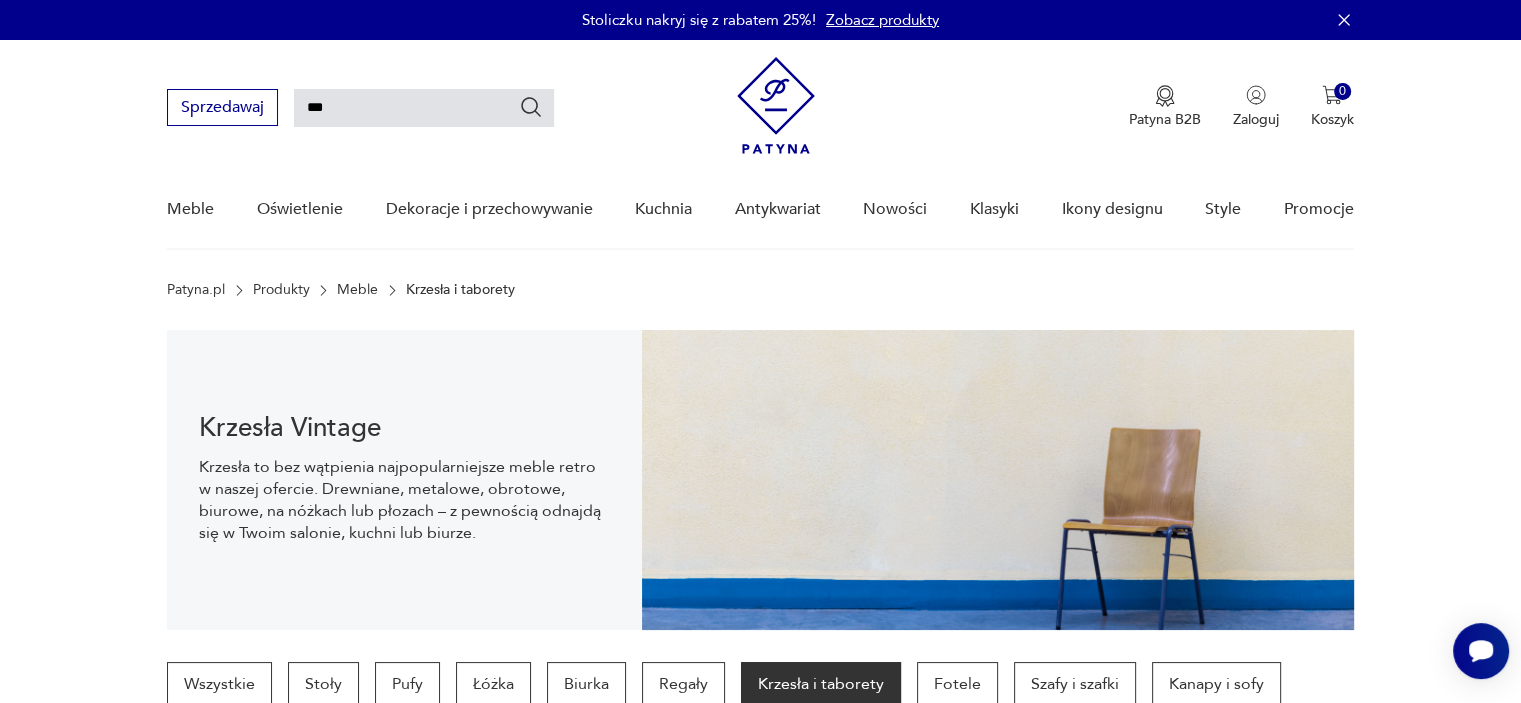 click at bounding box center [531, 107] 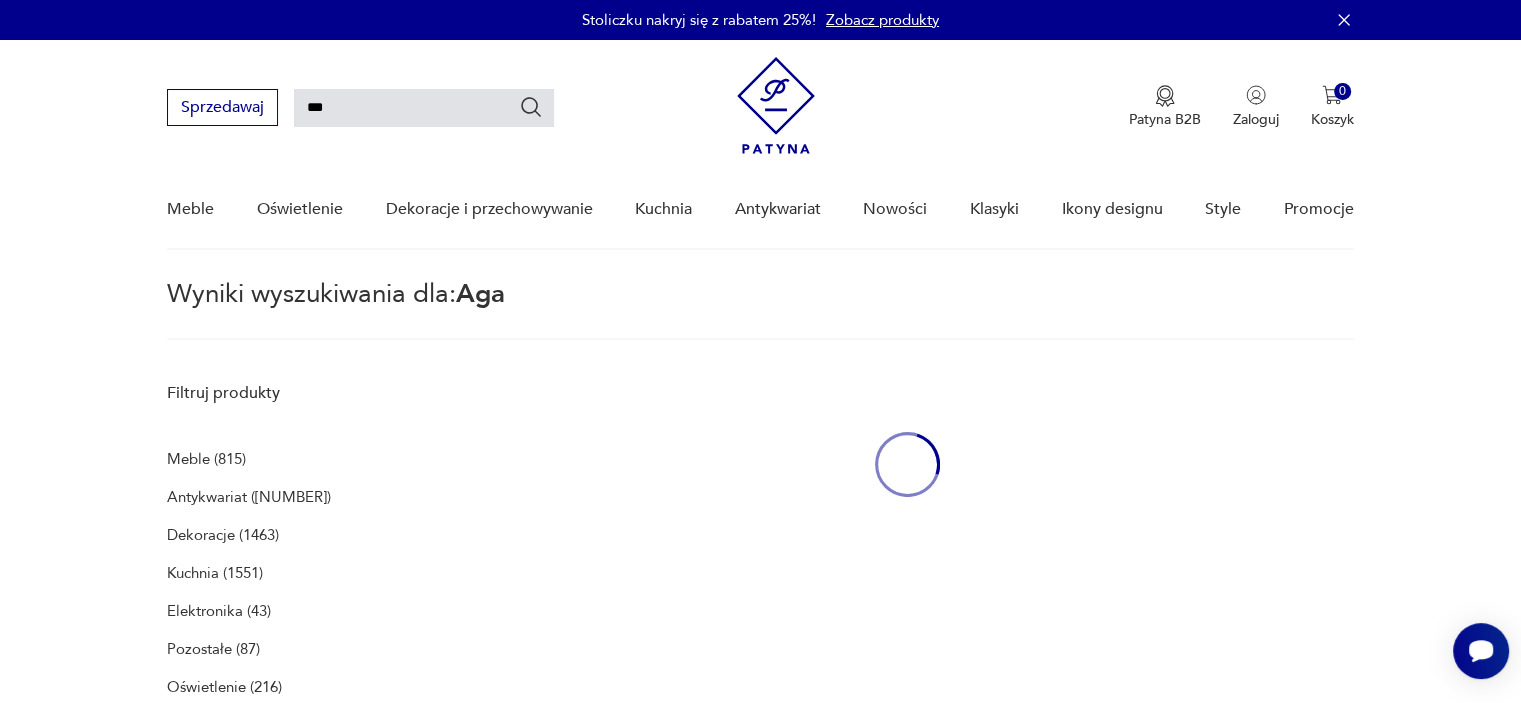 scroll, scrollTop: 71, scrollLeft: 0, axis: vertical 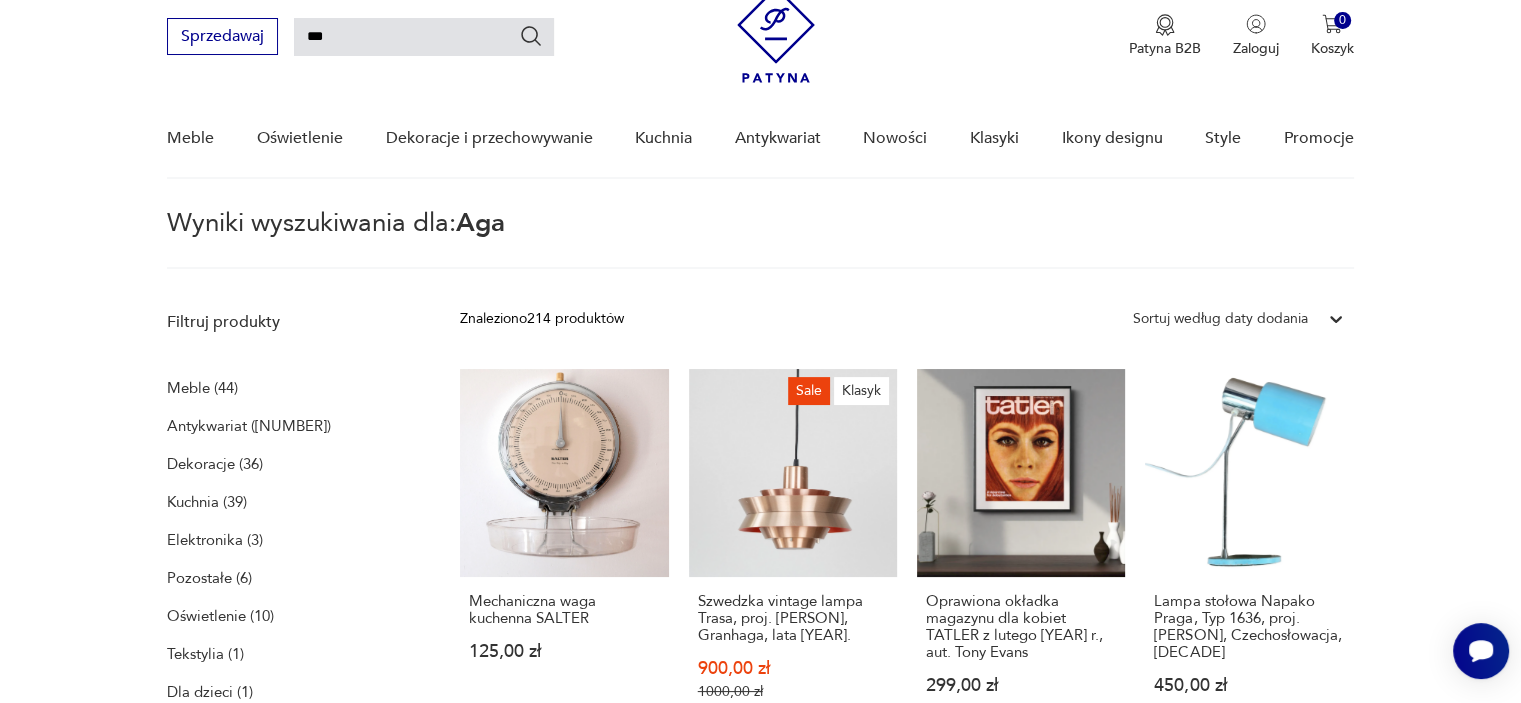 click on "***" at bounding box center (424, 37) 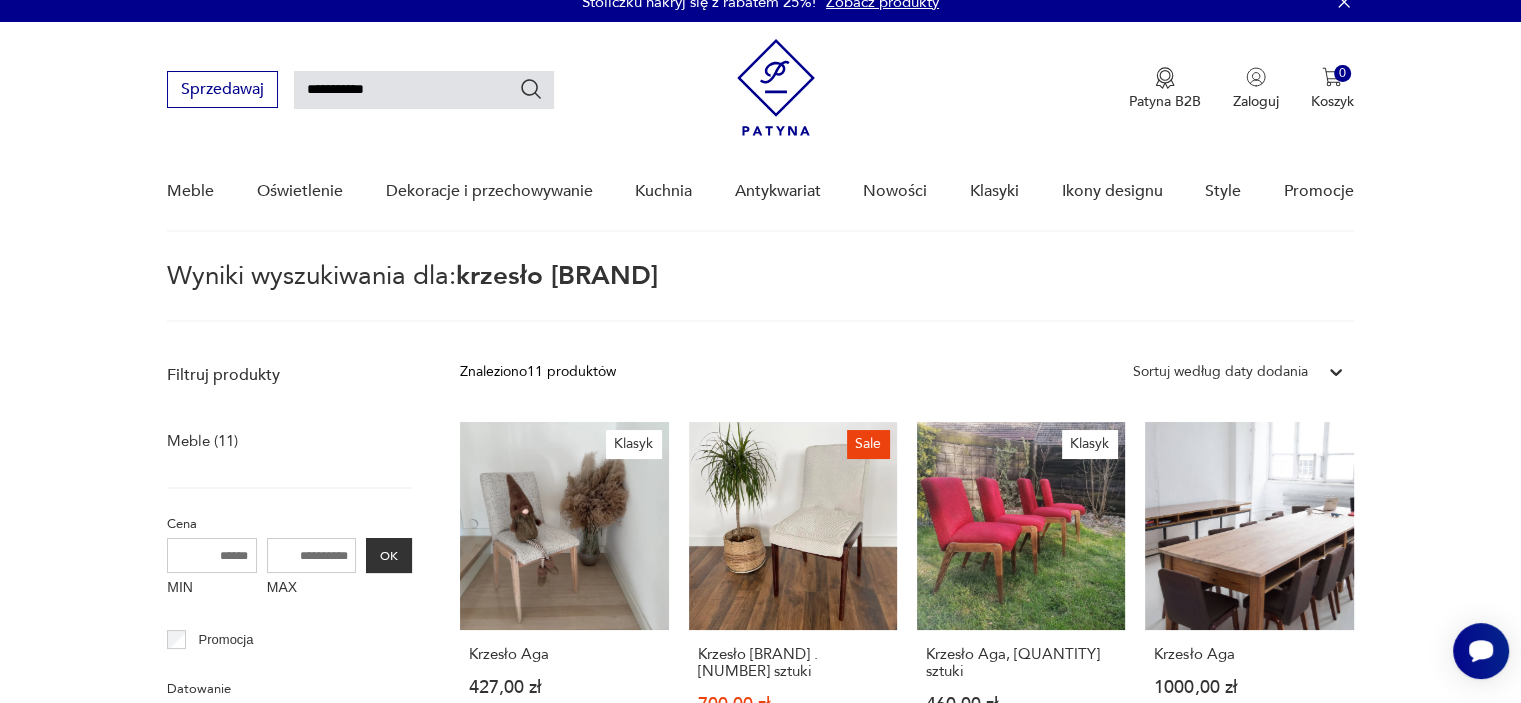 scroll, scrollTop: 0, scrollLeft: 0, axis: both 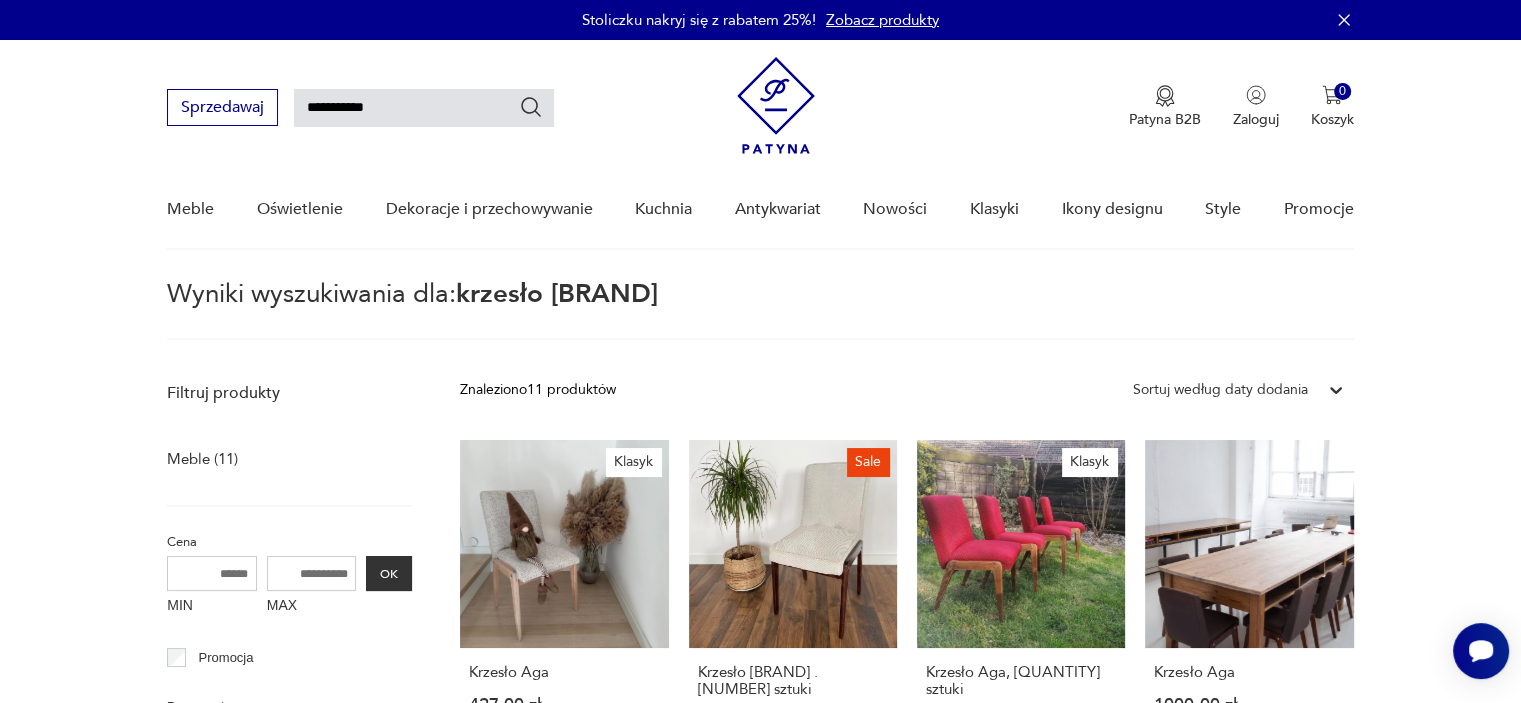 click on "**********" at bounding box center [424, 108] 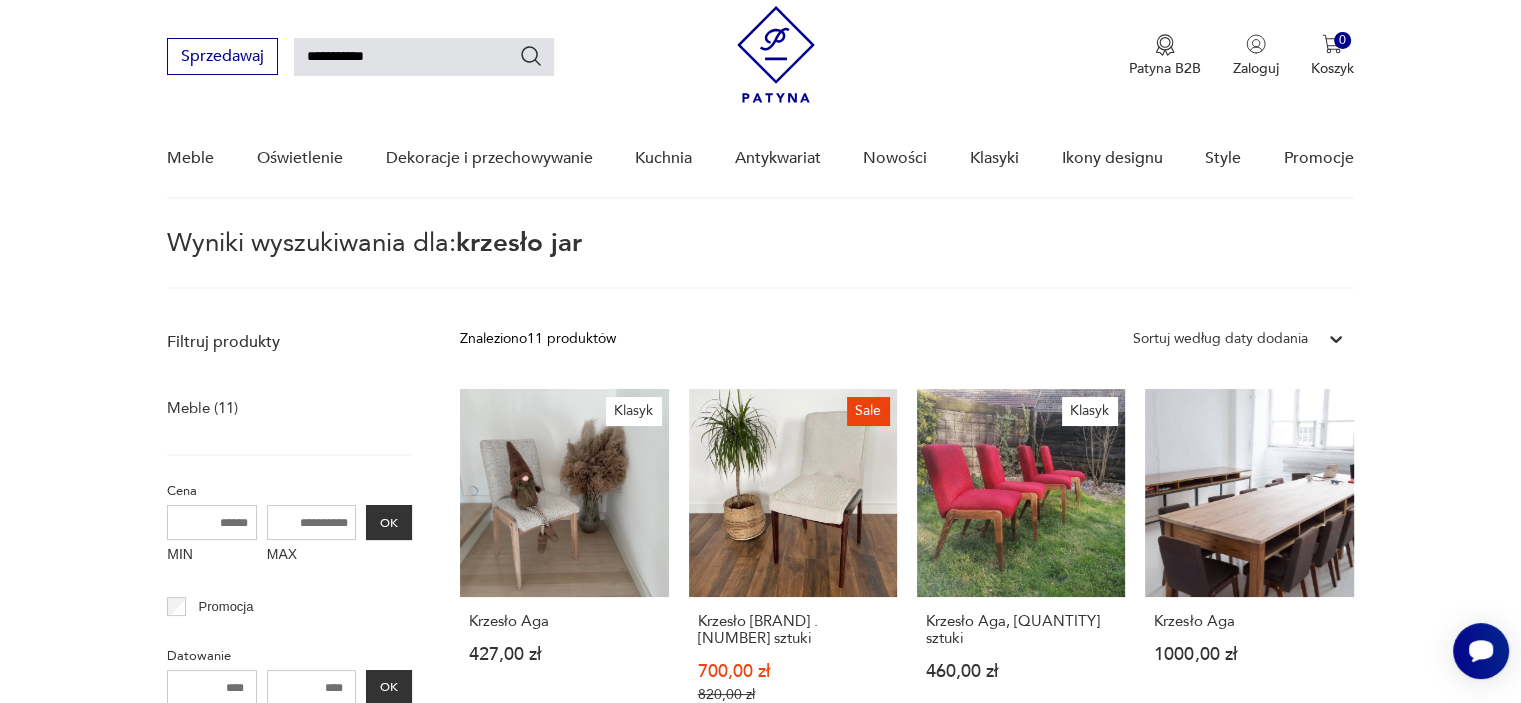 scroll, scrollTop: 71, scrollLeft: 0, axis: vertical 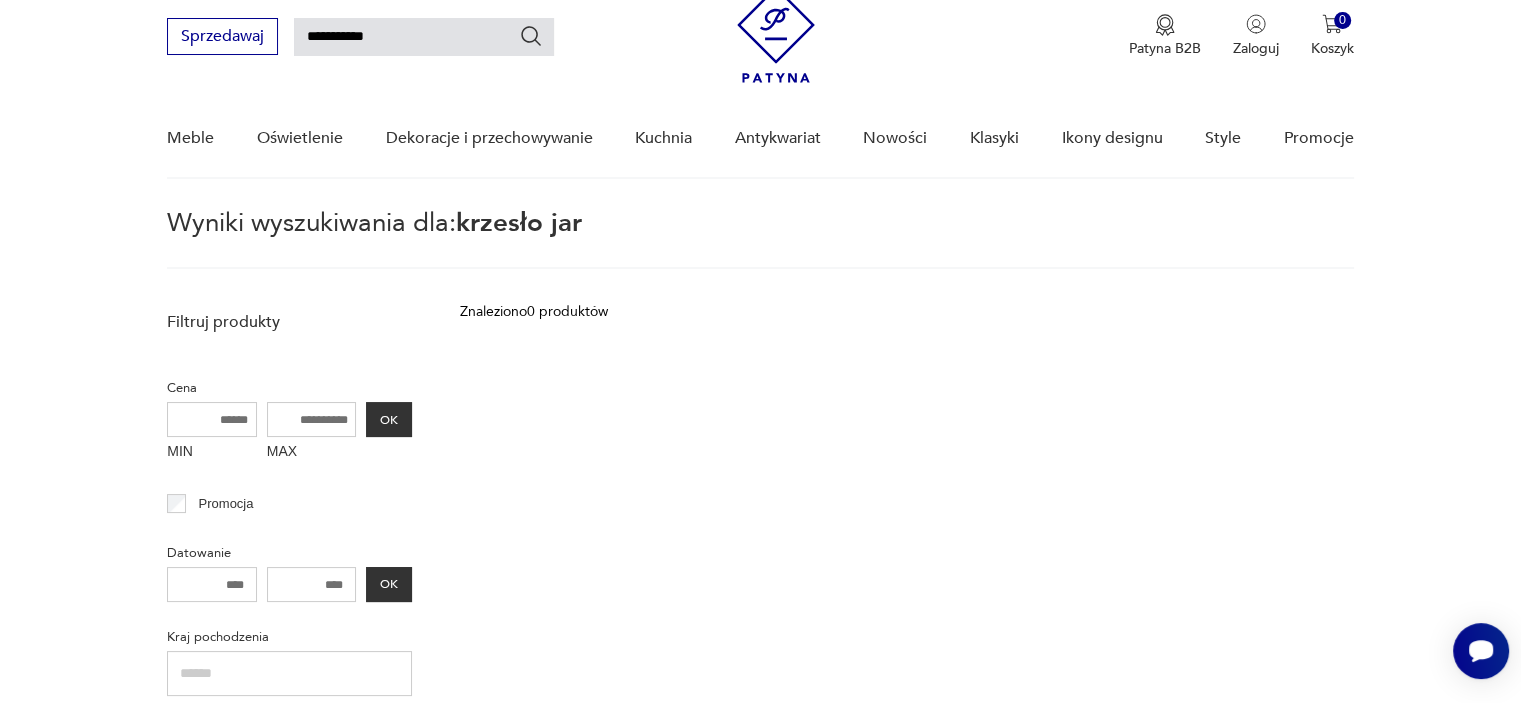 drag, startPoint x: 380, startPoint y: 35, endPoint x: 355, endPoint y: 38, distance: 25.179358 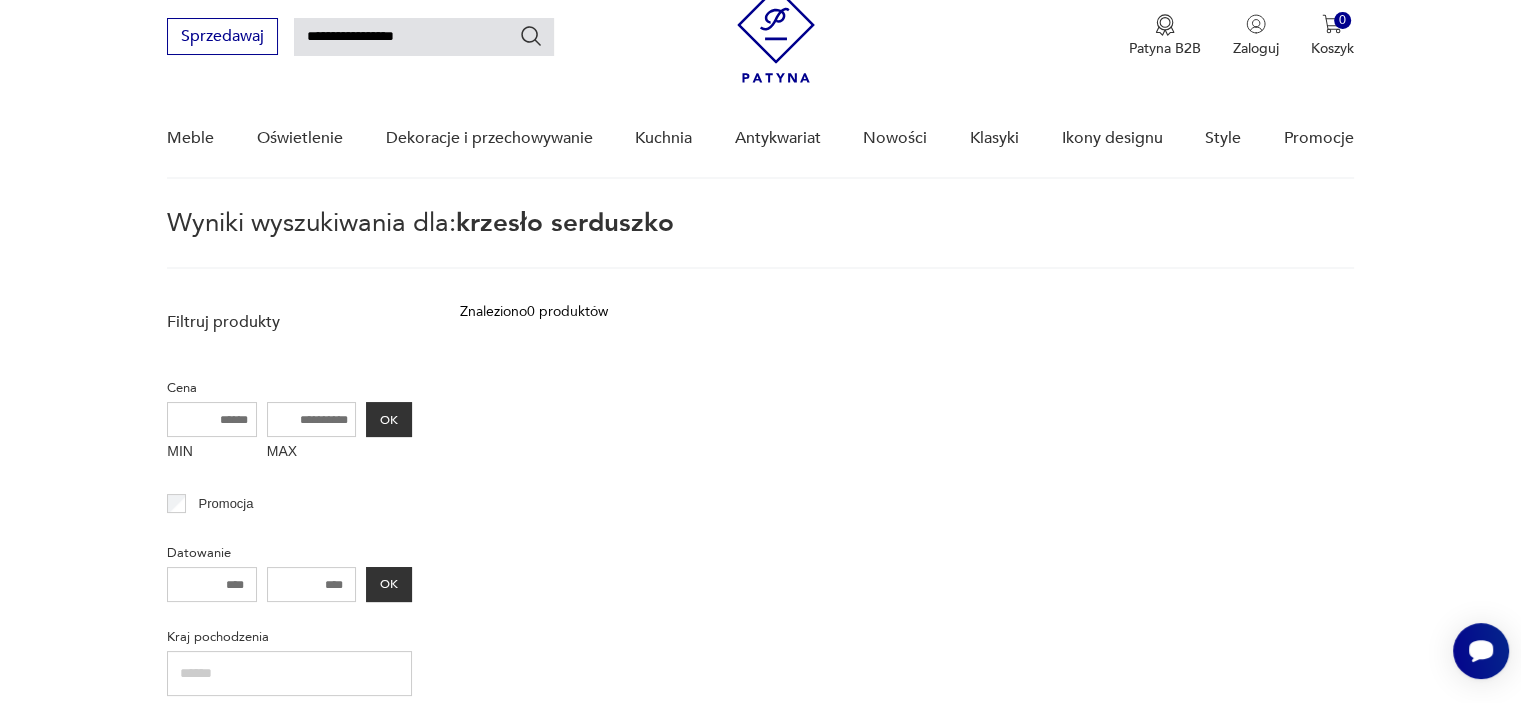 drag, startPoint x: 423, startPoint y: 39, endPoint x: 356, endPoint y: 34, distance: 67.18631 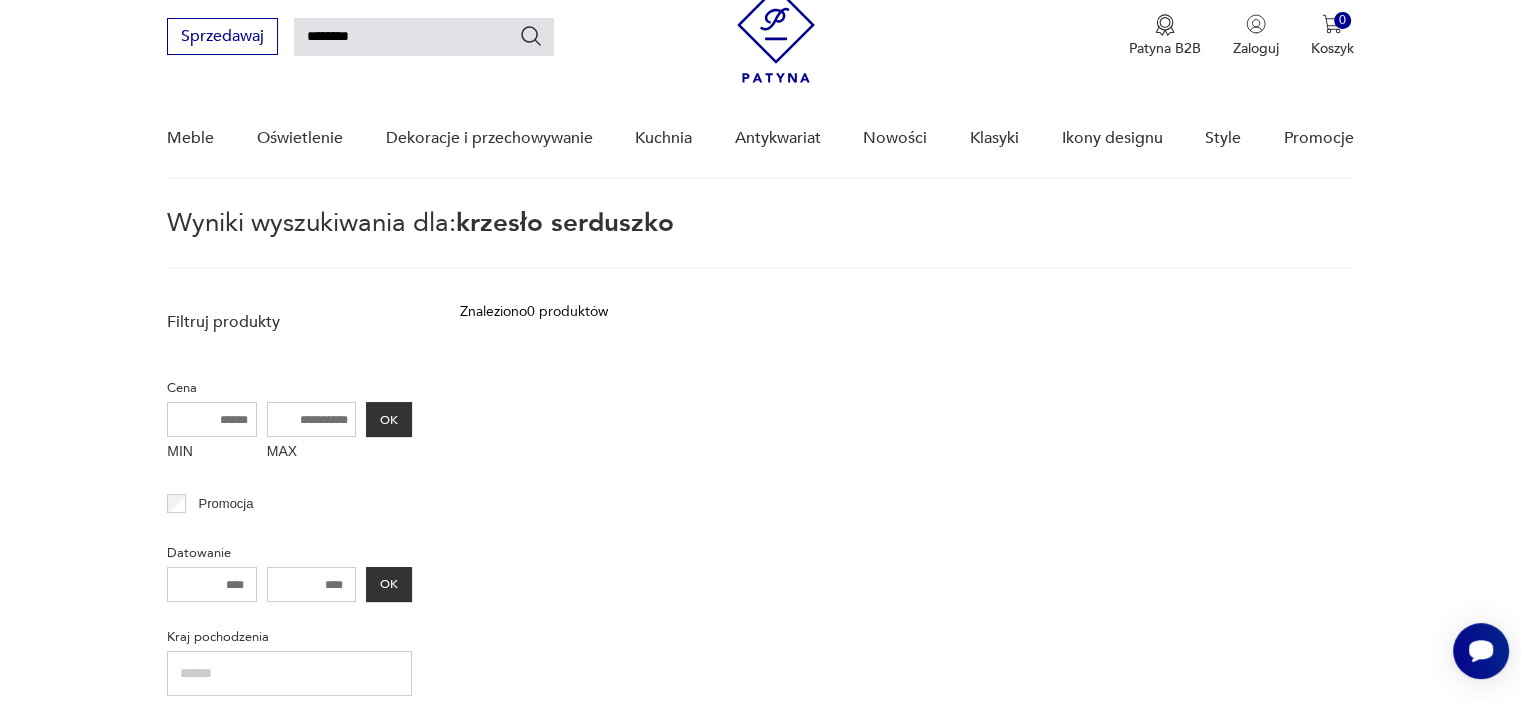 type on "*******" 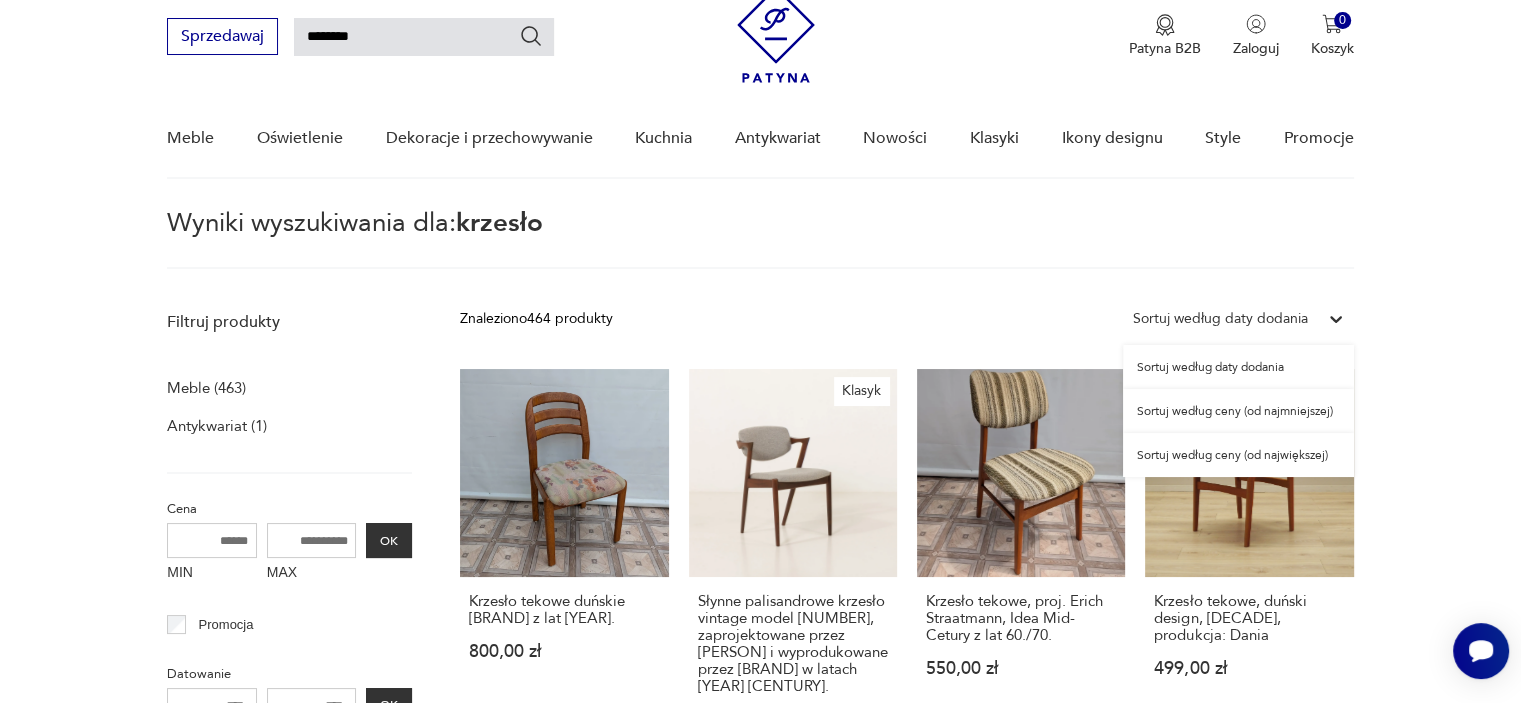 click at bounding box center [1336, 319] 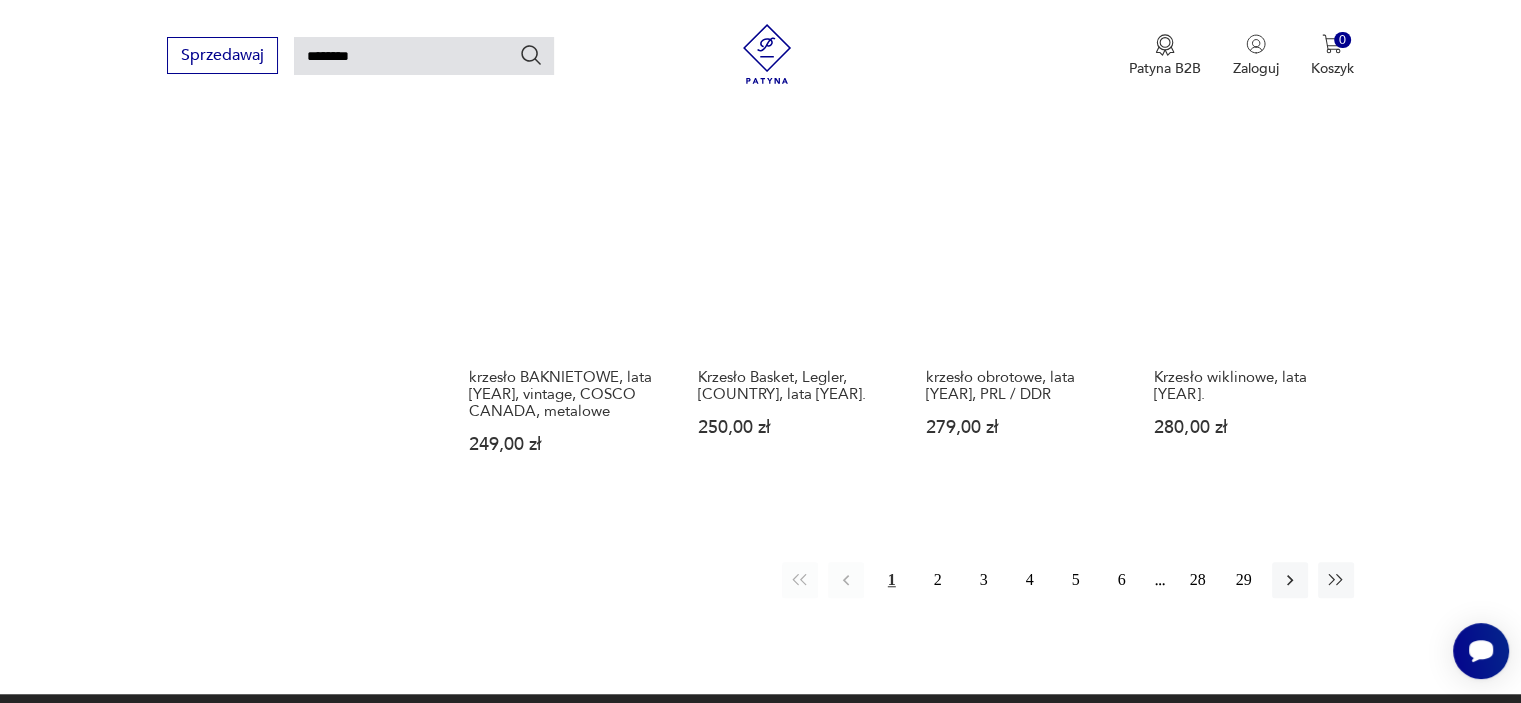 scroll, scrollTop: 1472, scrollLeft: 0, axis: vertical 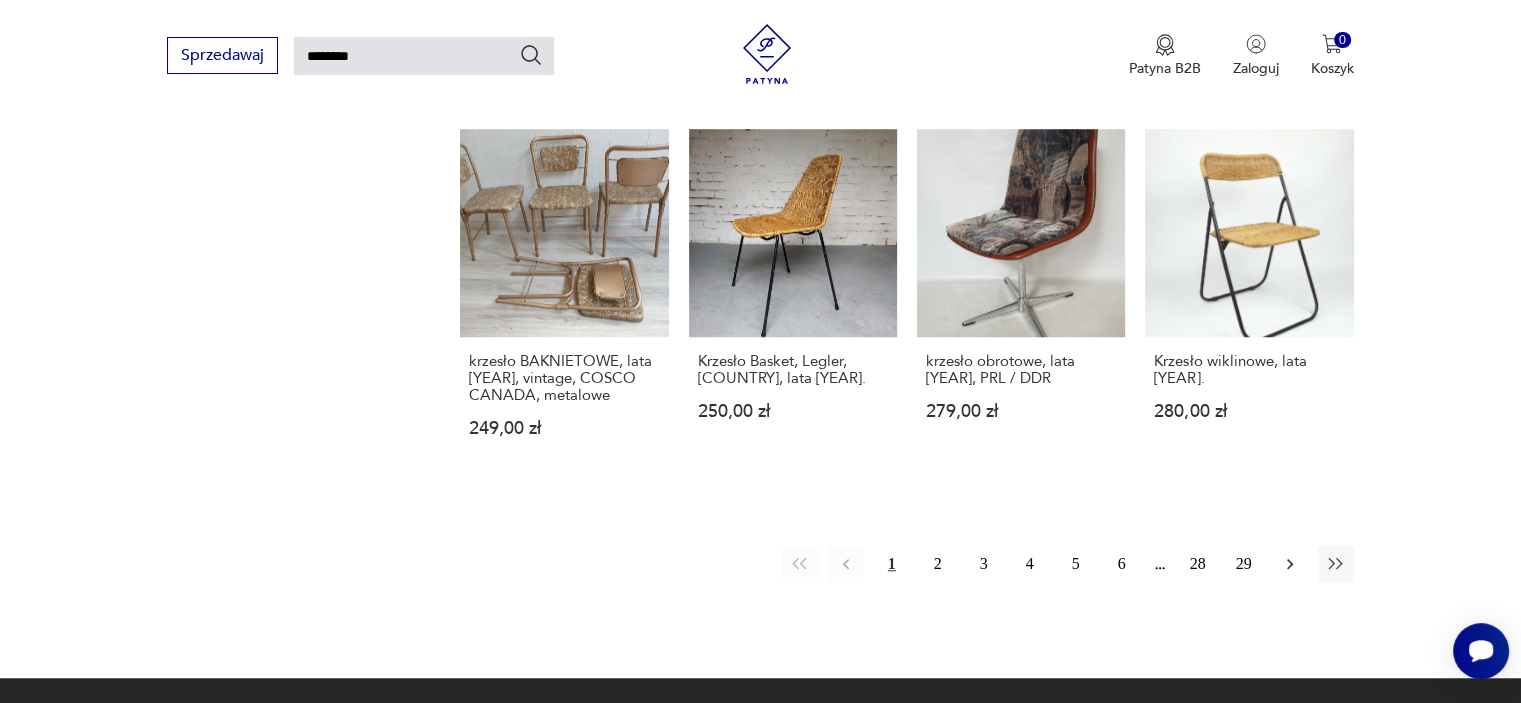 click at bounding box center (1290, 564) 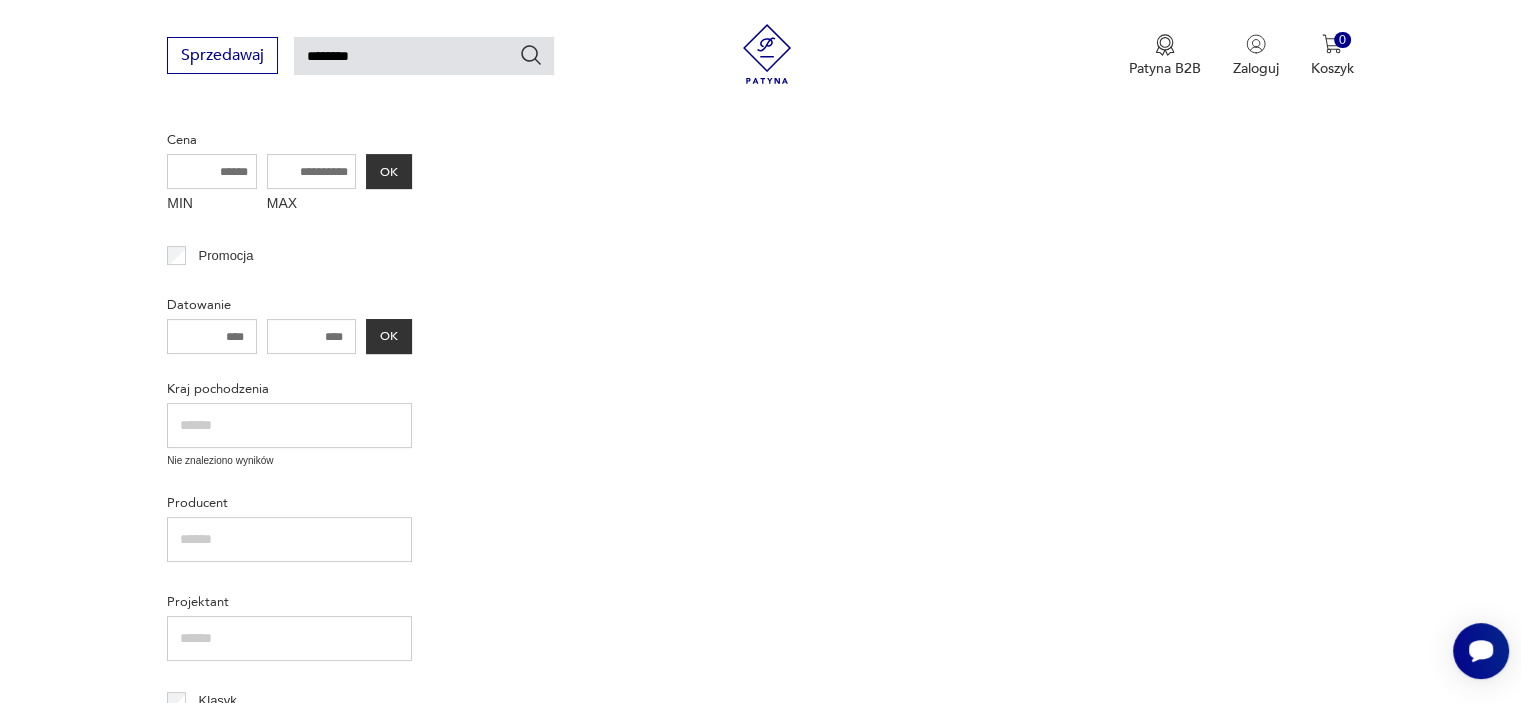 scroll, scrollTop: 71, scrollLeft: 0, axis: vertical 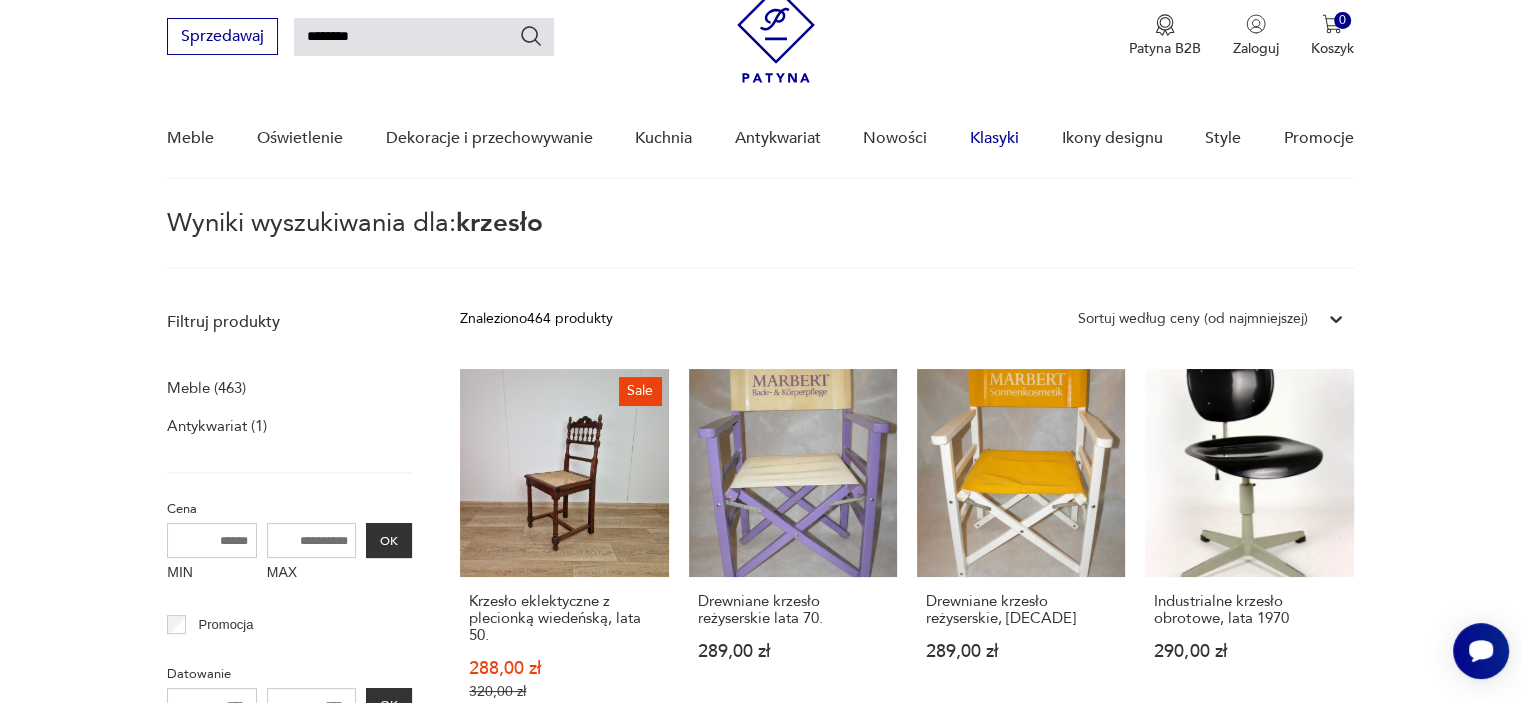 click on "Klasyki" at bounding box center (994, 138) 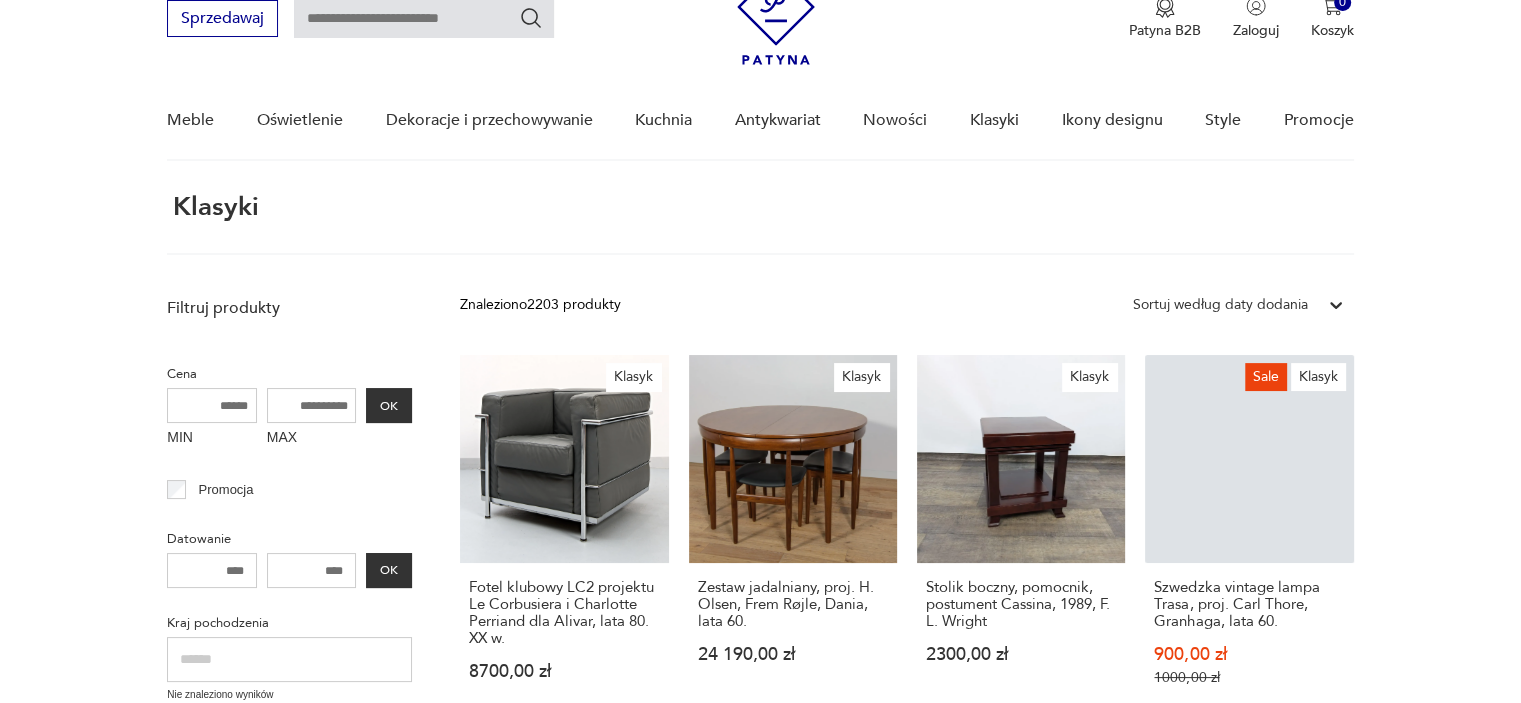 scroll, scrollTop: 89, scrollLeft: 0, axis: vertical 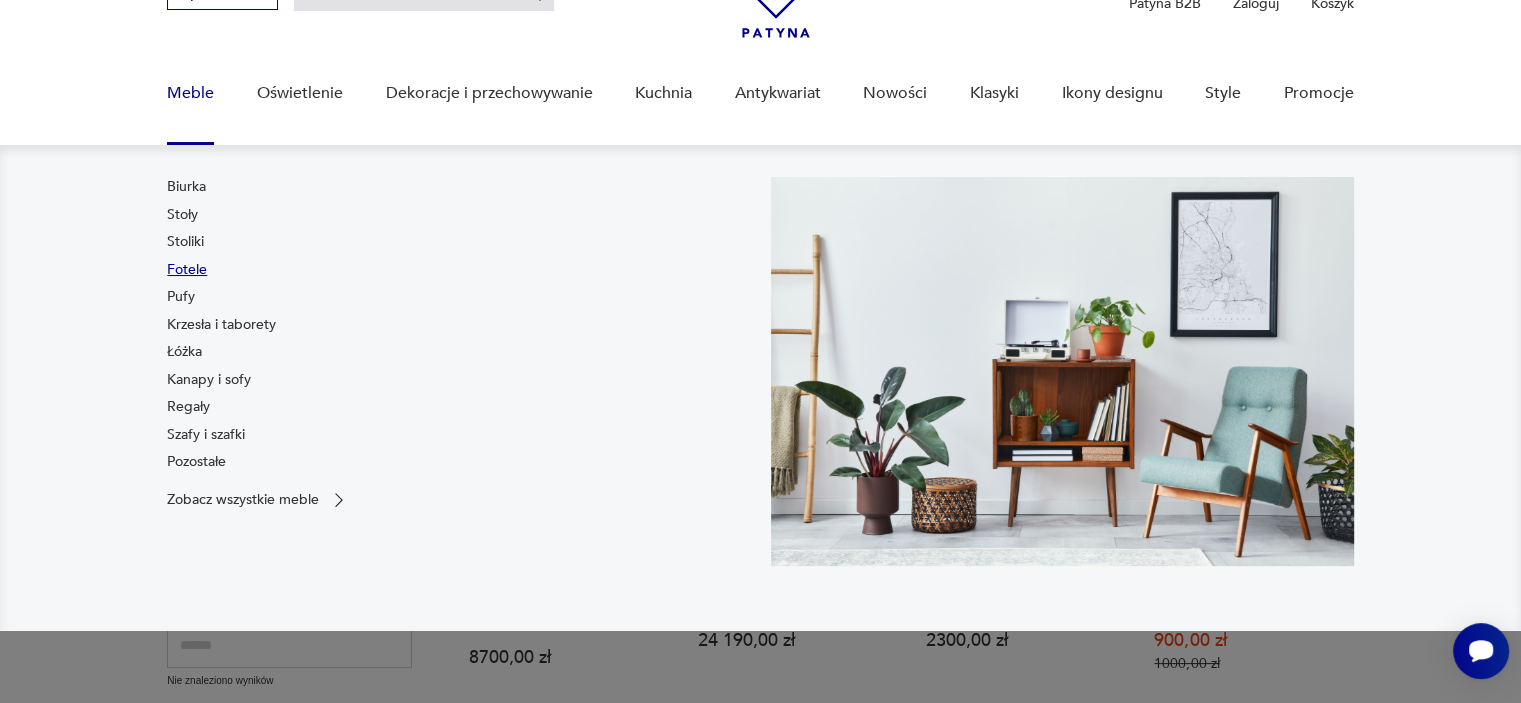 click on "Fotele" at bounding box center (187, 270) 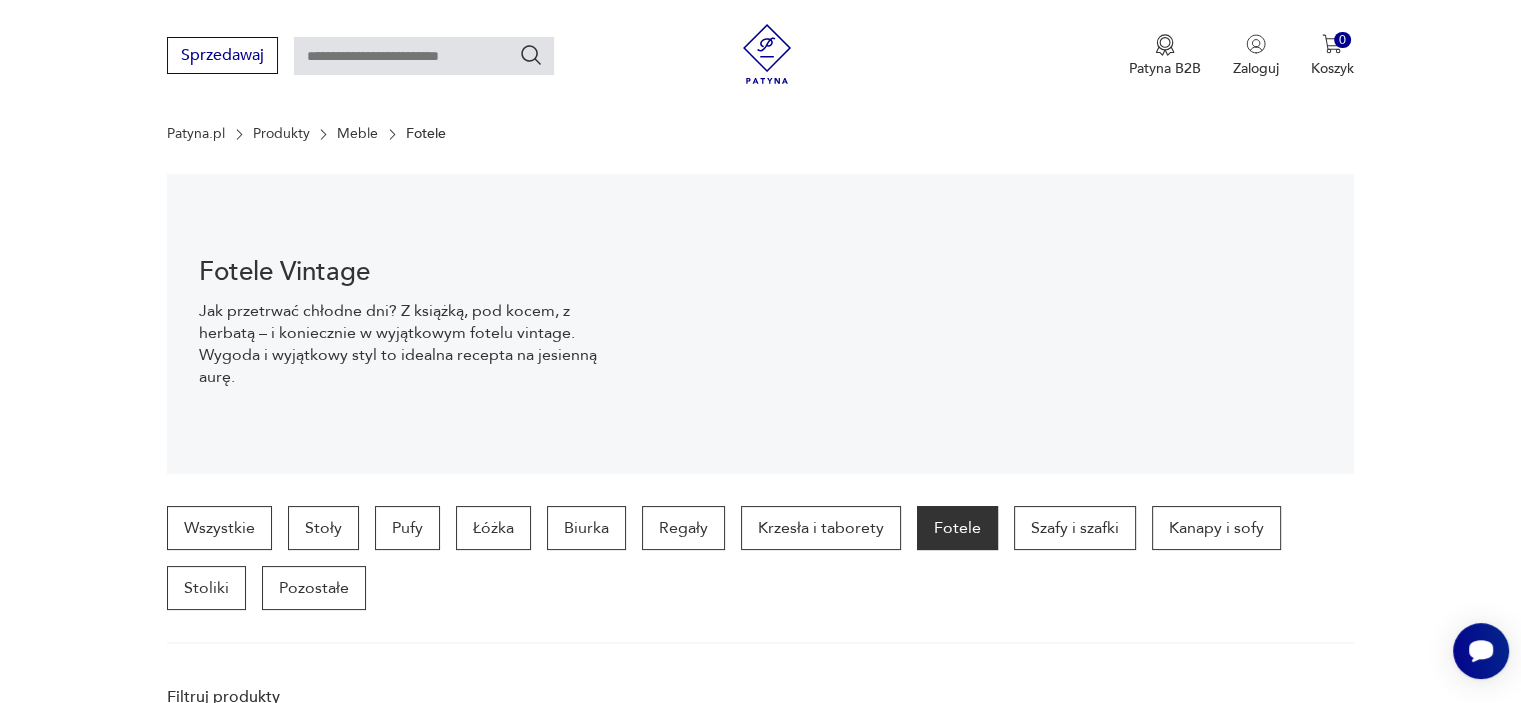 scroll, scrollTop: 198, scrollLeft: 0, axis: vertical 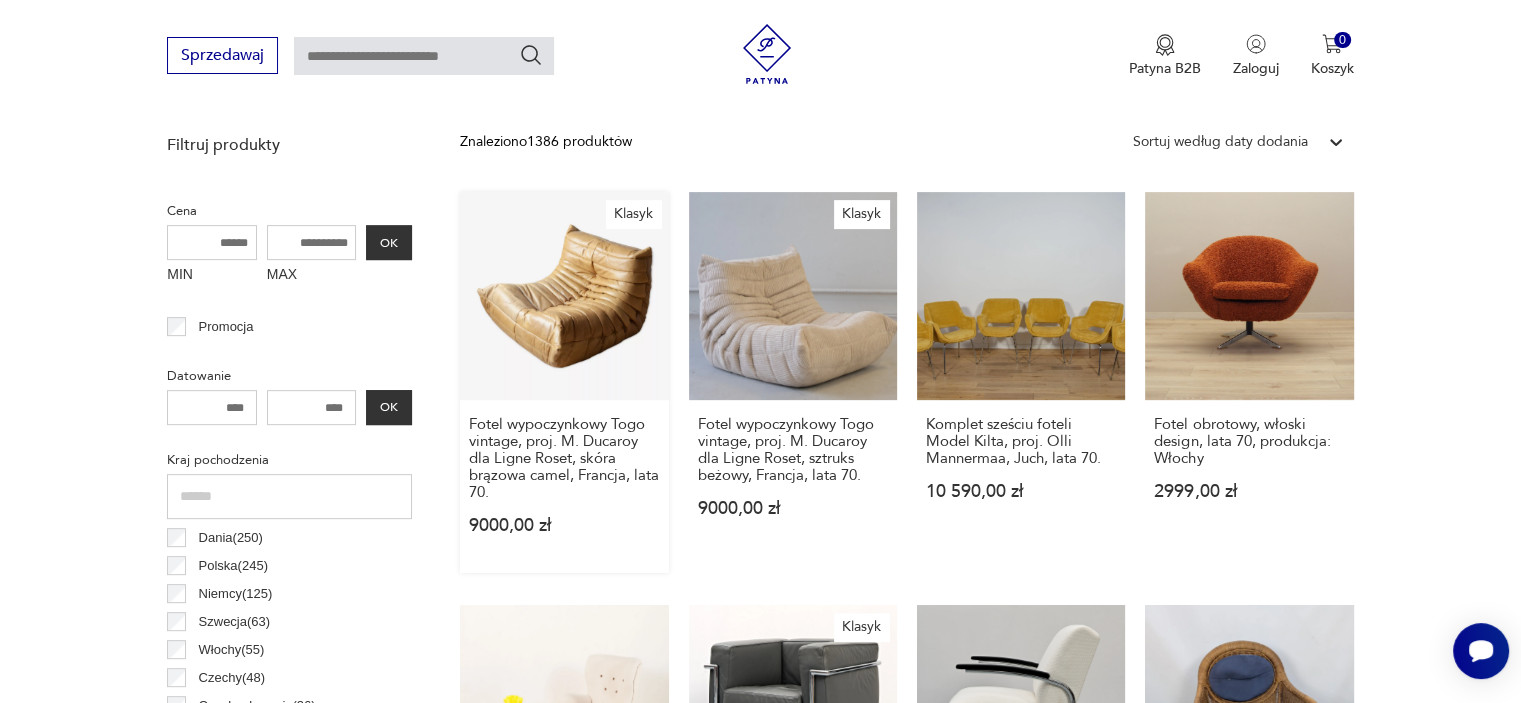 click on "Klasyk Fotel wypoczynkowy Togo vintage, proj. M. Ducaroy dla Ligne Roset, skóra brązowa camel, Francja, lata 70. 9000,00 zł" at bounding box center (564, 382) 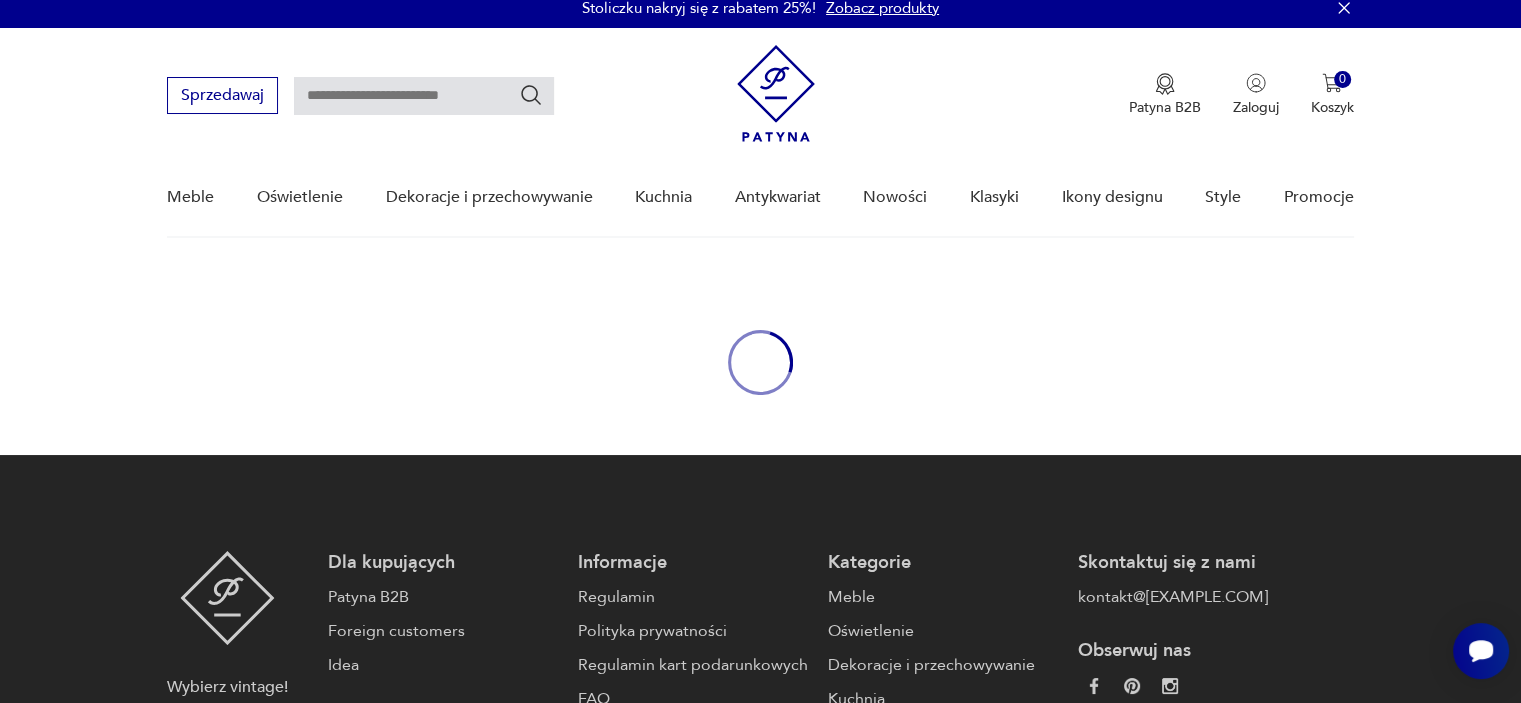 scroll, scrollTop: 0, scrollLeft: 0, axis: both 